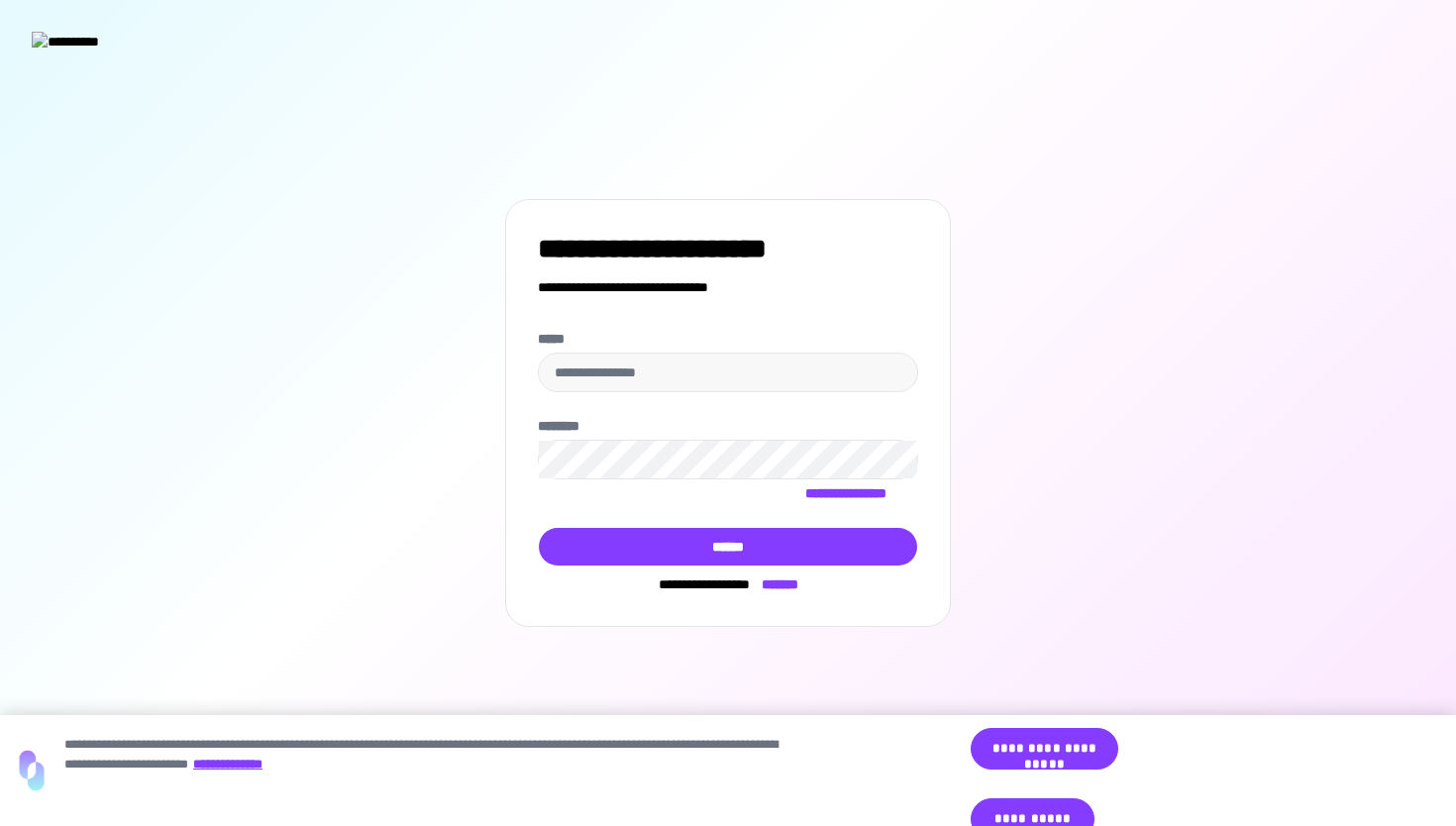 scroll, scrollTop: 0, scrollLeft: 0, axis: both 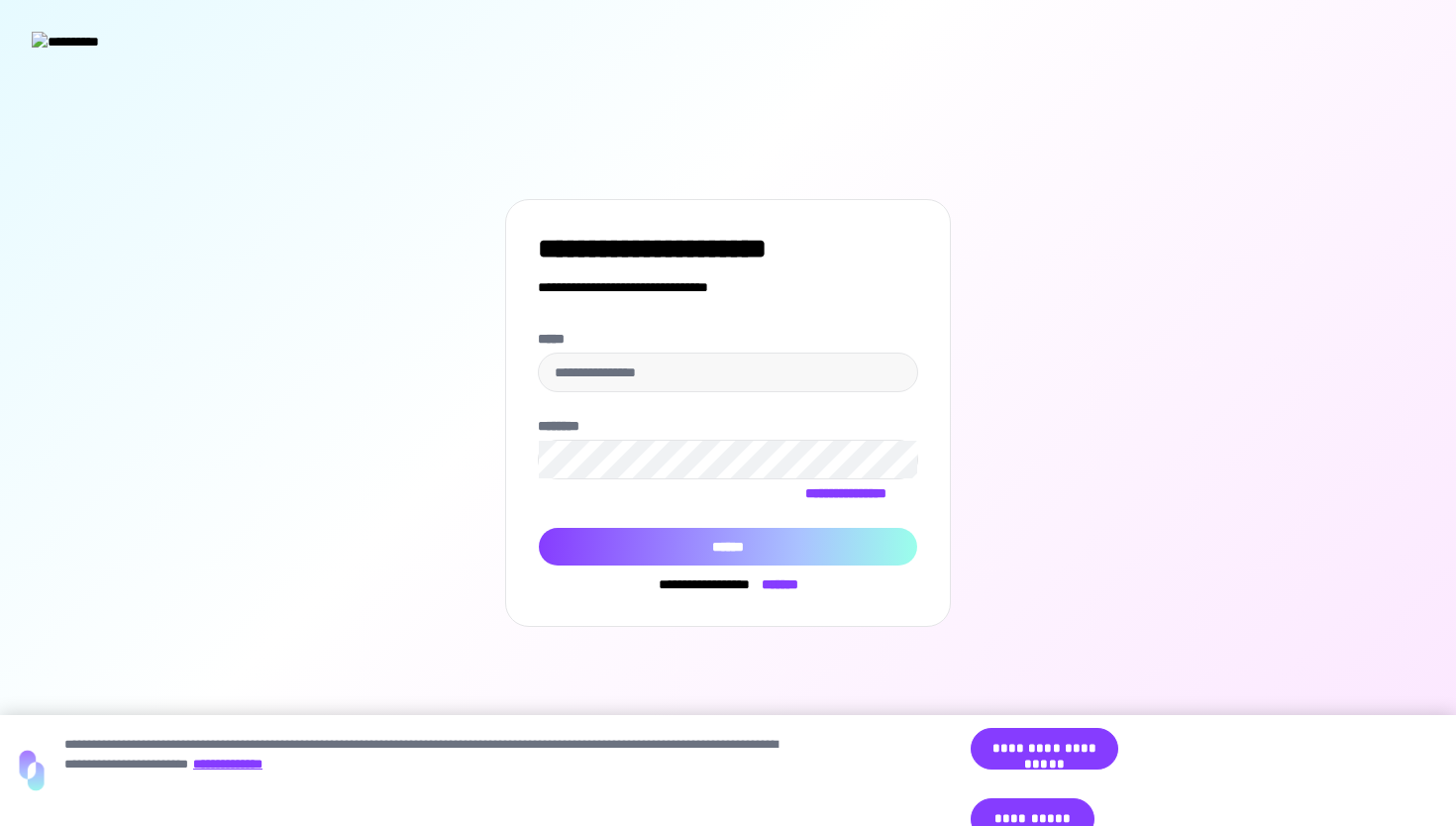 type on "**********" 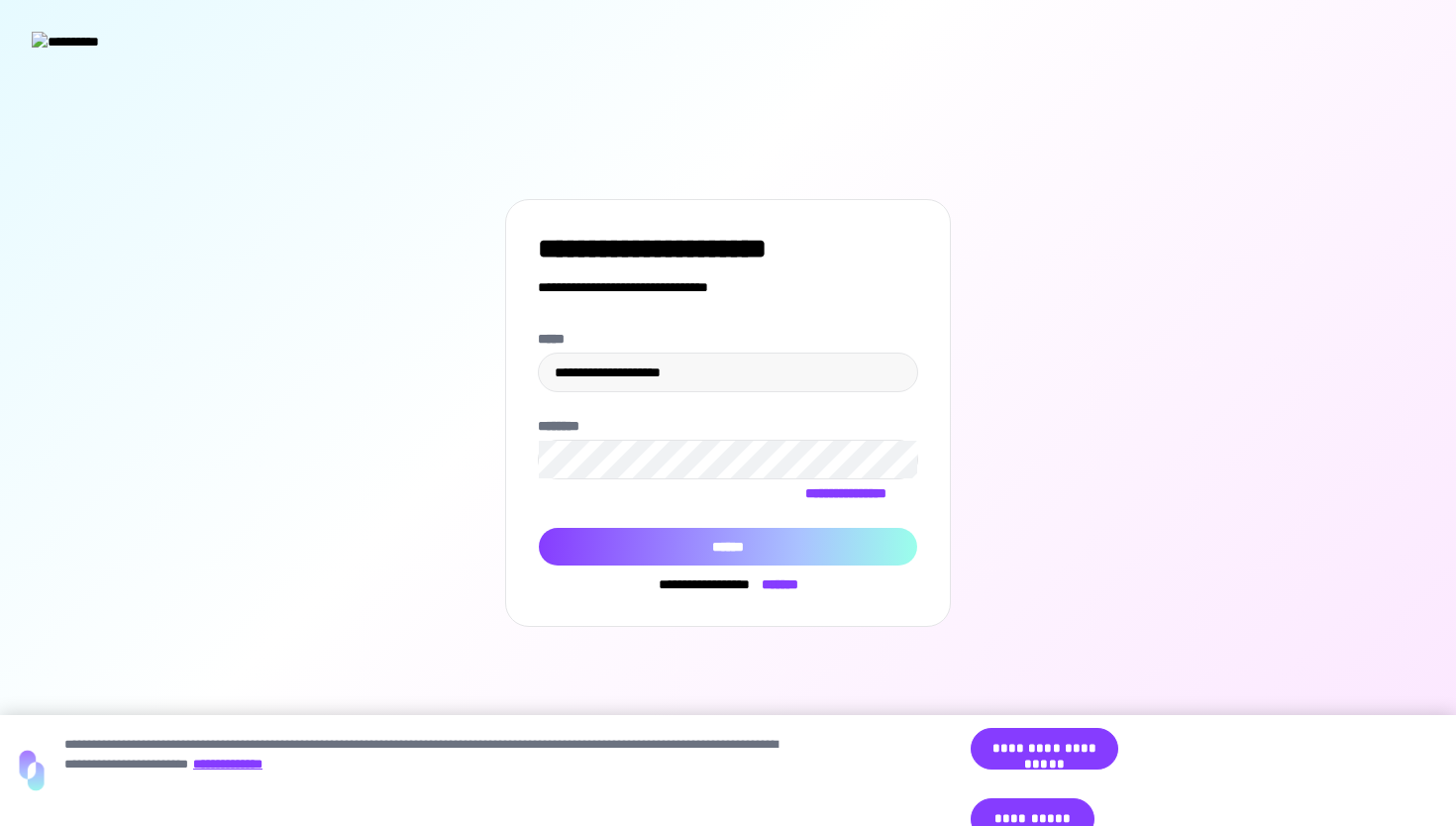 drag, startPoint x: 770, startPoint y: 537, endPoint x: 786, endPoint y: 539, distance: 16.124515 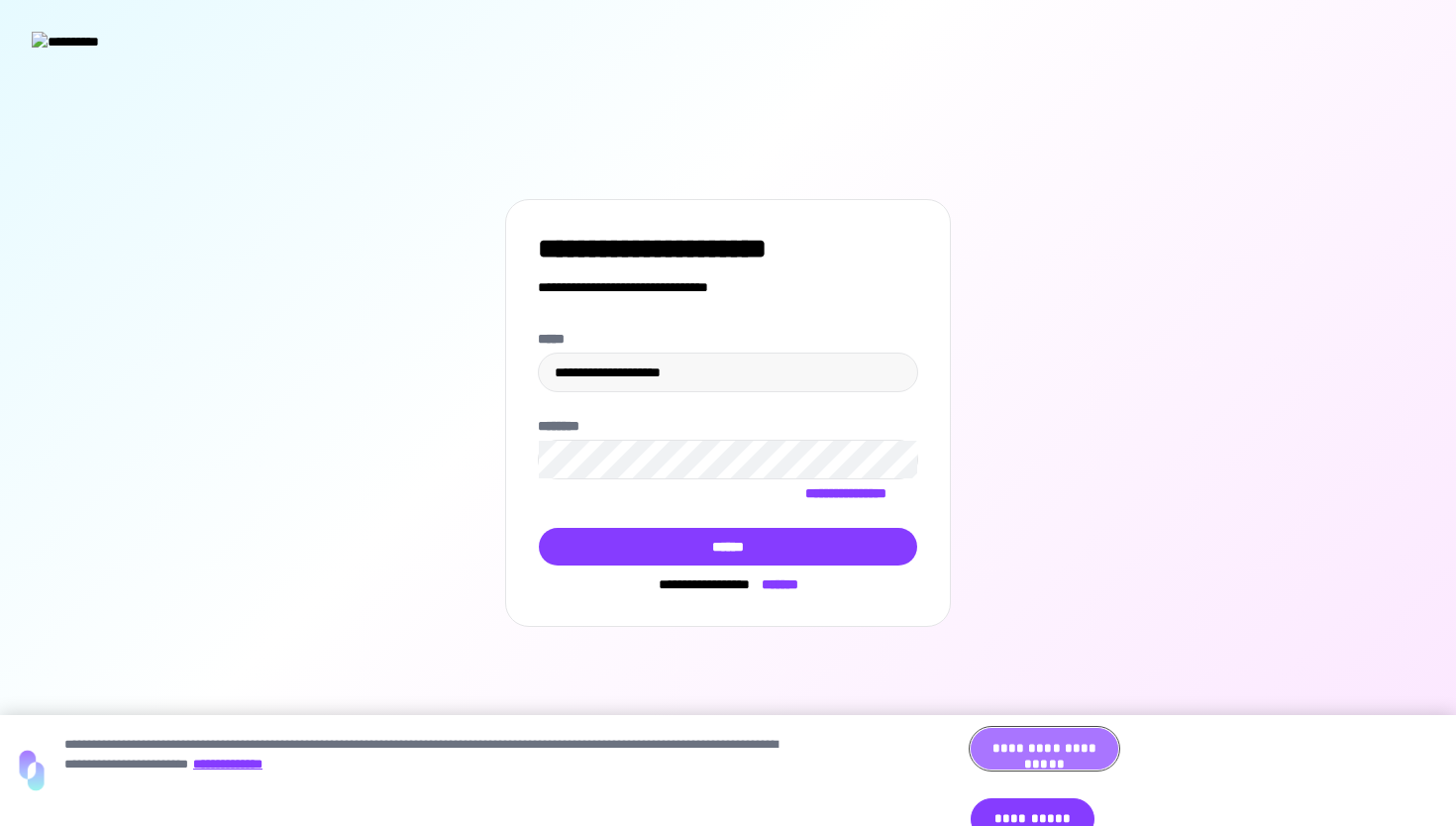 click on "**********" at bounding box center [1044, 749] 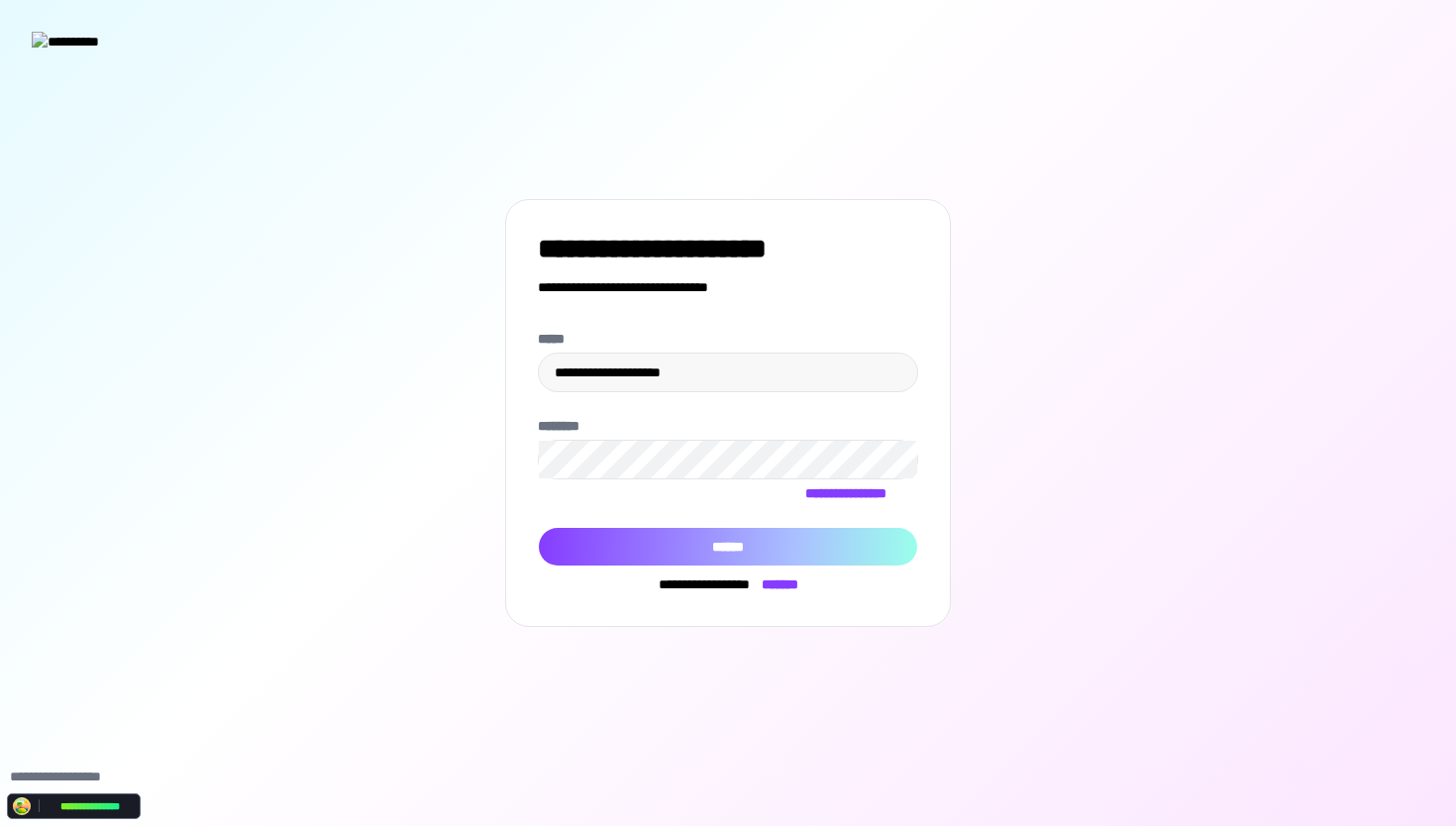 click on "******" at bounding box center (728, 547) 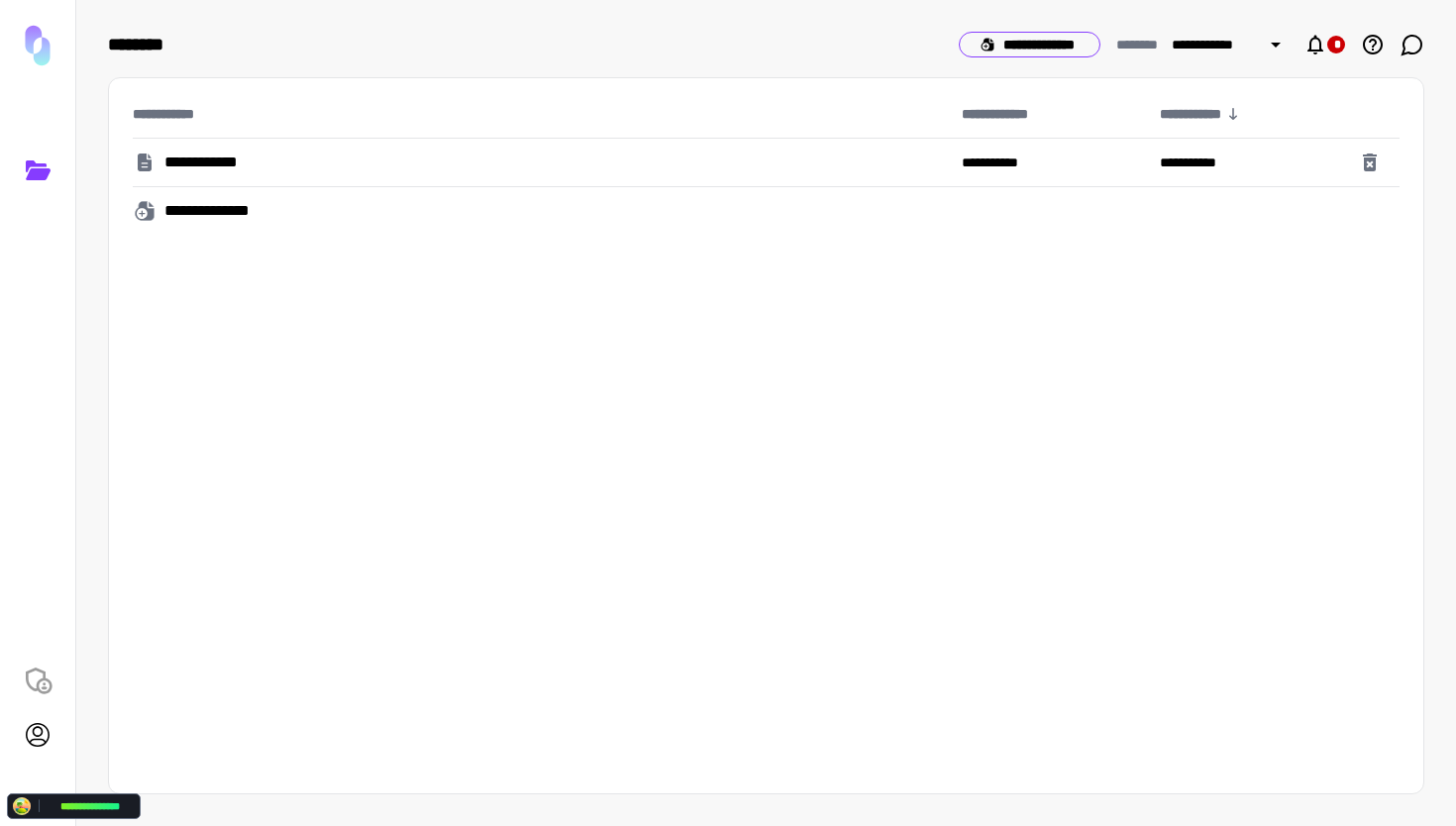 click on "**********" at bounding box center (1029, 45) 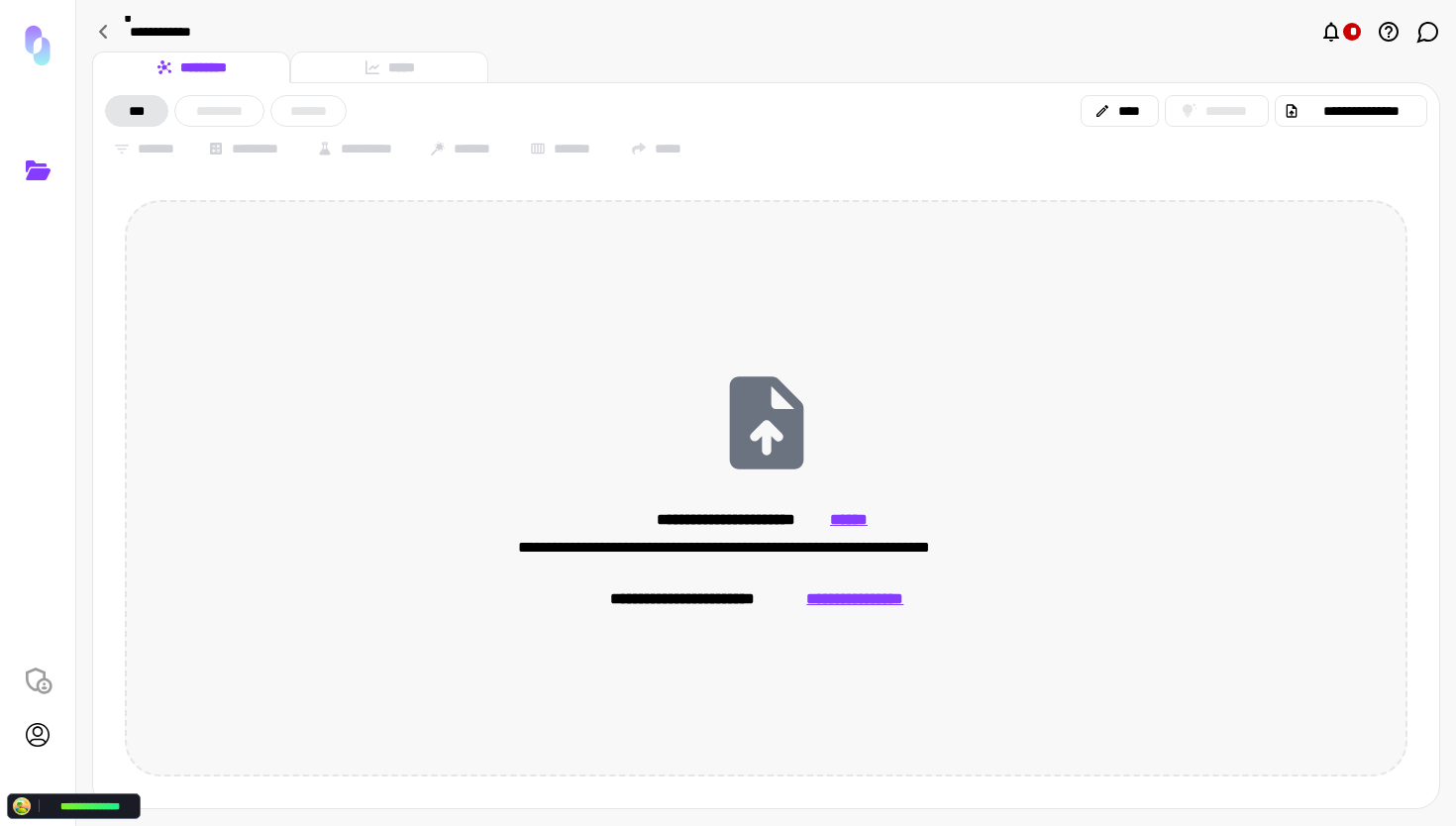 click 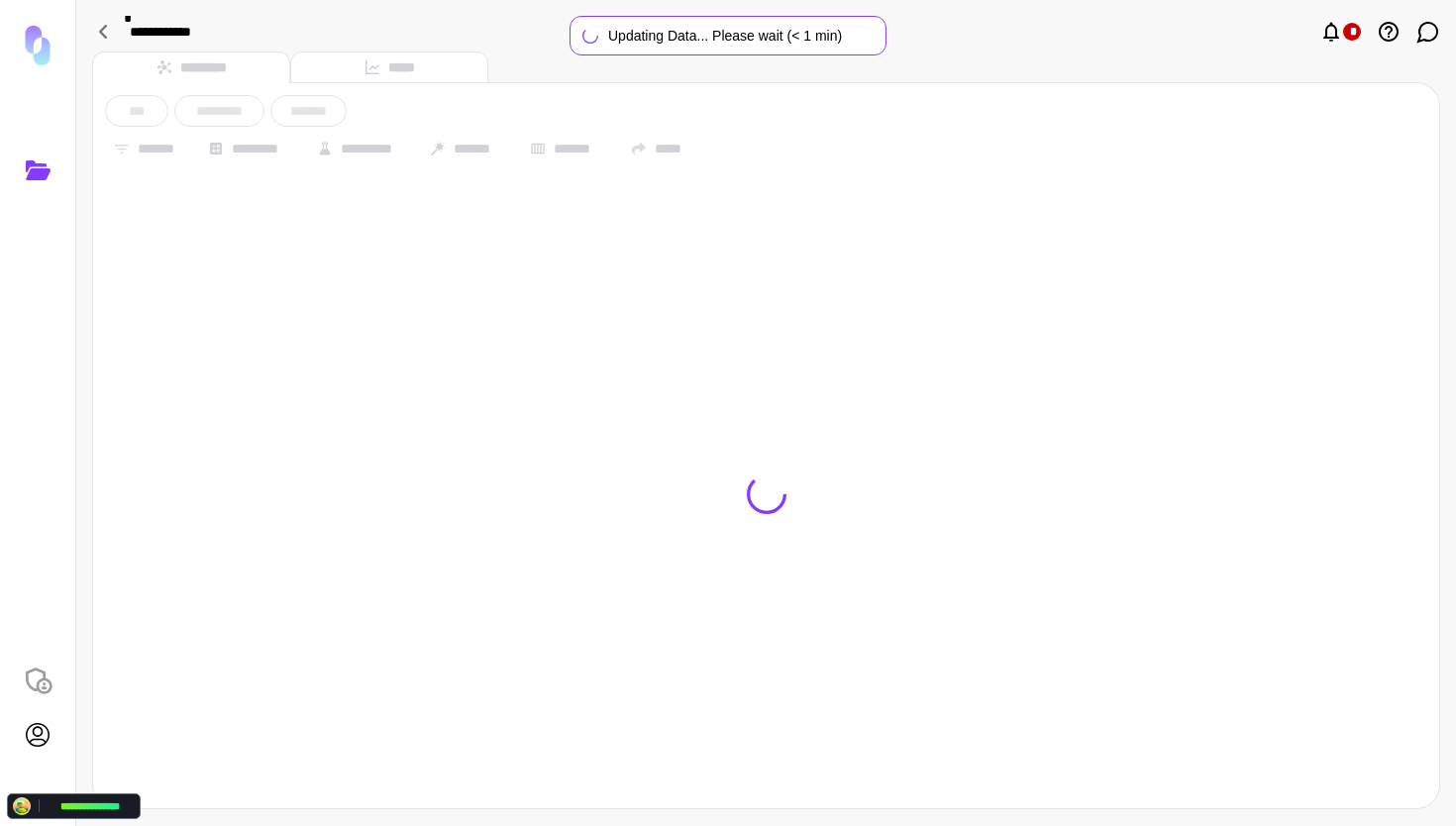 type on "**********" 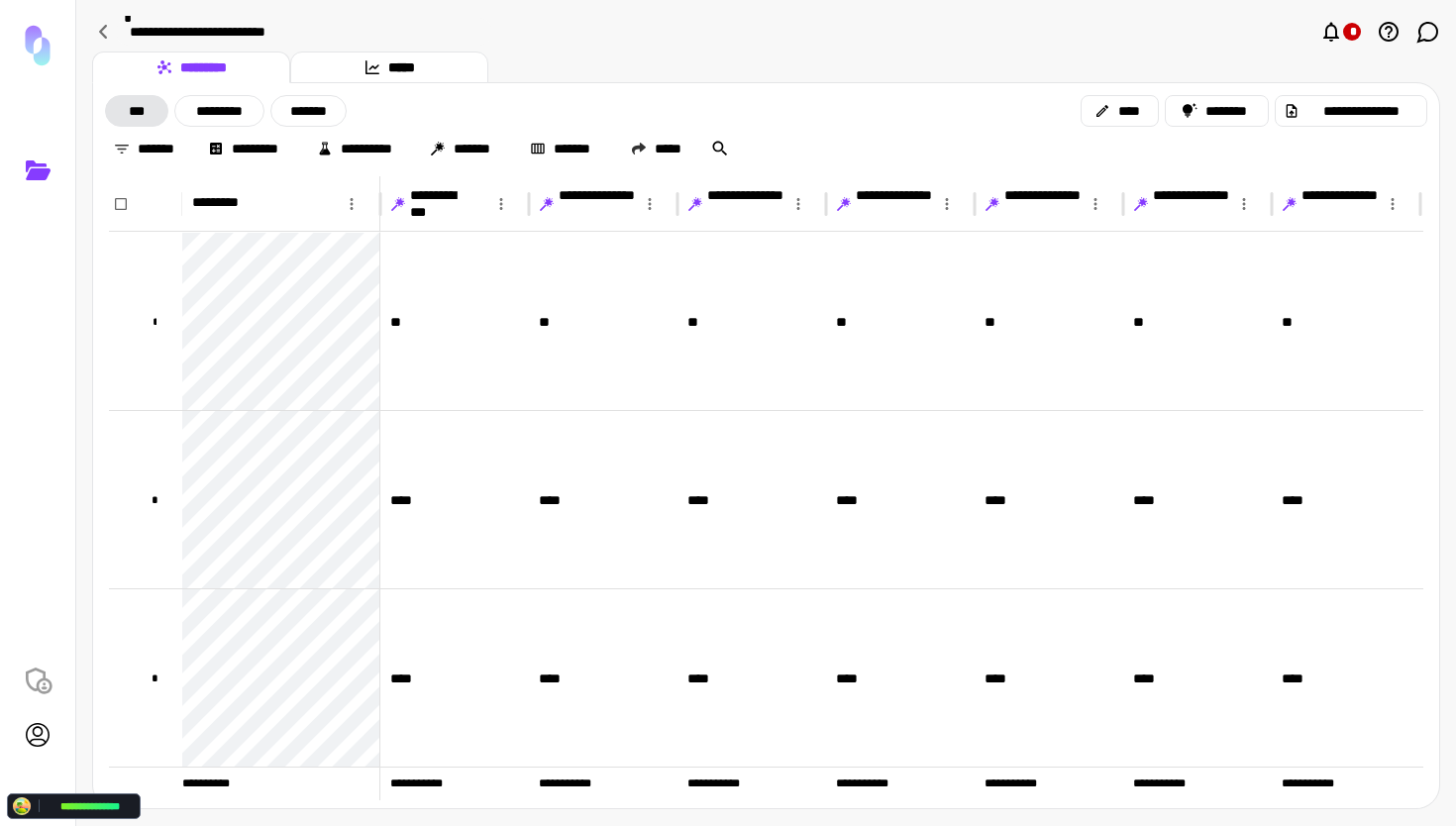 drag, startPoint x: 400, startPoint y: 204, endPoint x: 519, endPoint y: 214, distance: 119.41943 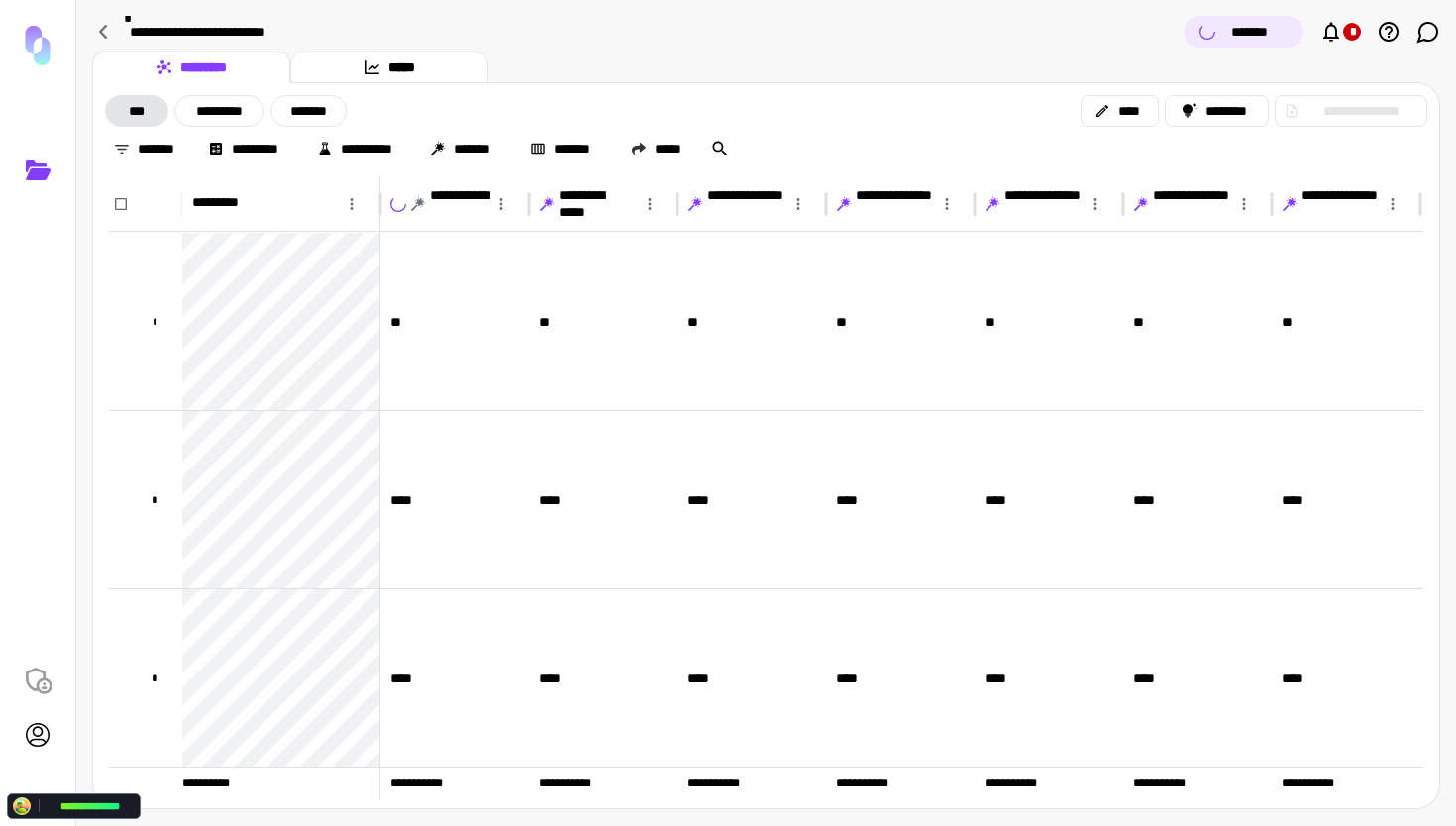 drag, startPoint x: 548, startPoint y: 202, endPoint x: 651, endPoint y: 206, distance: 103.0776 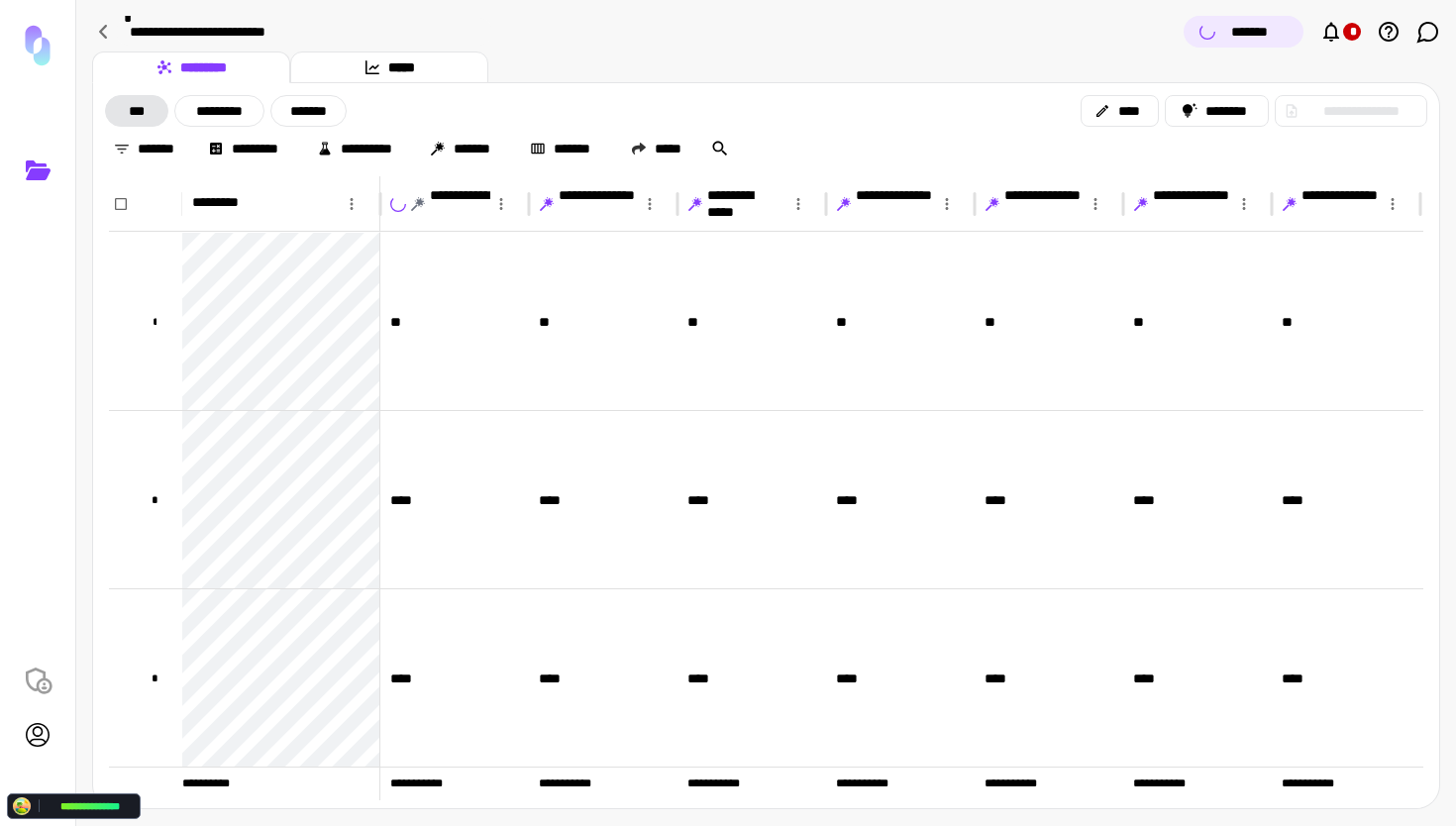click 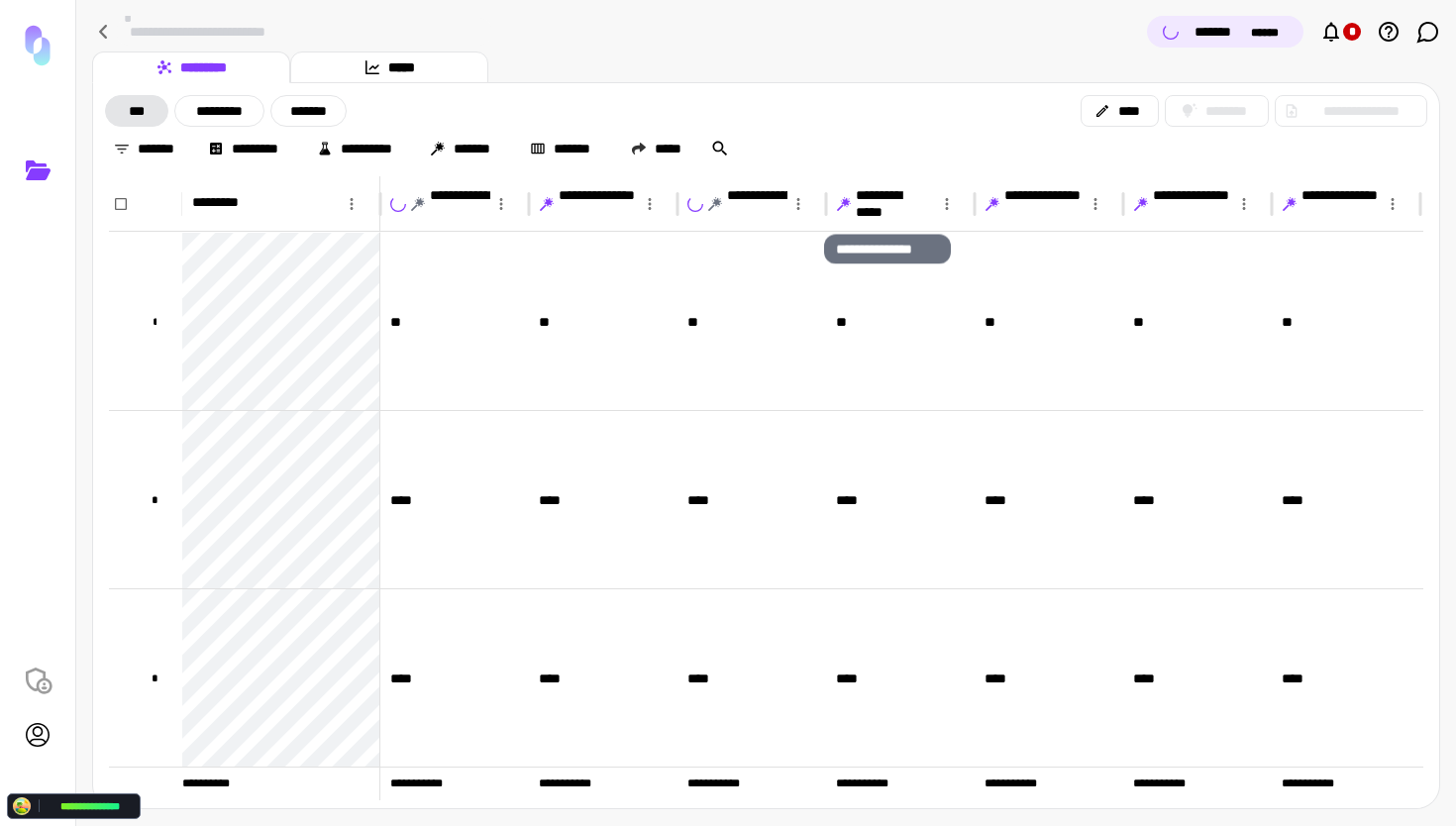 click 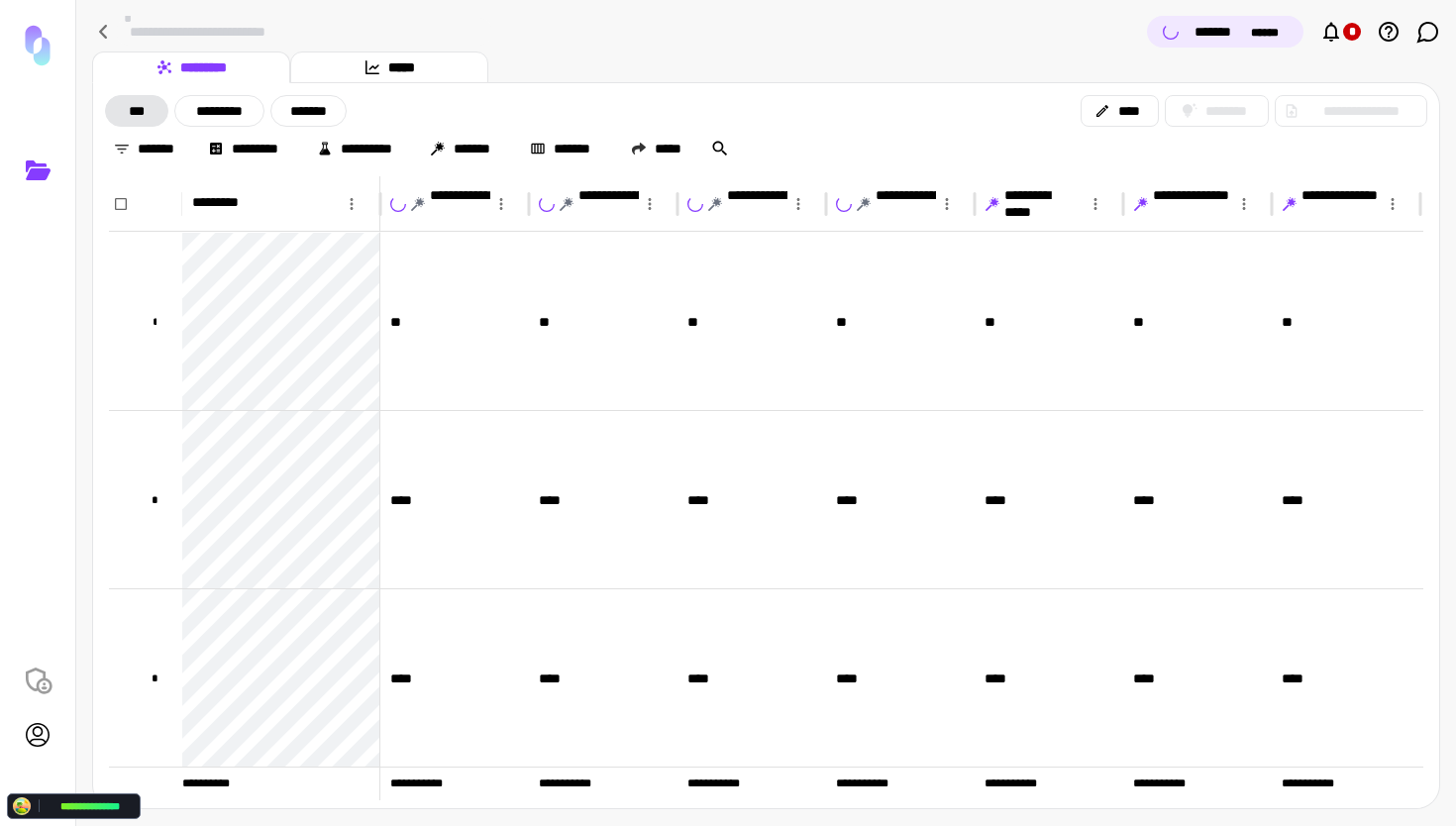 click 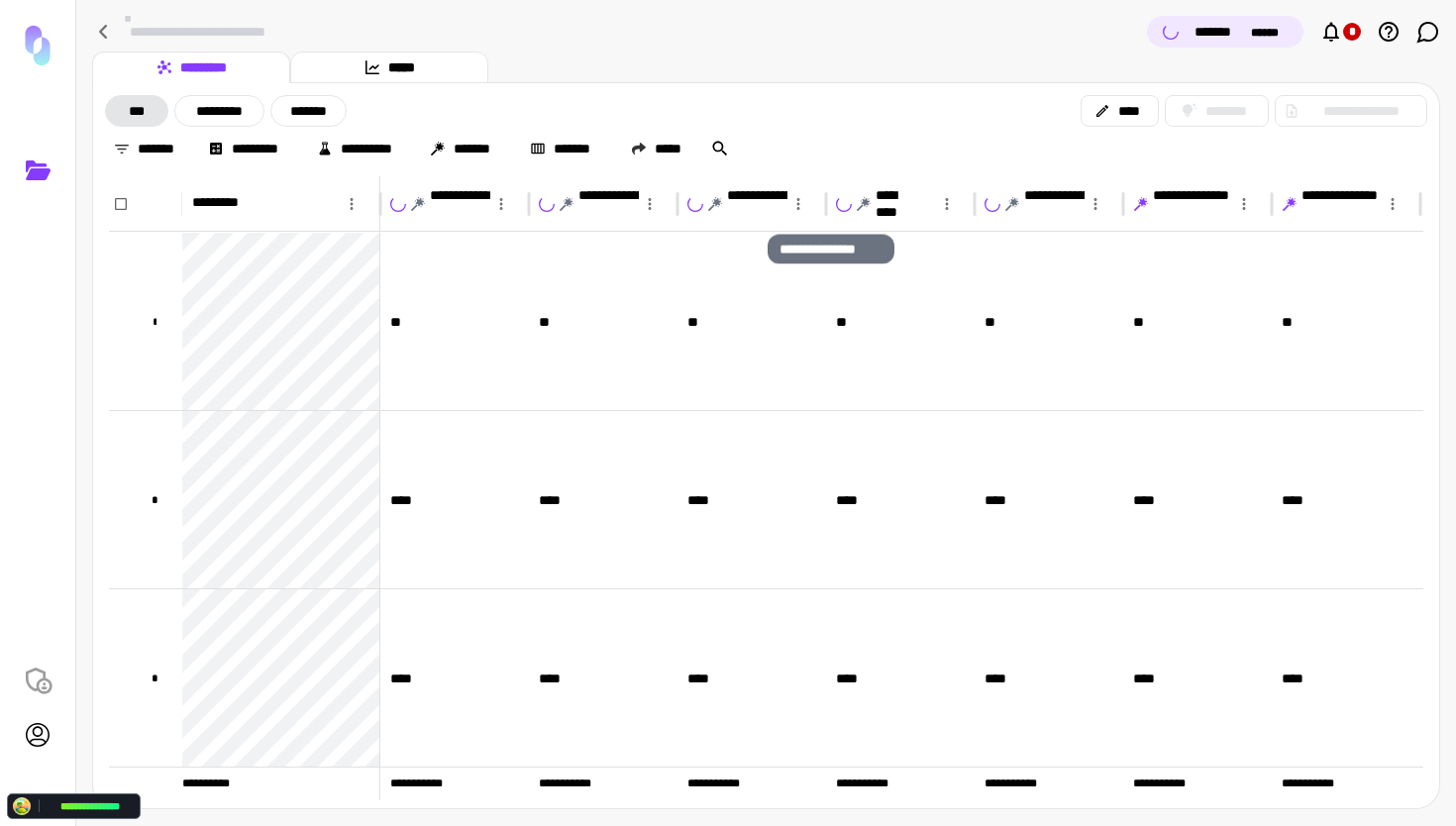 scroll, scrollTop: 0, scrollLeft: 221, axis: horizontal 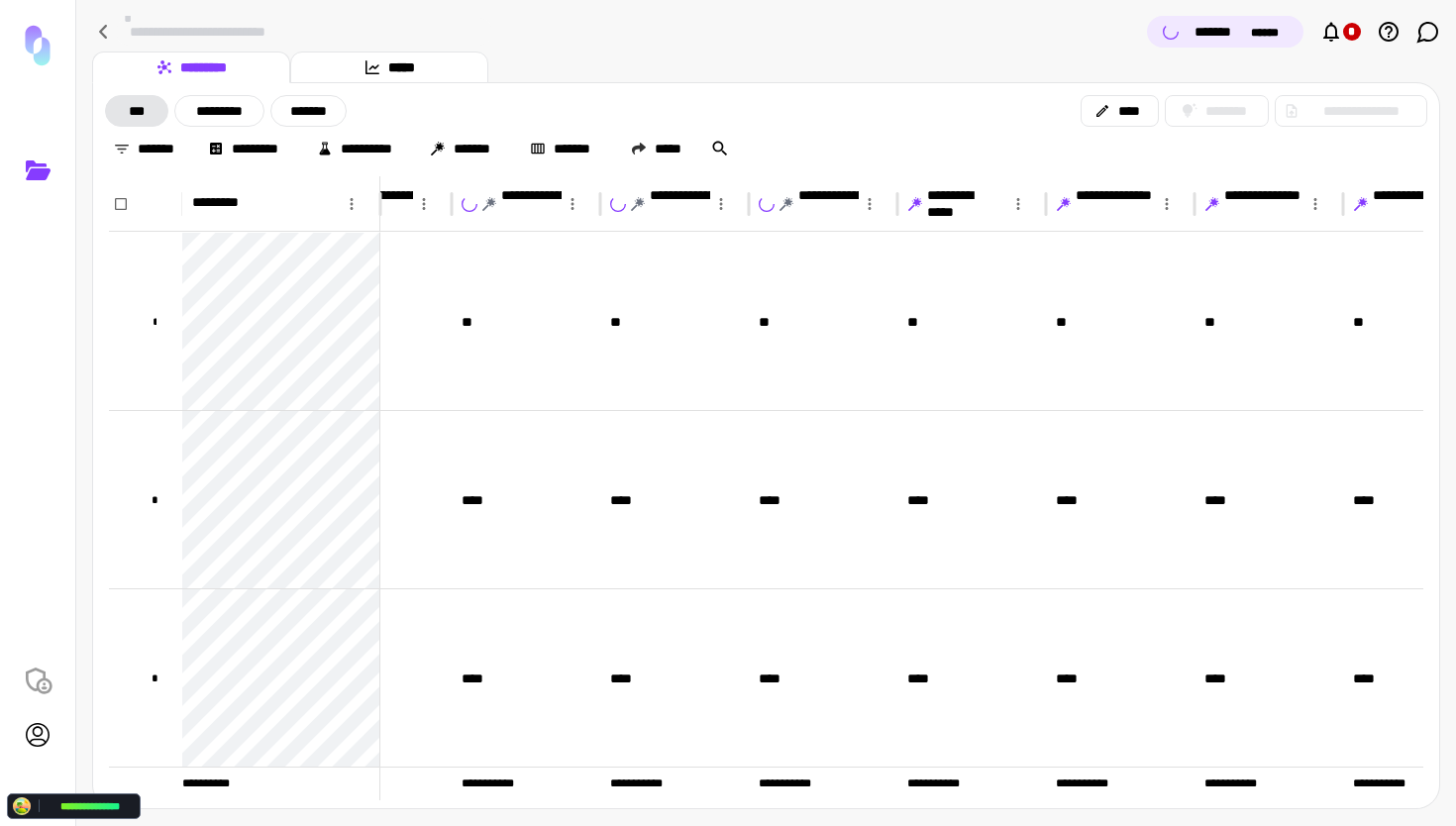 click 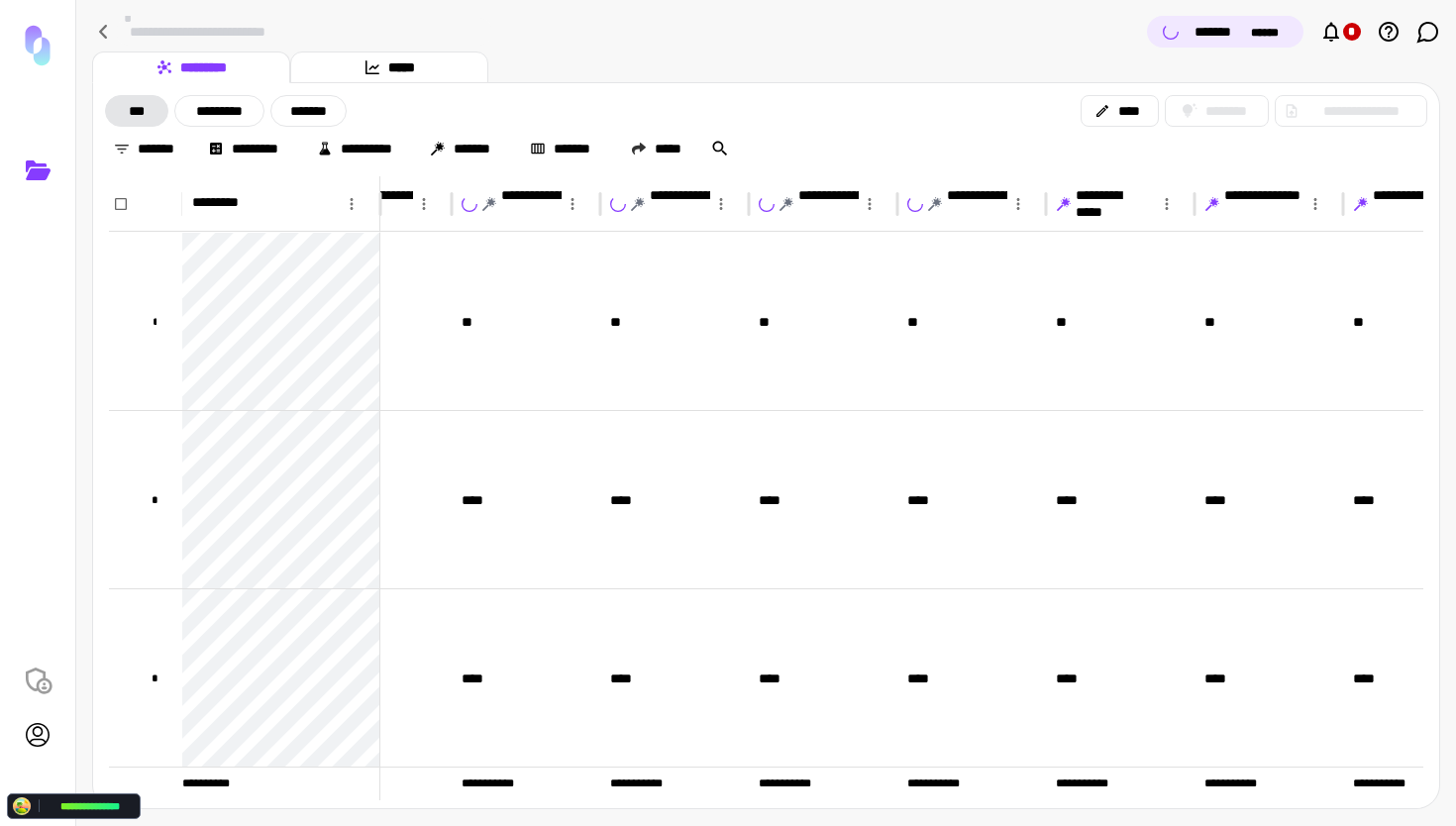 click 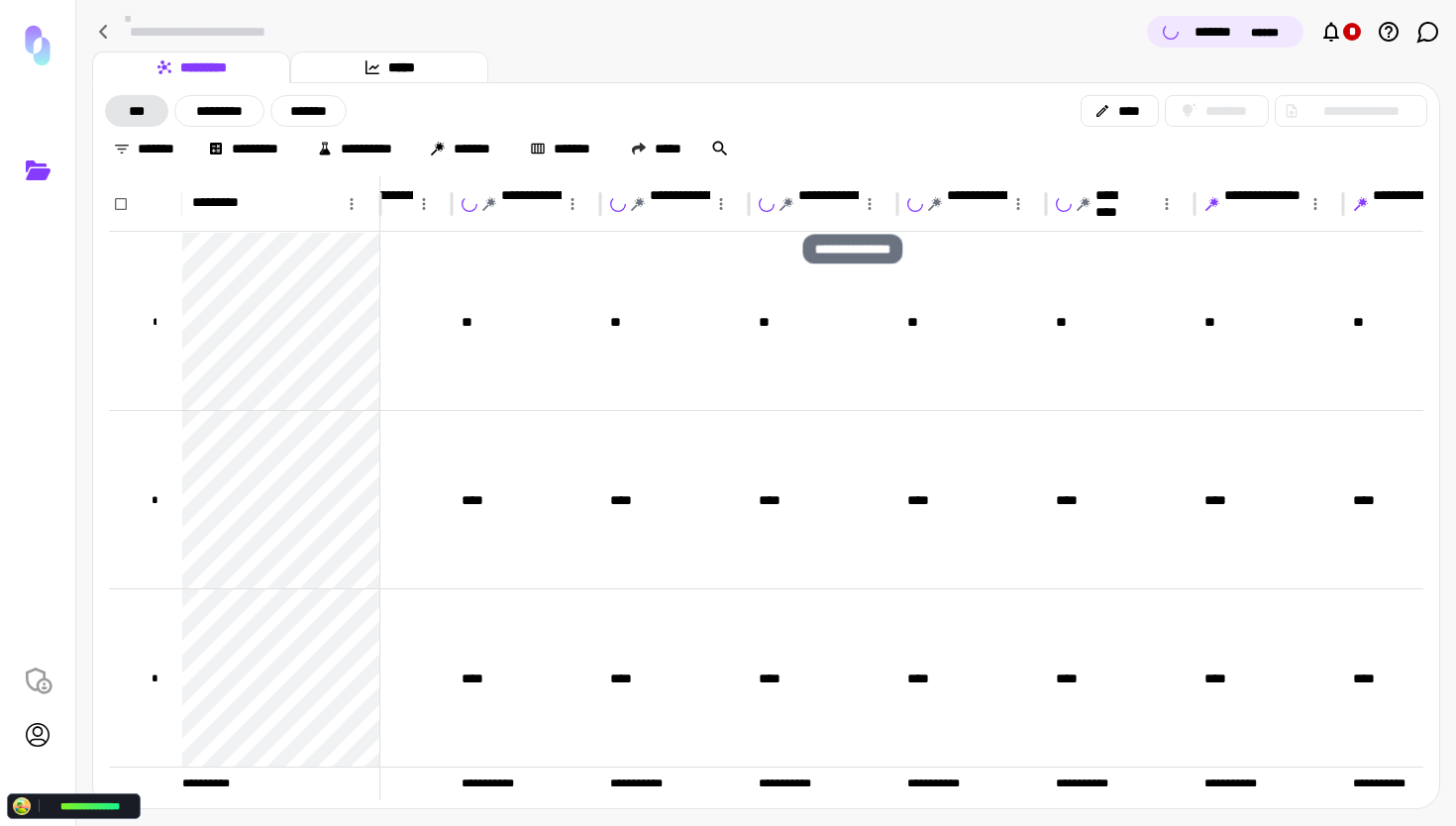 scroll, scrollTop: 0, scrollLeft: 477, axis: horizontal 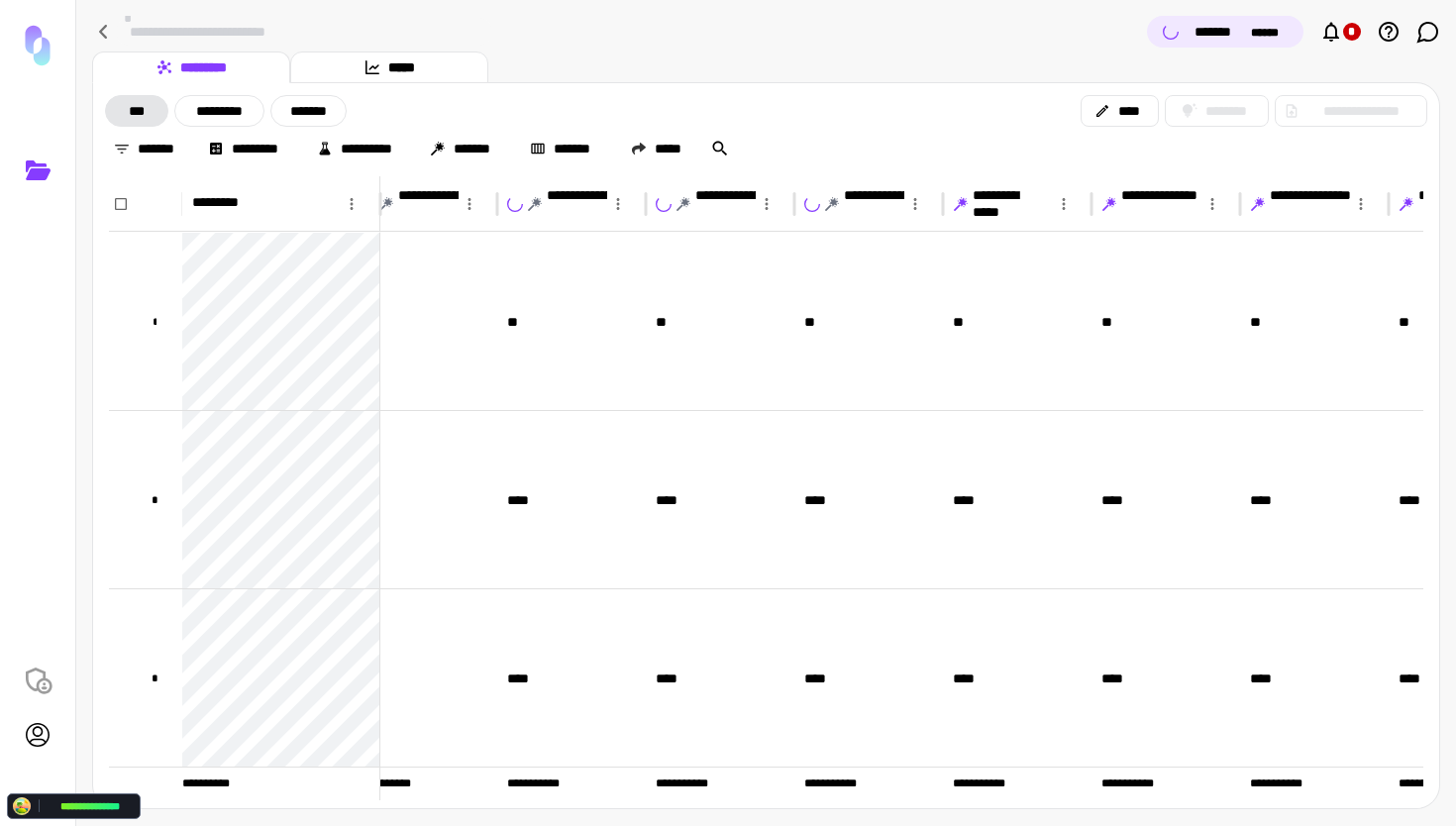 drag, startPoint x: 963, startPoint y: 200, endPoint x: 988, endPoint y: 201, distance: 25.019992 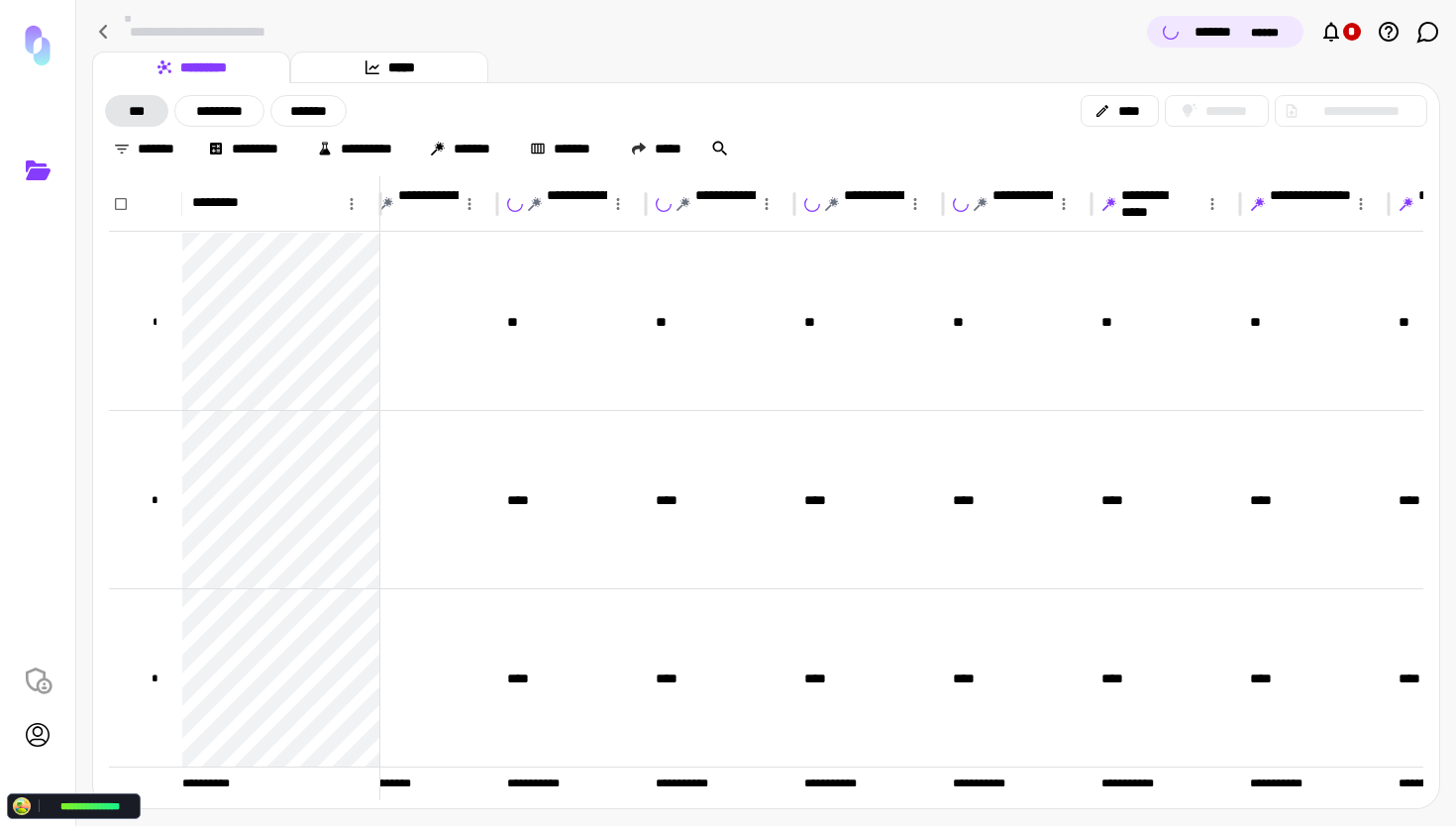 click 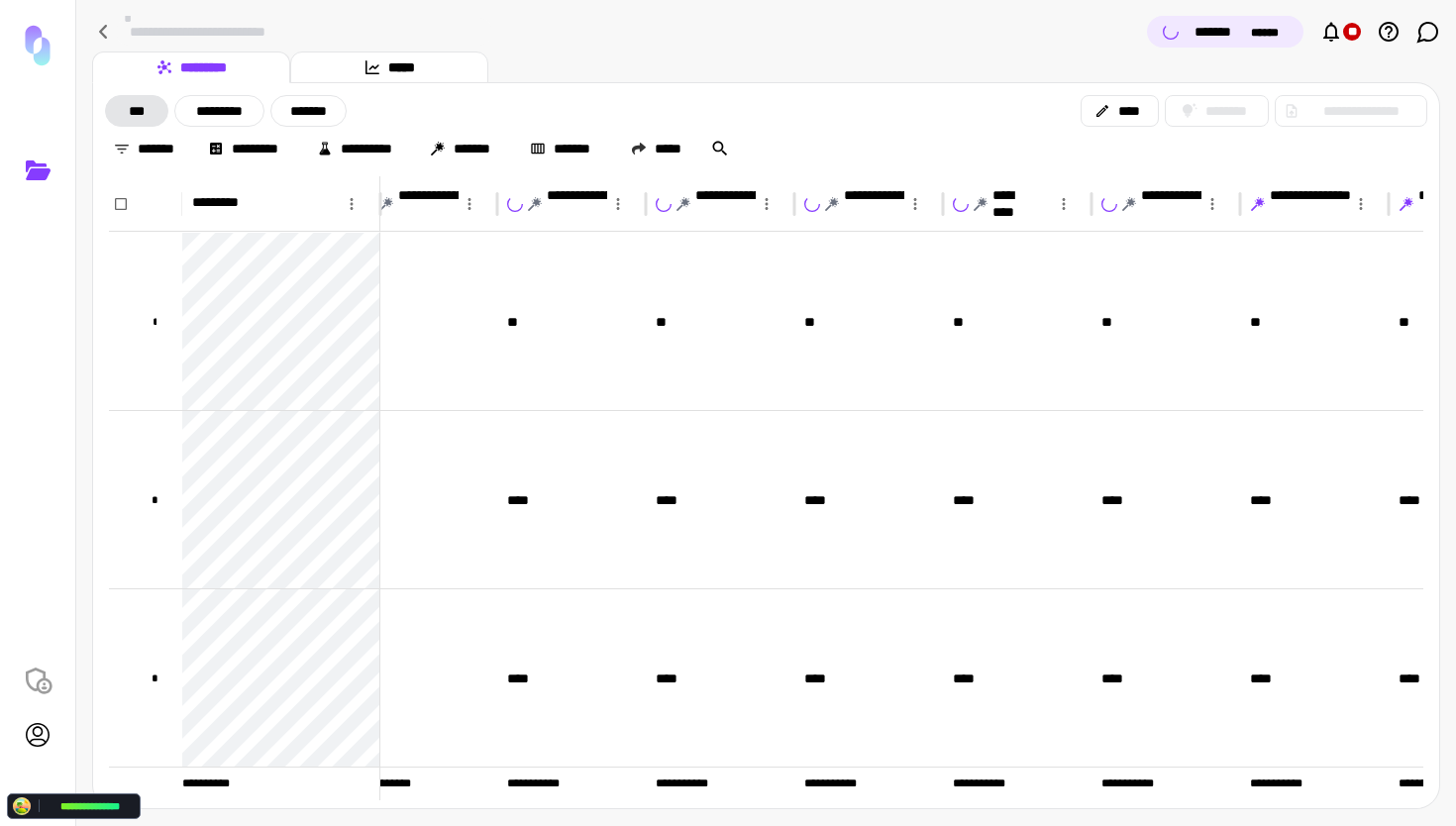 scroll, scrollTop: 0, scrollLeft: 591, axis: horizontal 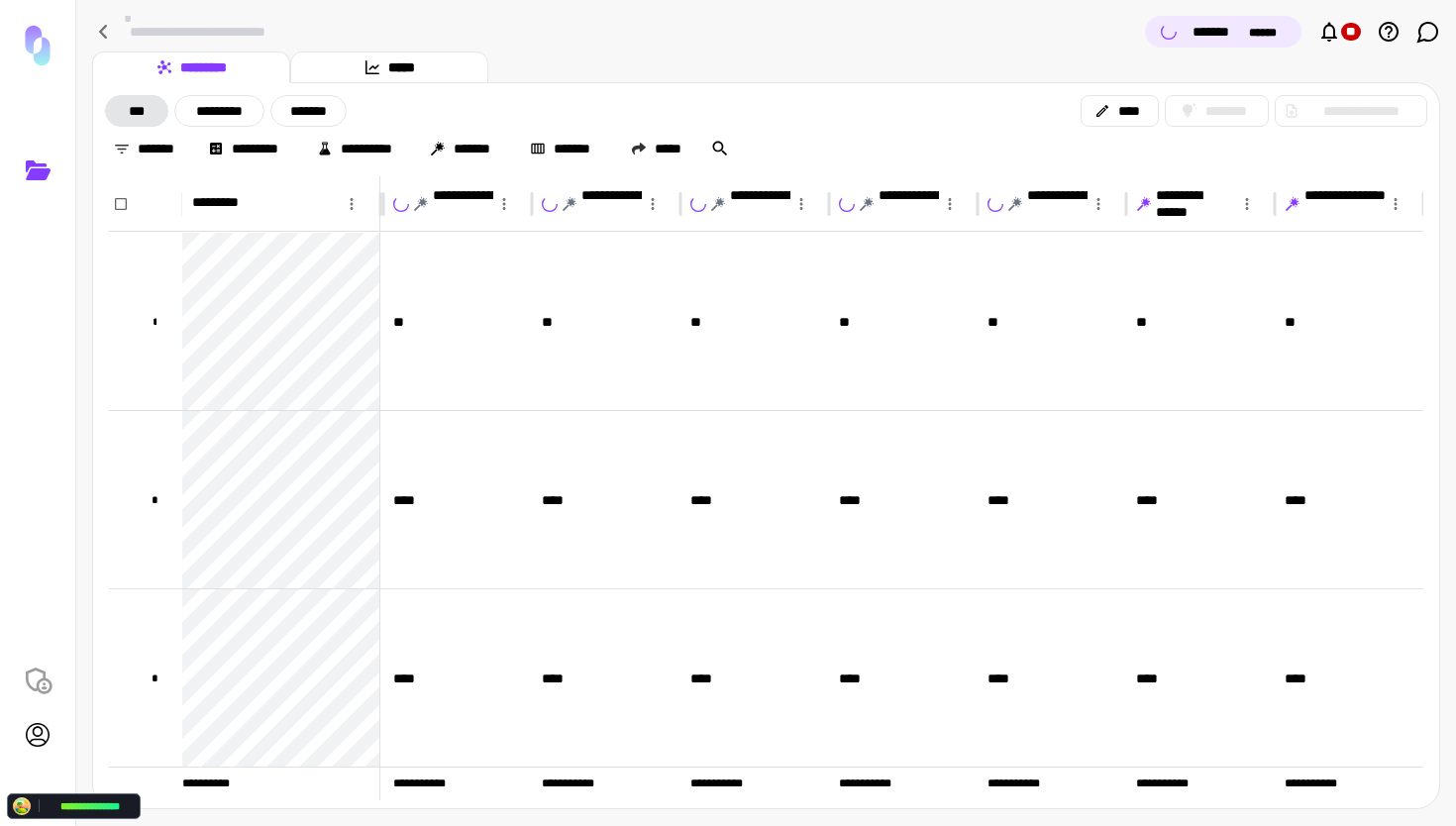 click 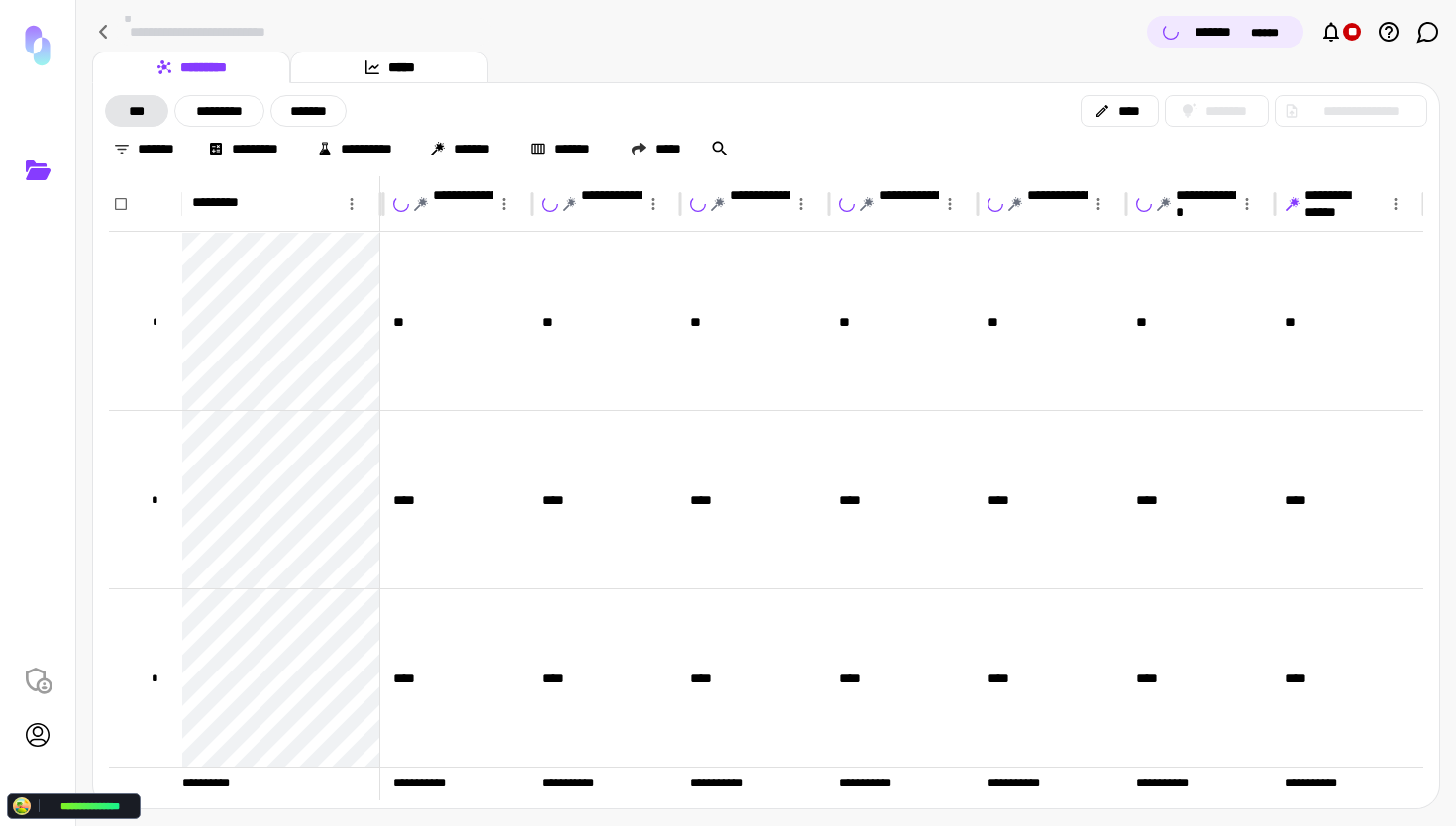 click 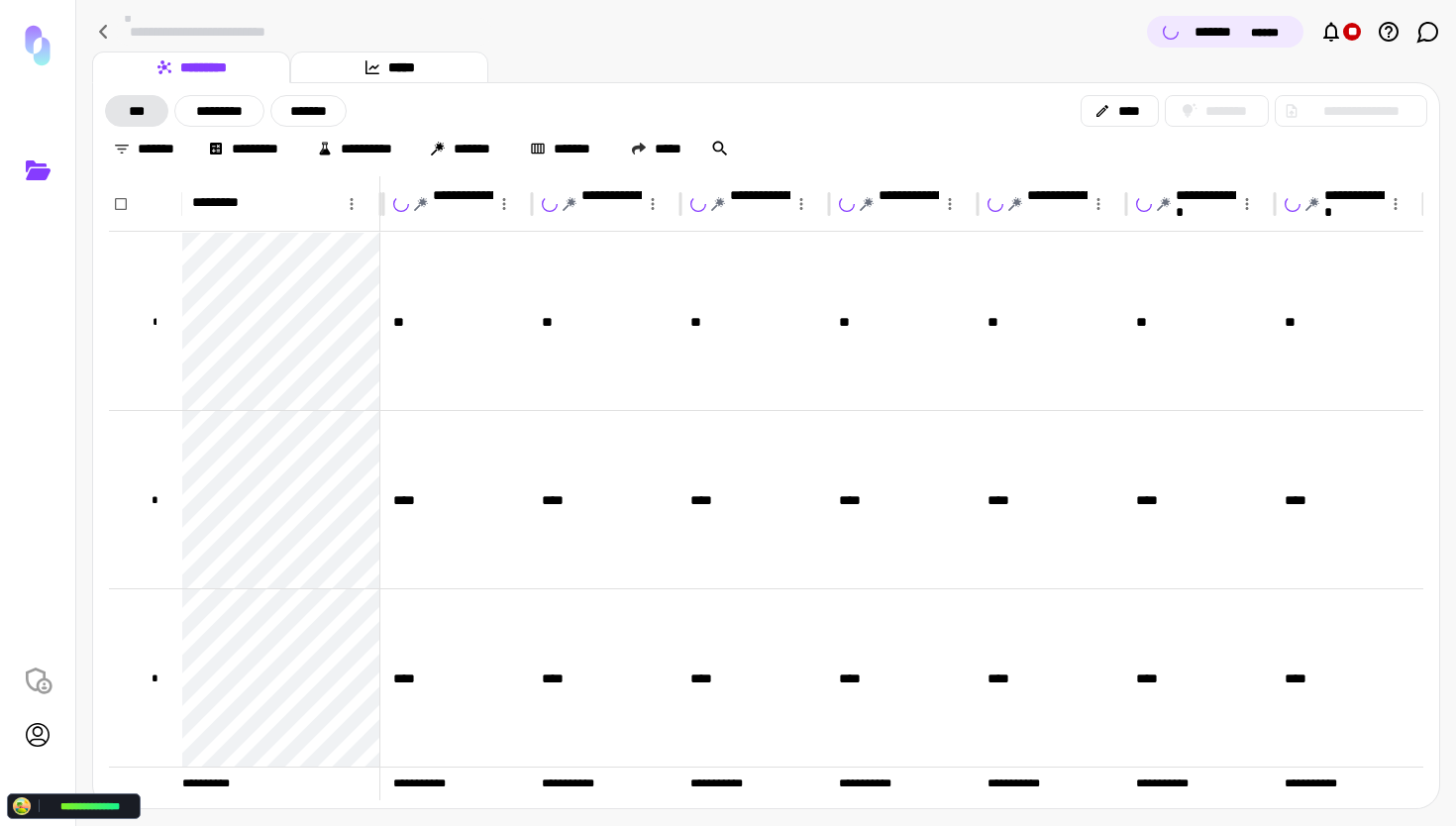 scroll, scrollTop: 7, scrollLeft: 591, axis: both 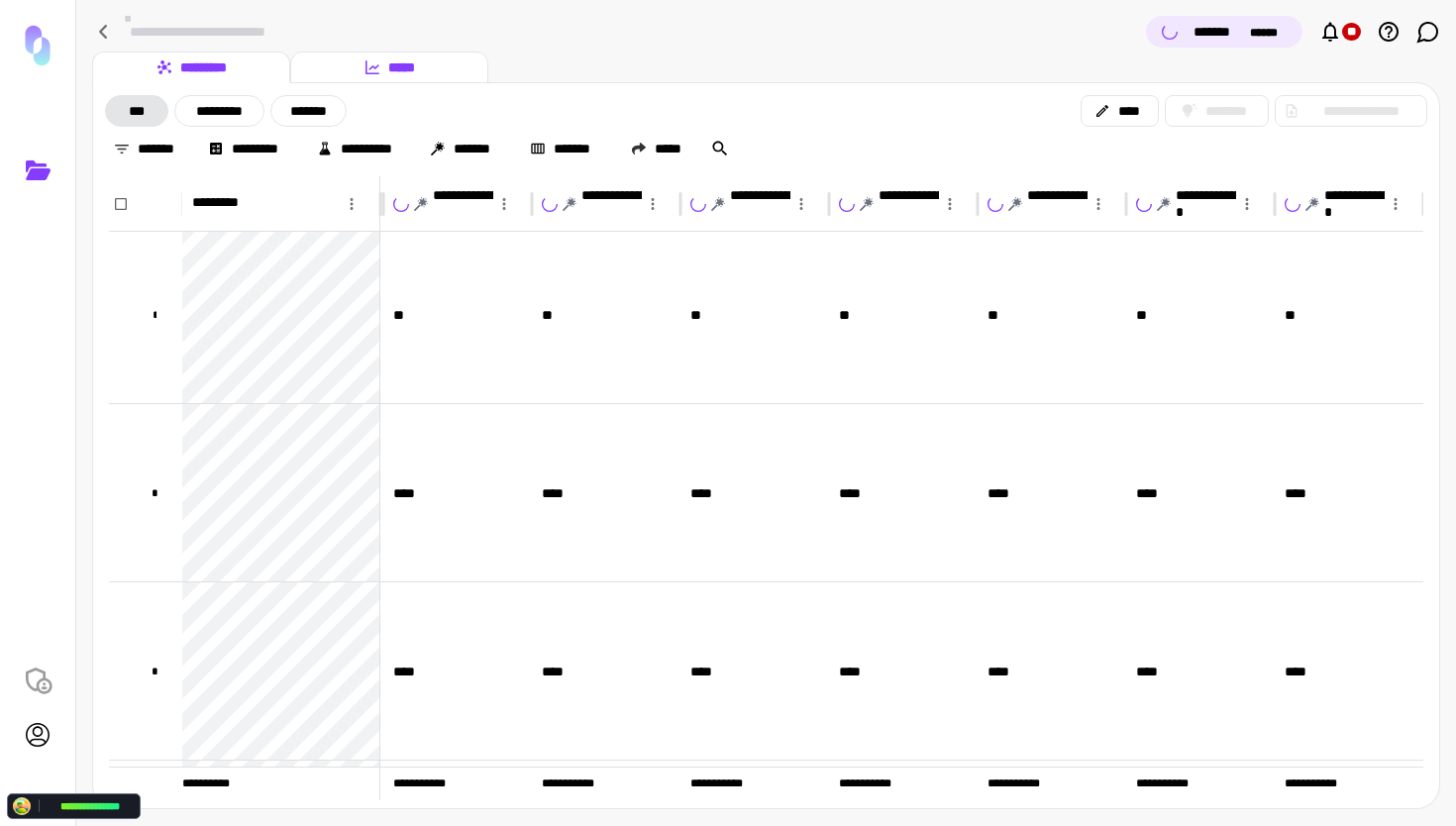 click on "*****" at bounding box center (389, 67) 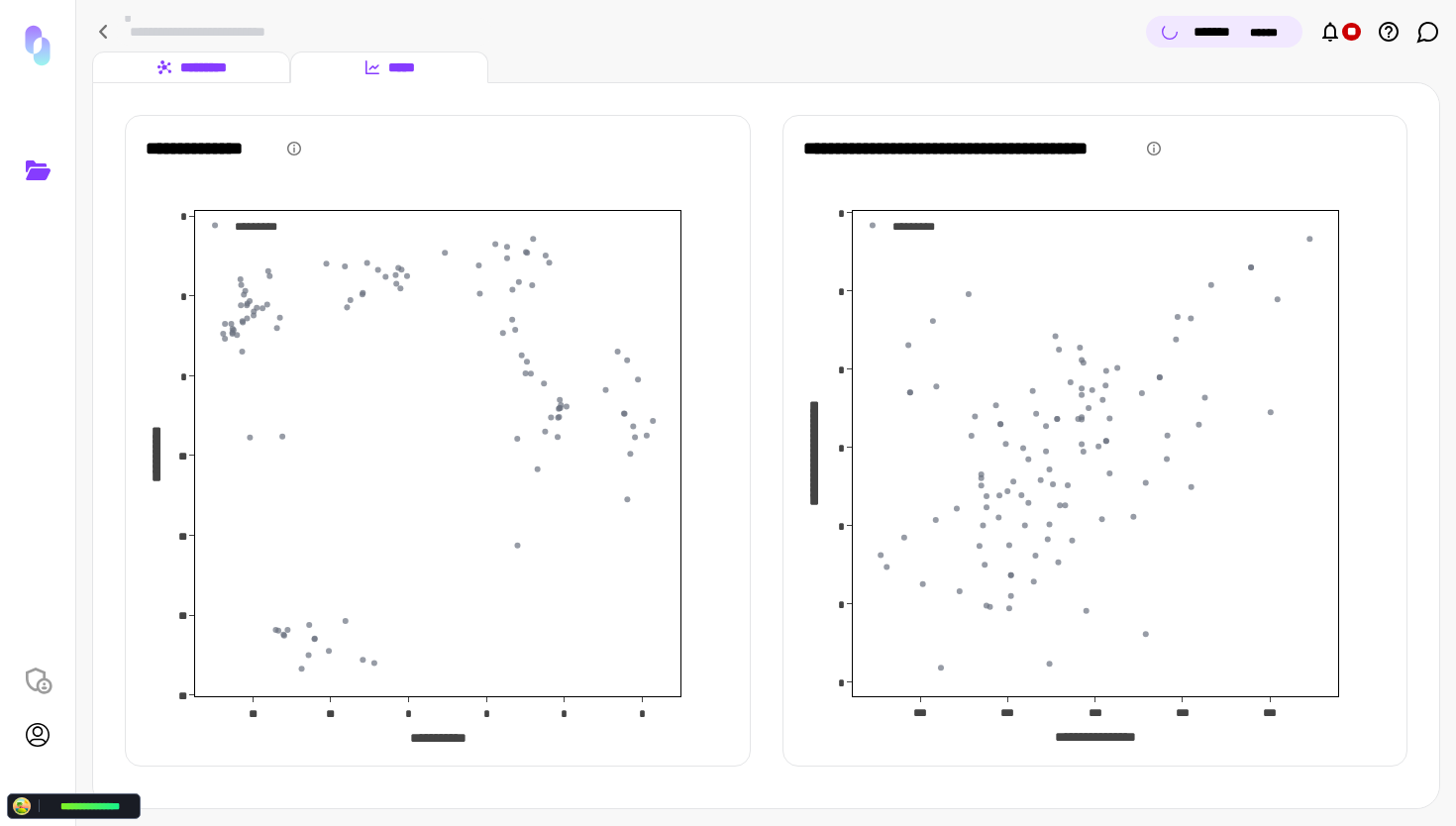 click on "*********" at bounding box center (191, 67) 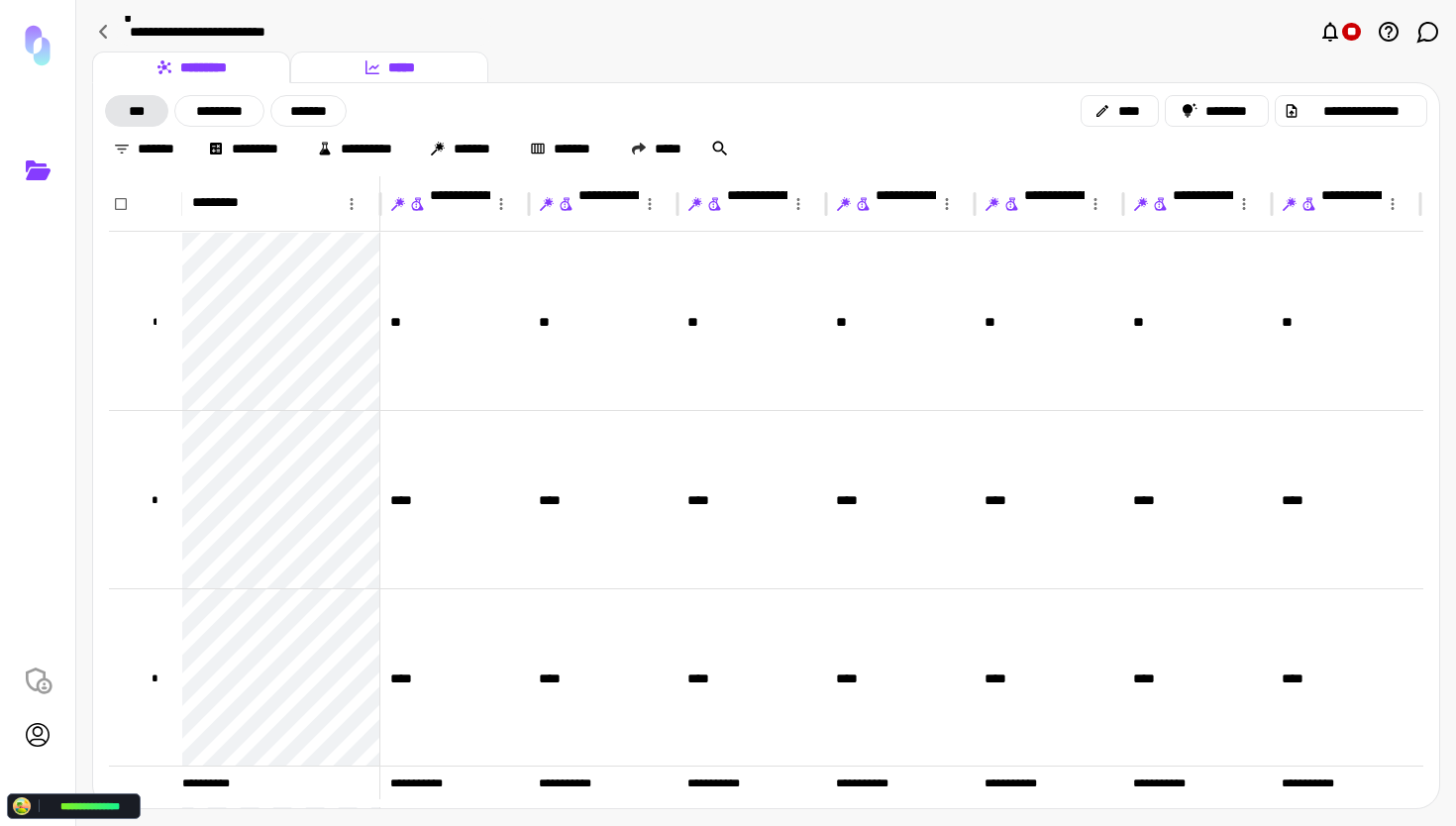 click on "*****" at bounding box center (389, 67) 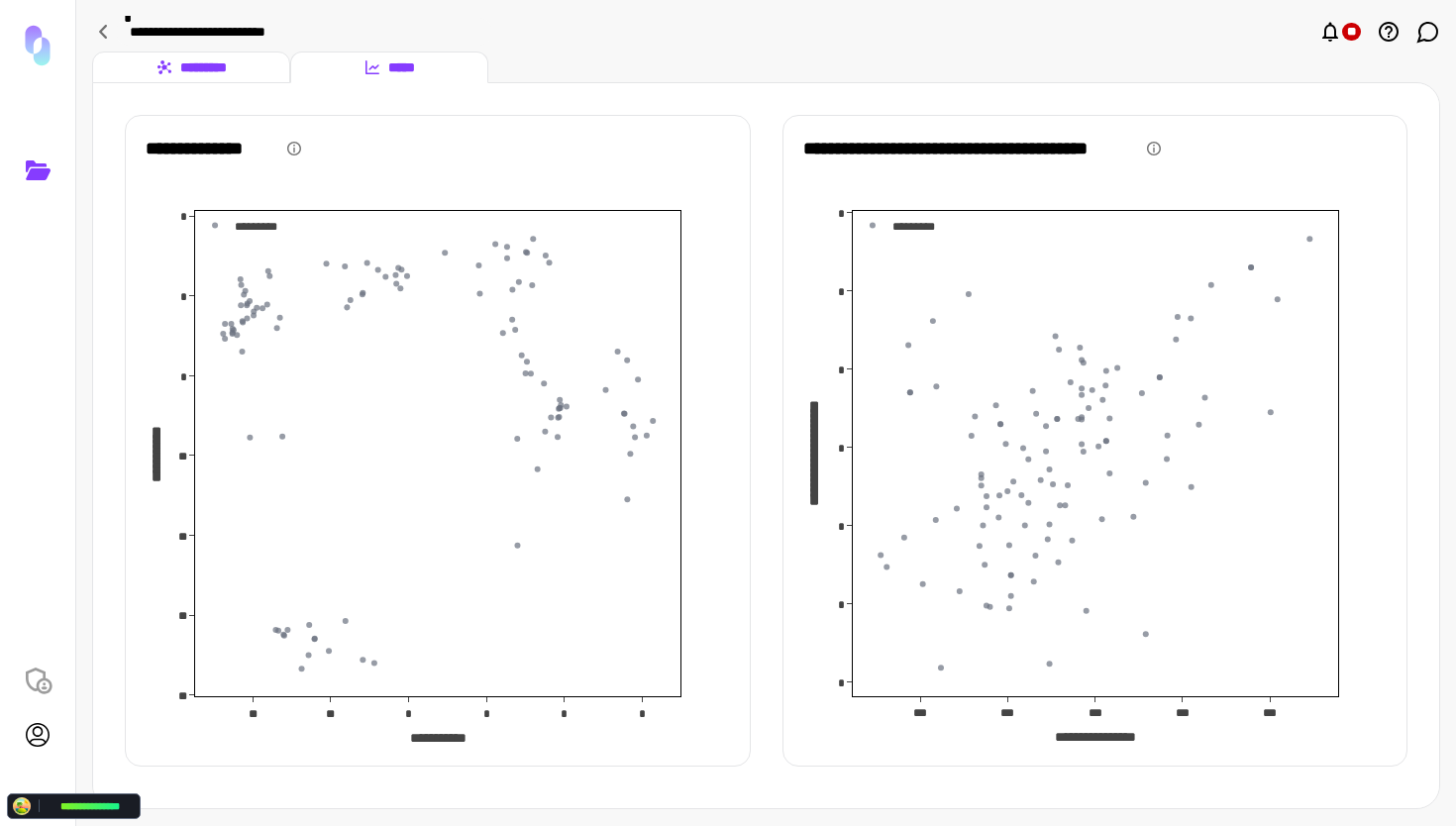 click on "*********" at bounding box center (191, 67) 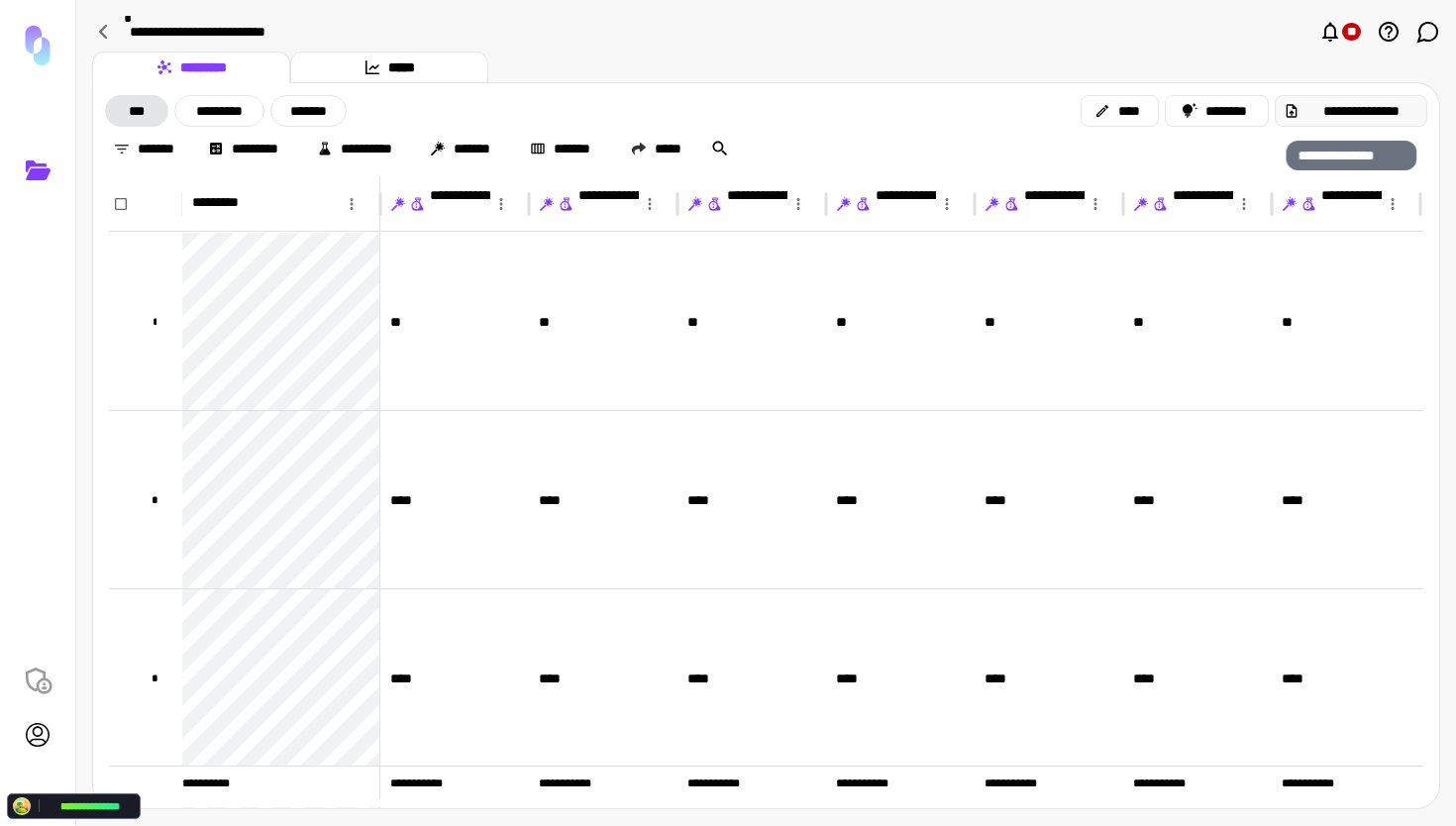 click on "**********" at bounding box center [1361, 111] 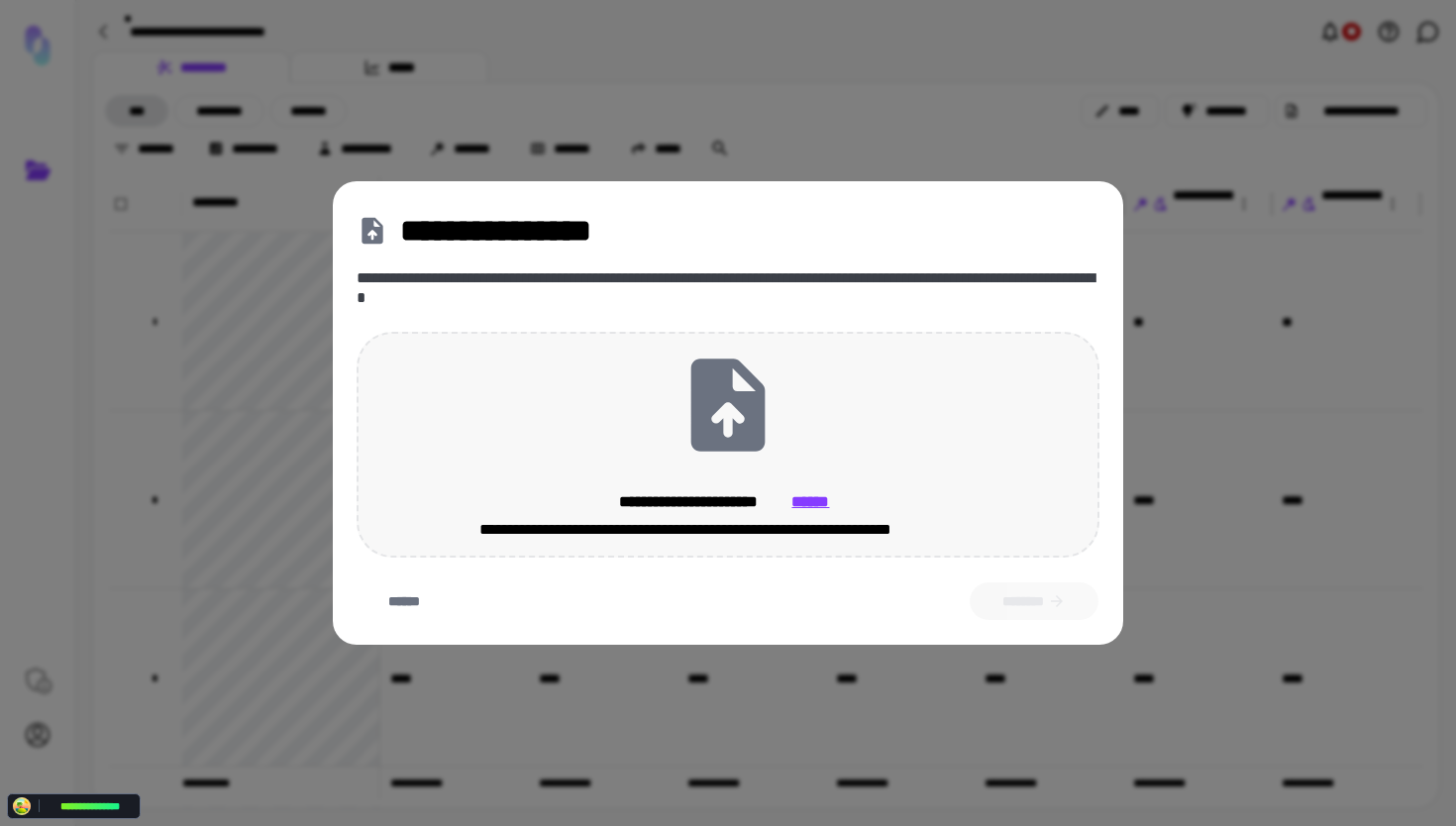 click on "**********" at bounding box center (728, 445) 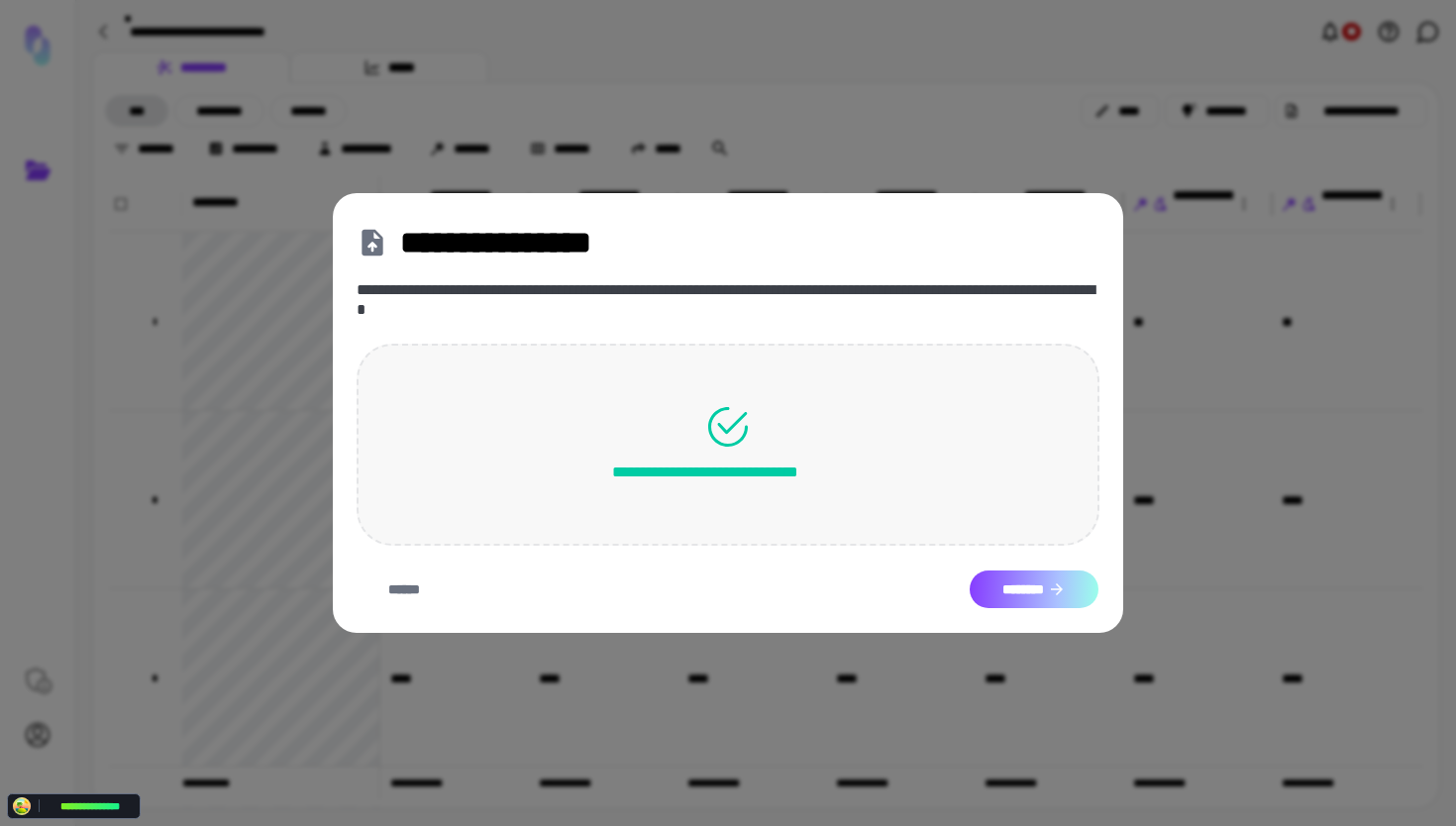 click on "********" at bounding box center (1034, 589) 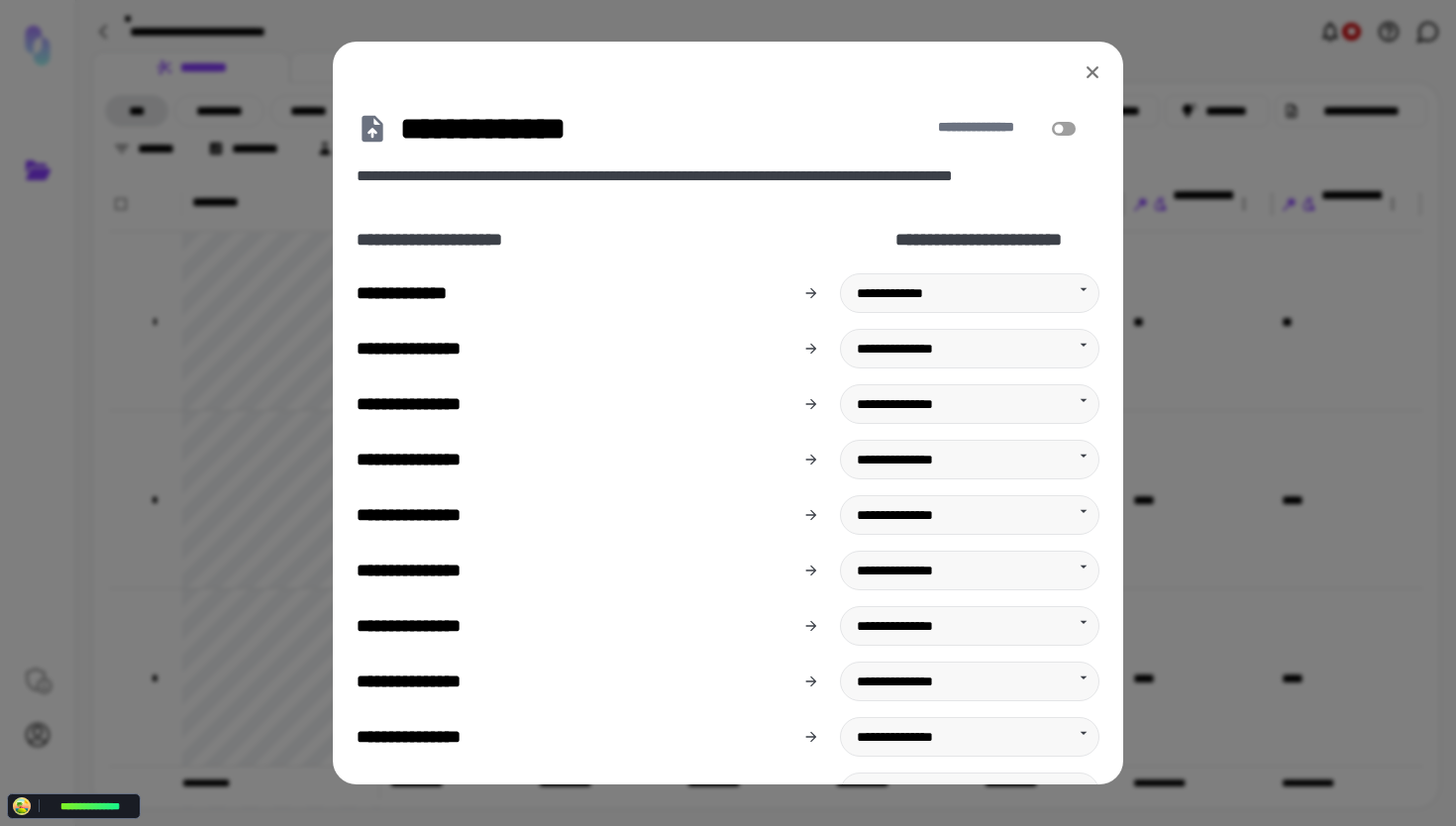 scroll, scrollTop: 170, scrollLeft: 0, axis: vertical 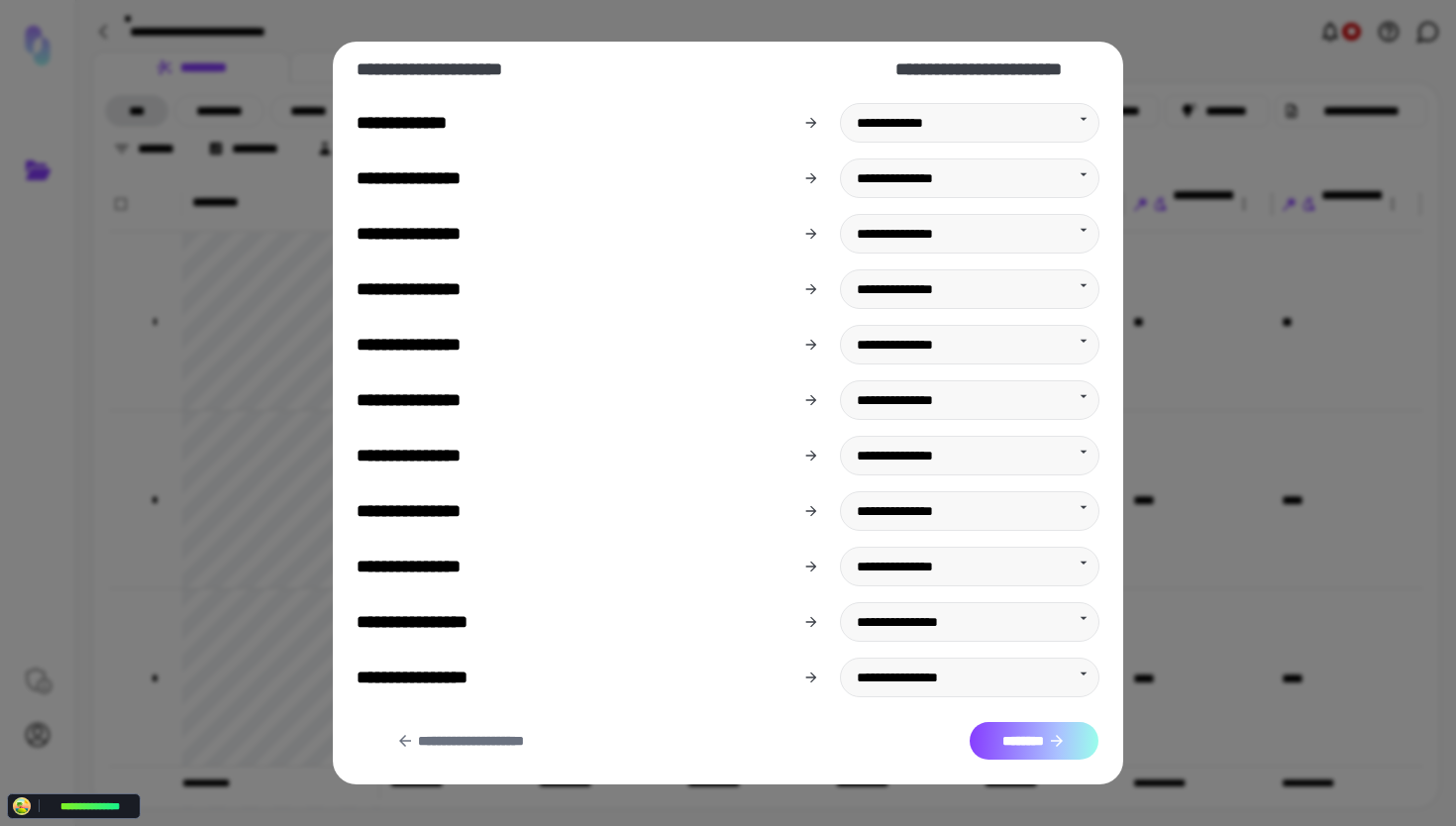 click on "********" at bounding box center (1034, 741) 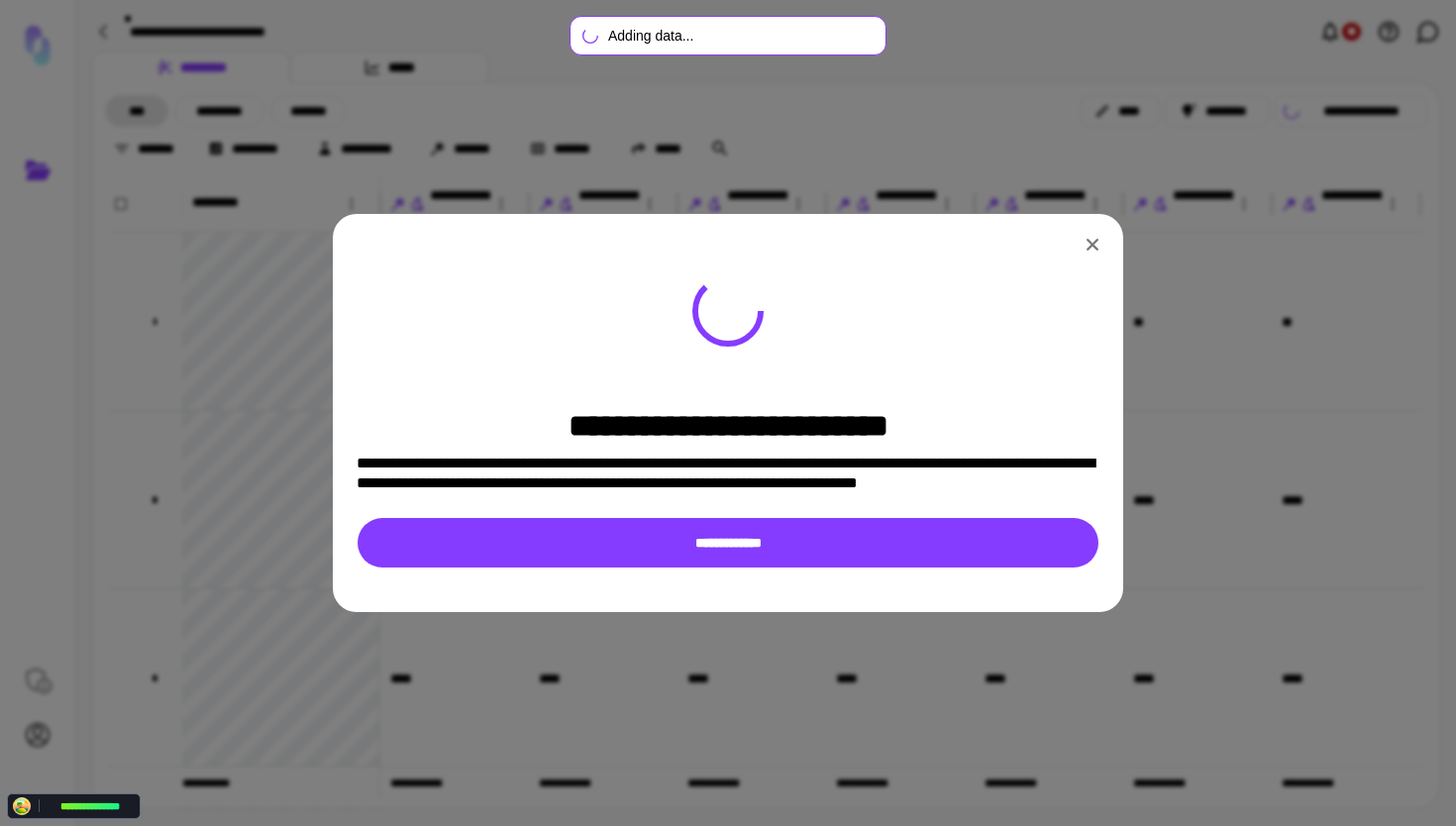 scroll, scrollTop: 0, scrollLeft: 0, axis: both 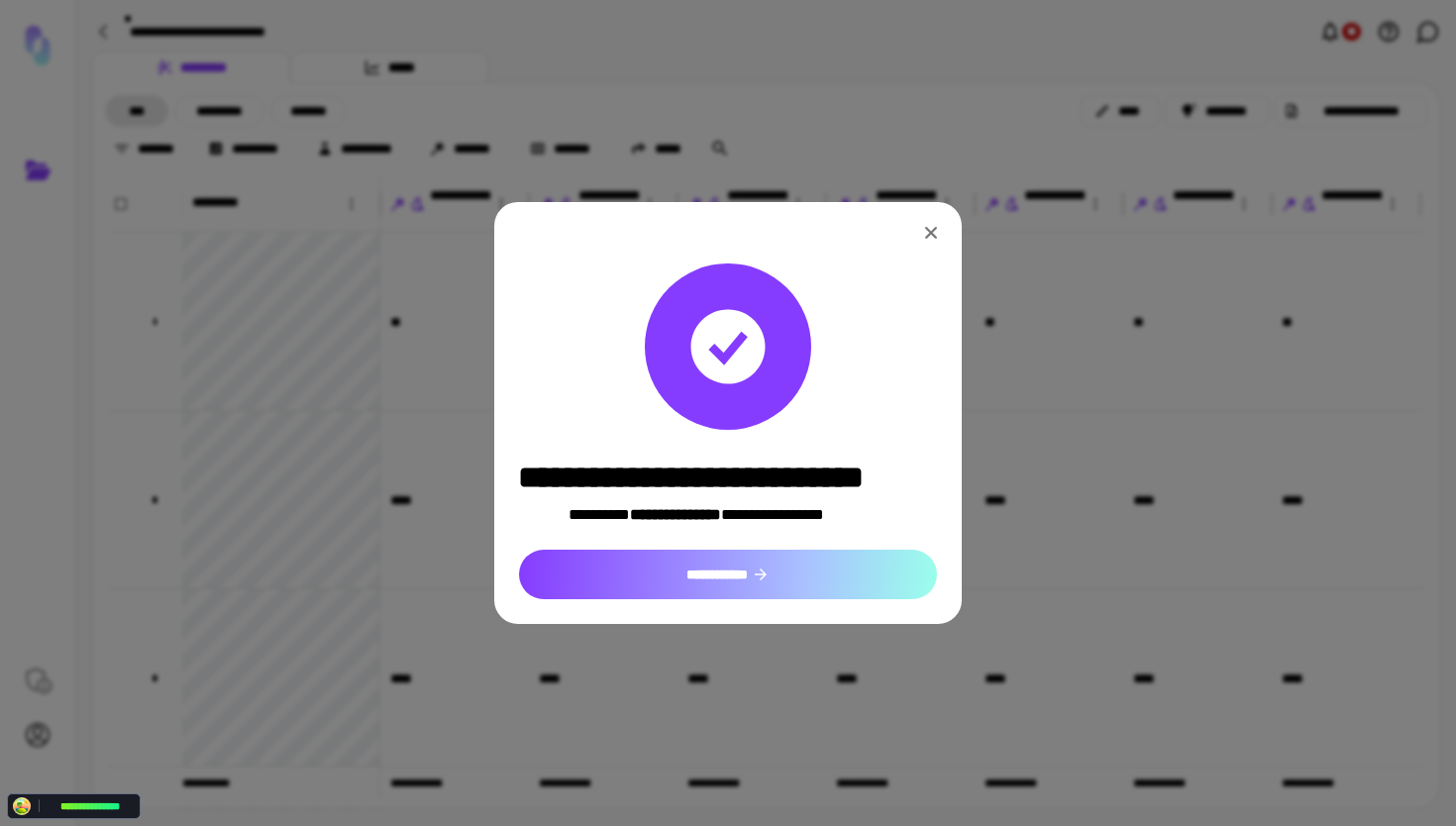 click on "**********" at bounding box center (728, 574) 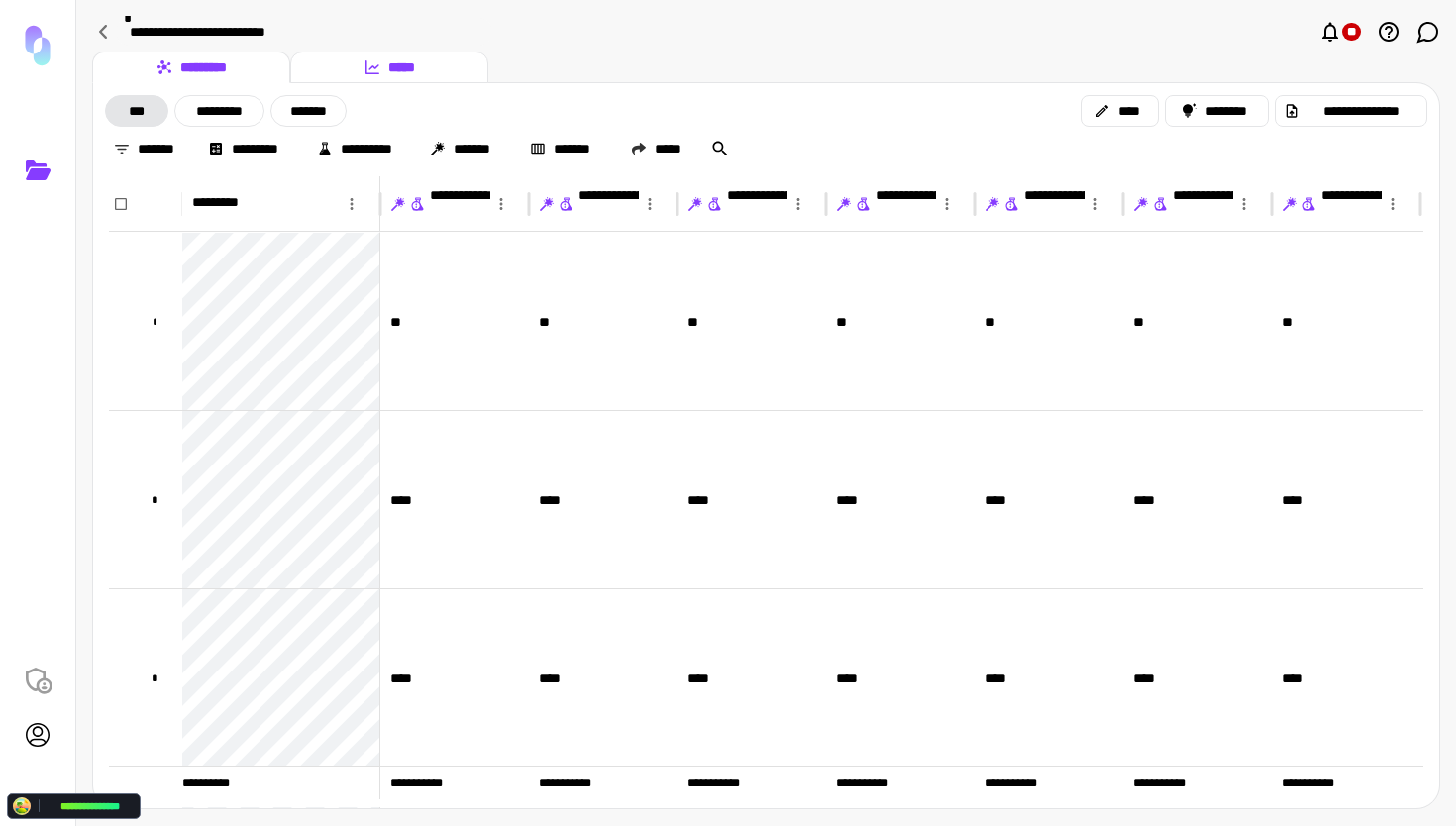 click on "*****" at bounding box center (389, 67) 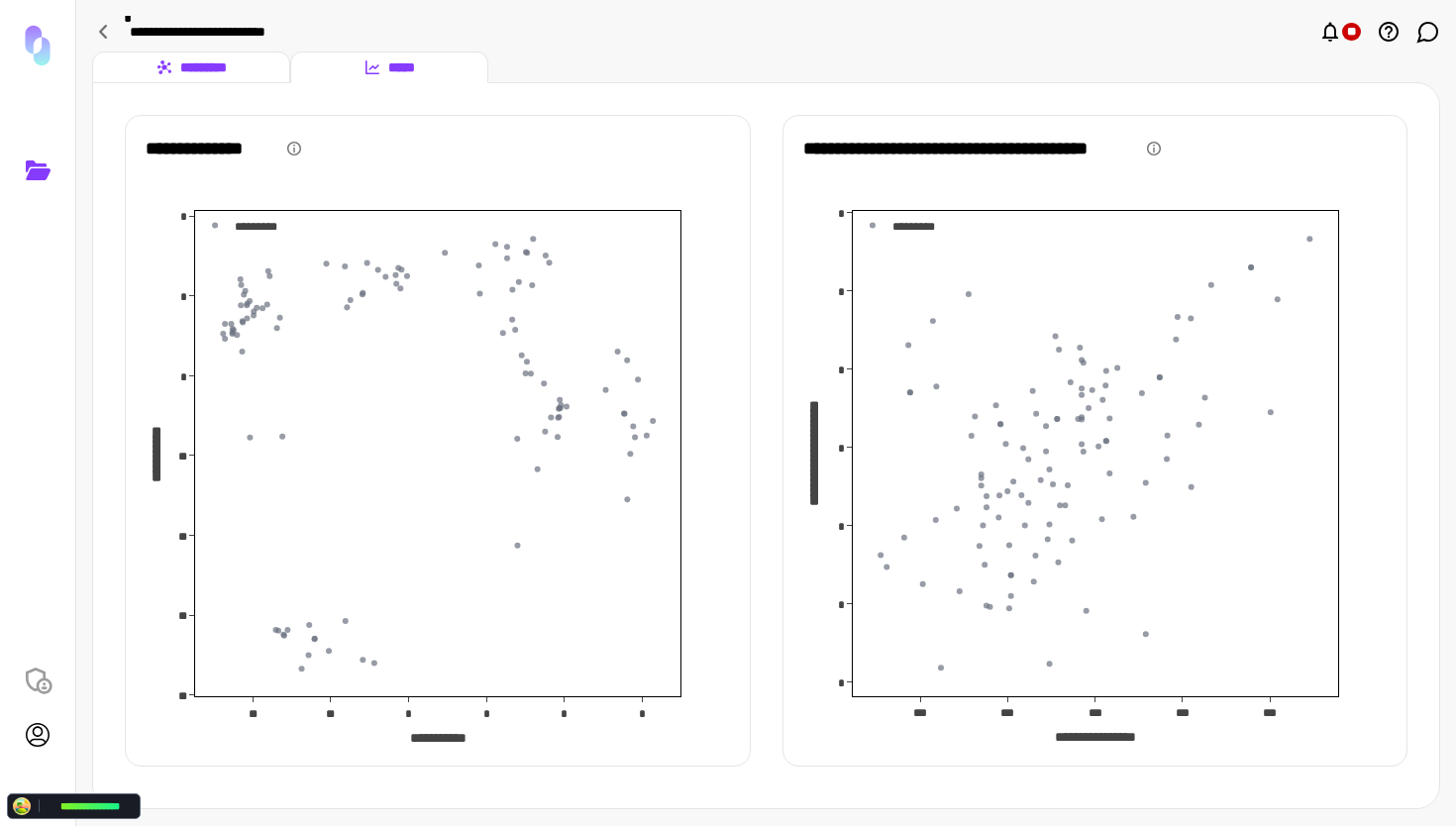 click on "*********" at bounding box center [191, 67] 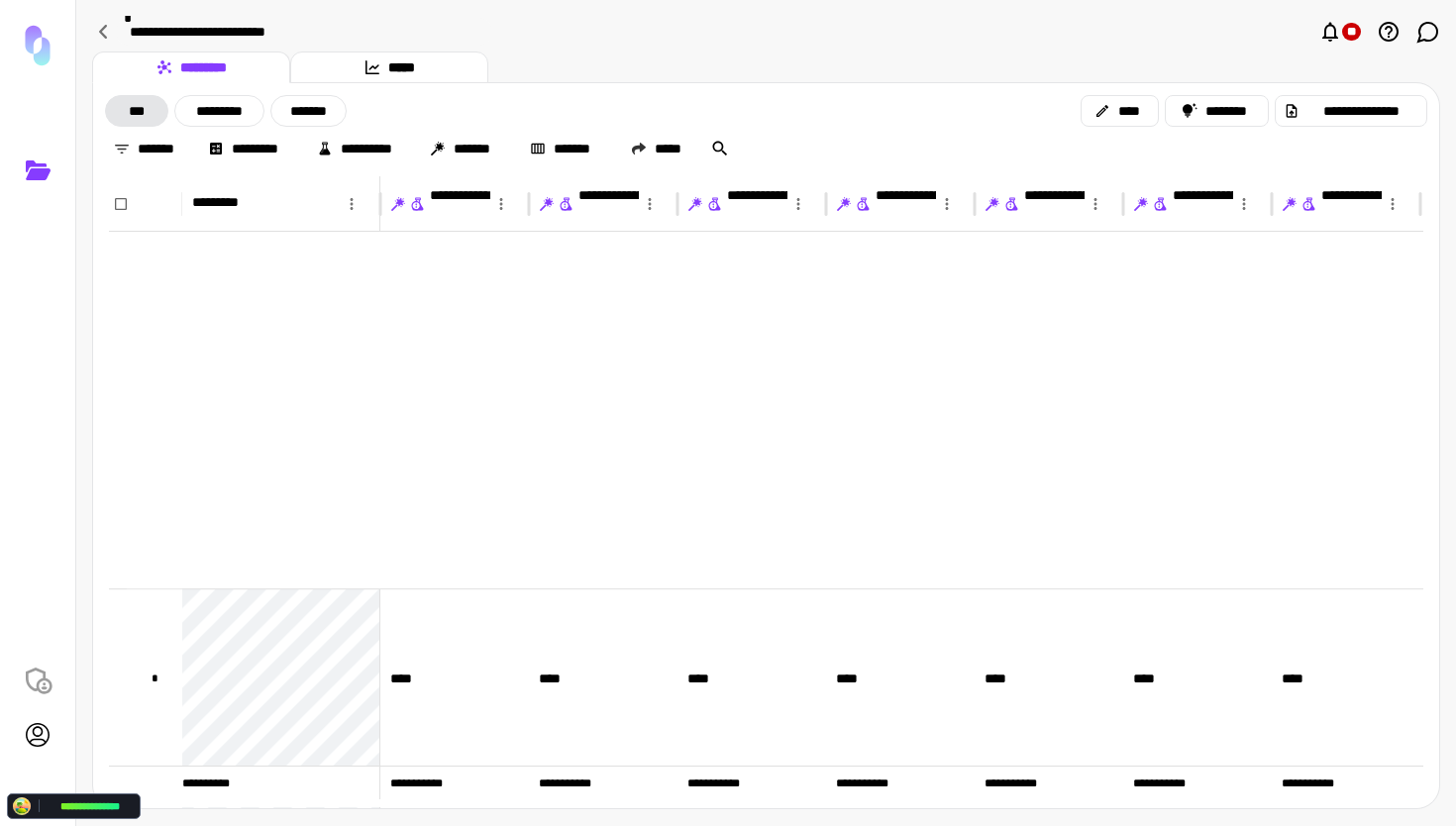 scroll, scrollTop: 839, scrollLeft: 0, axis: vertical 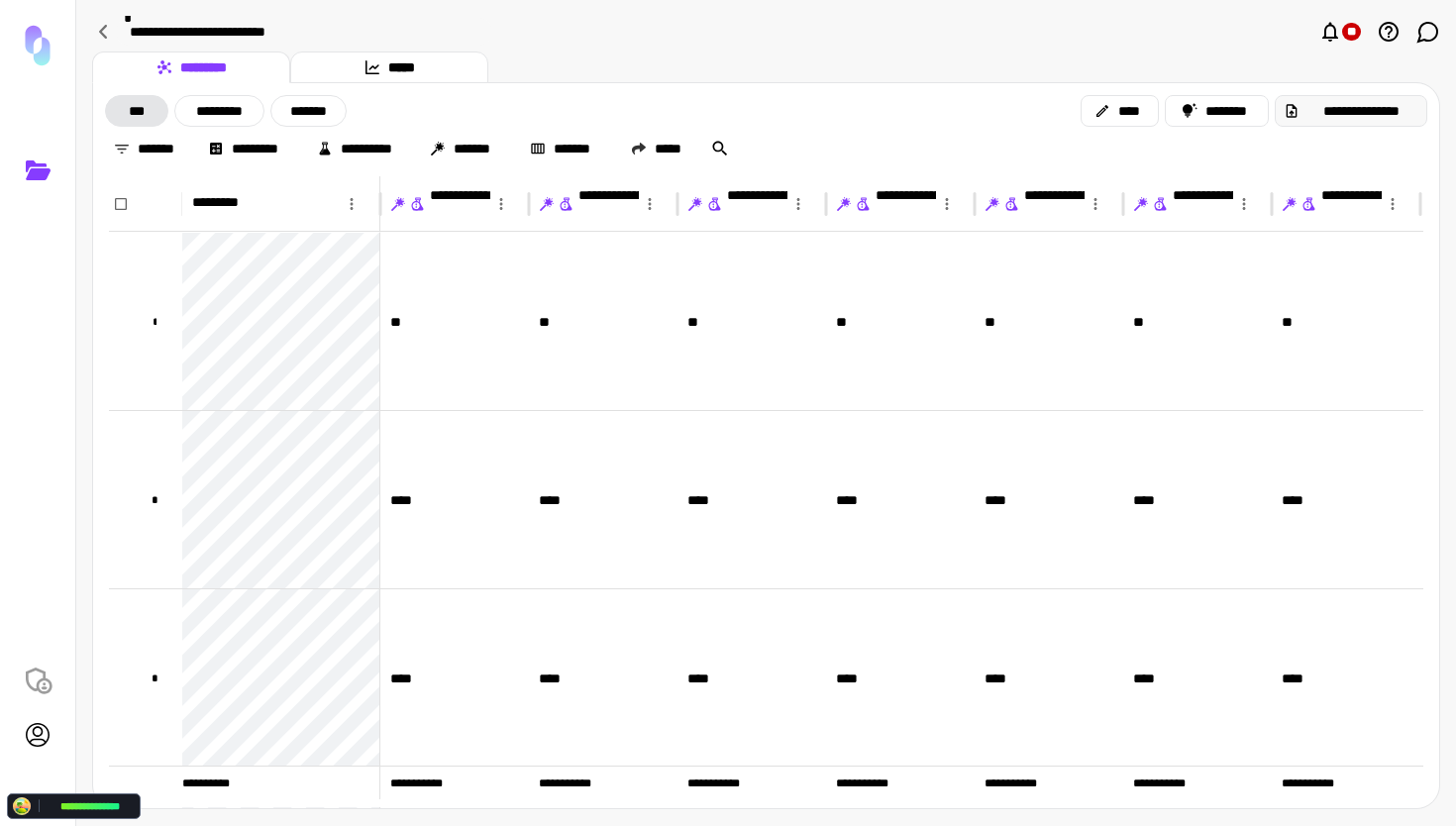 click on "**********" at bounding box center [1361, 111] 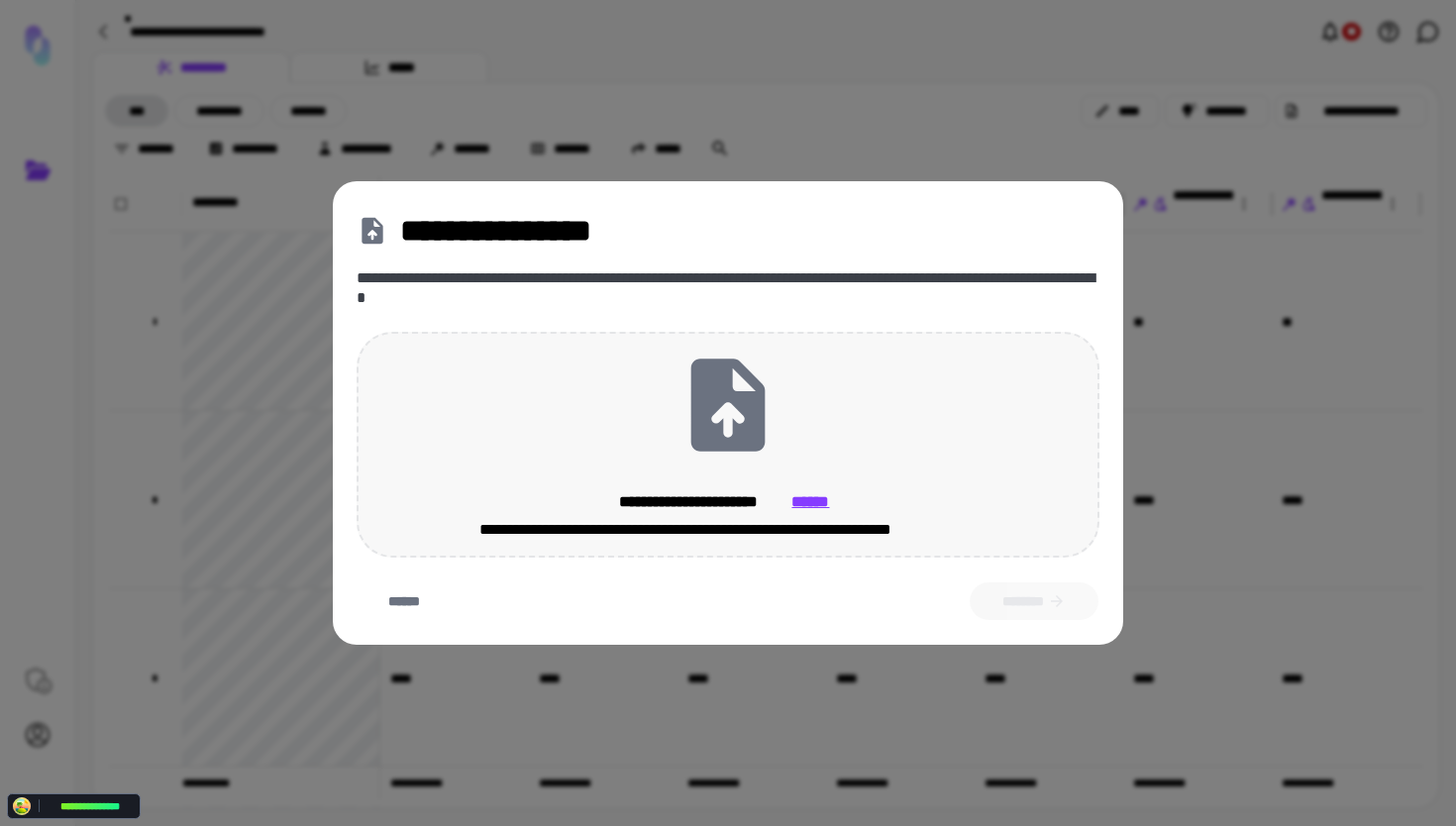 click on "**********" at bounding box center [728, 445] 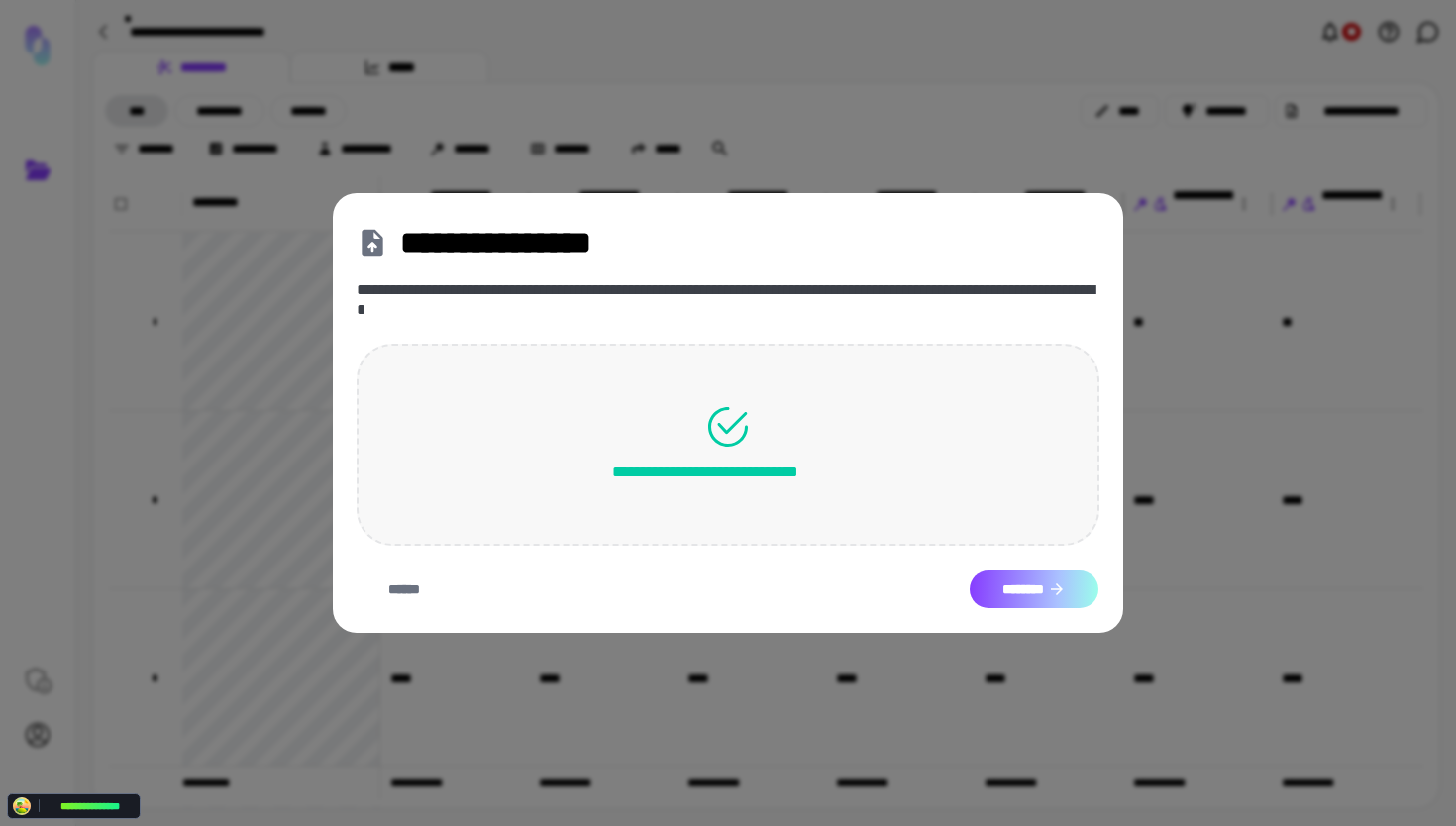click on "********" at bounding box center (1034, 589) 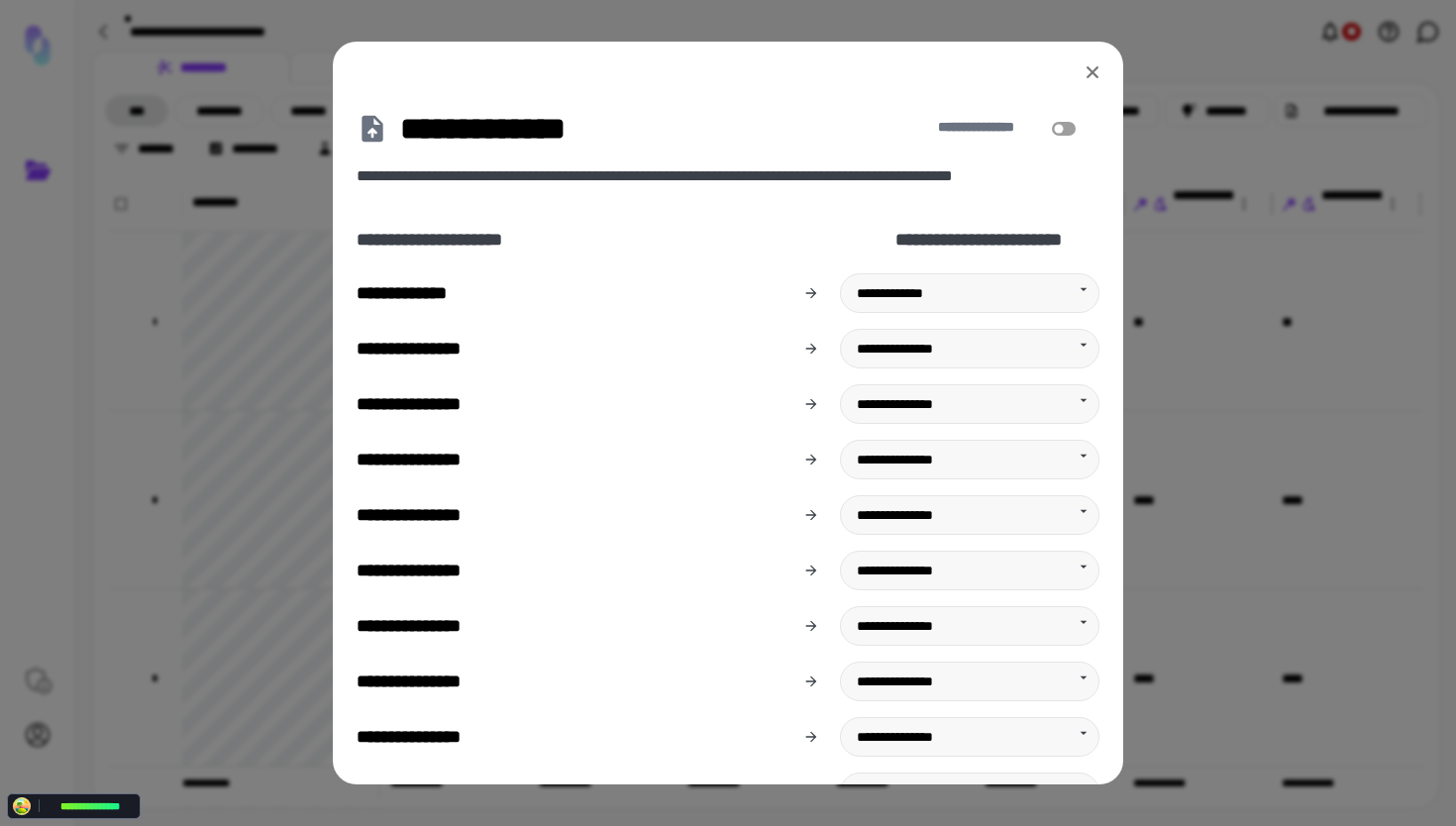 scroll, scrollTop: 170, scrollLeft: 0, axis: vertical 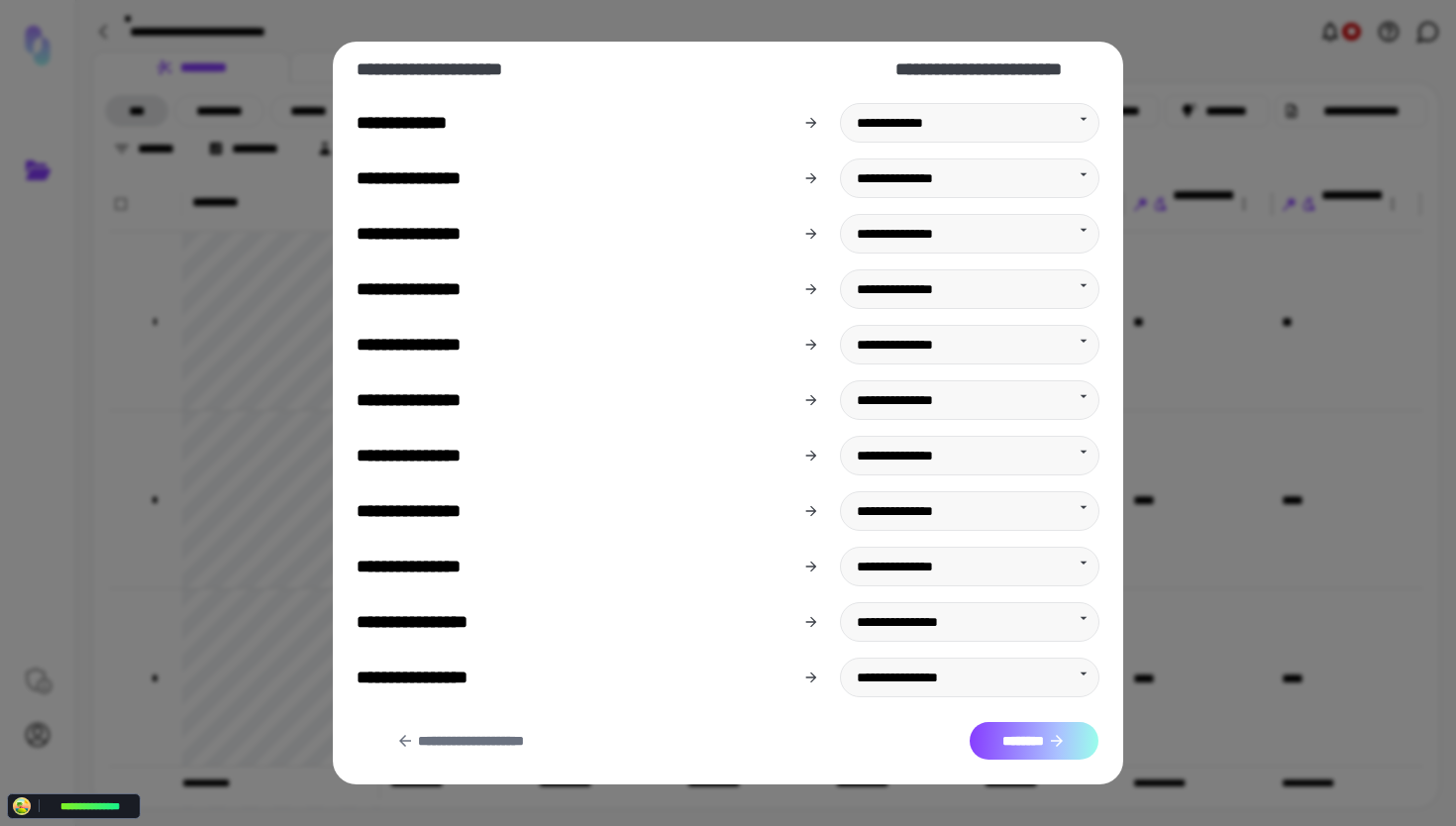click on "********" at bounding box center (1034, 741) 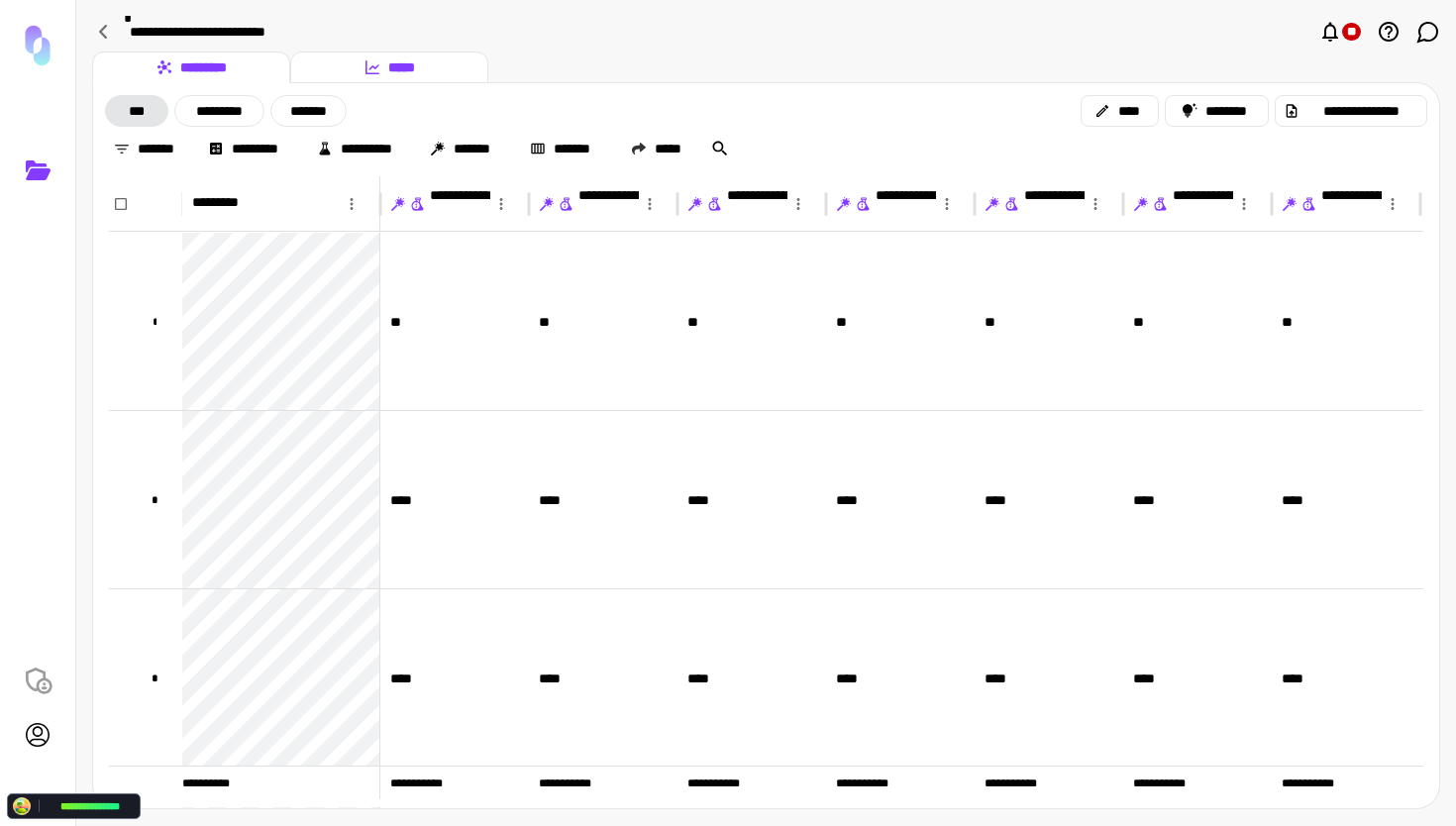 click on "*****" at bounding box center (389, 67) 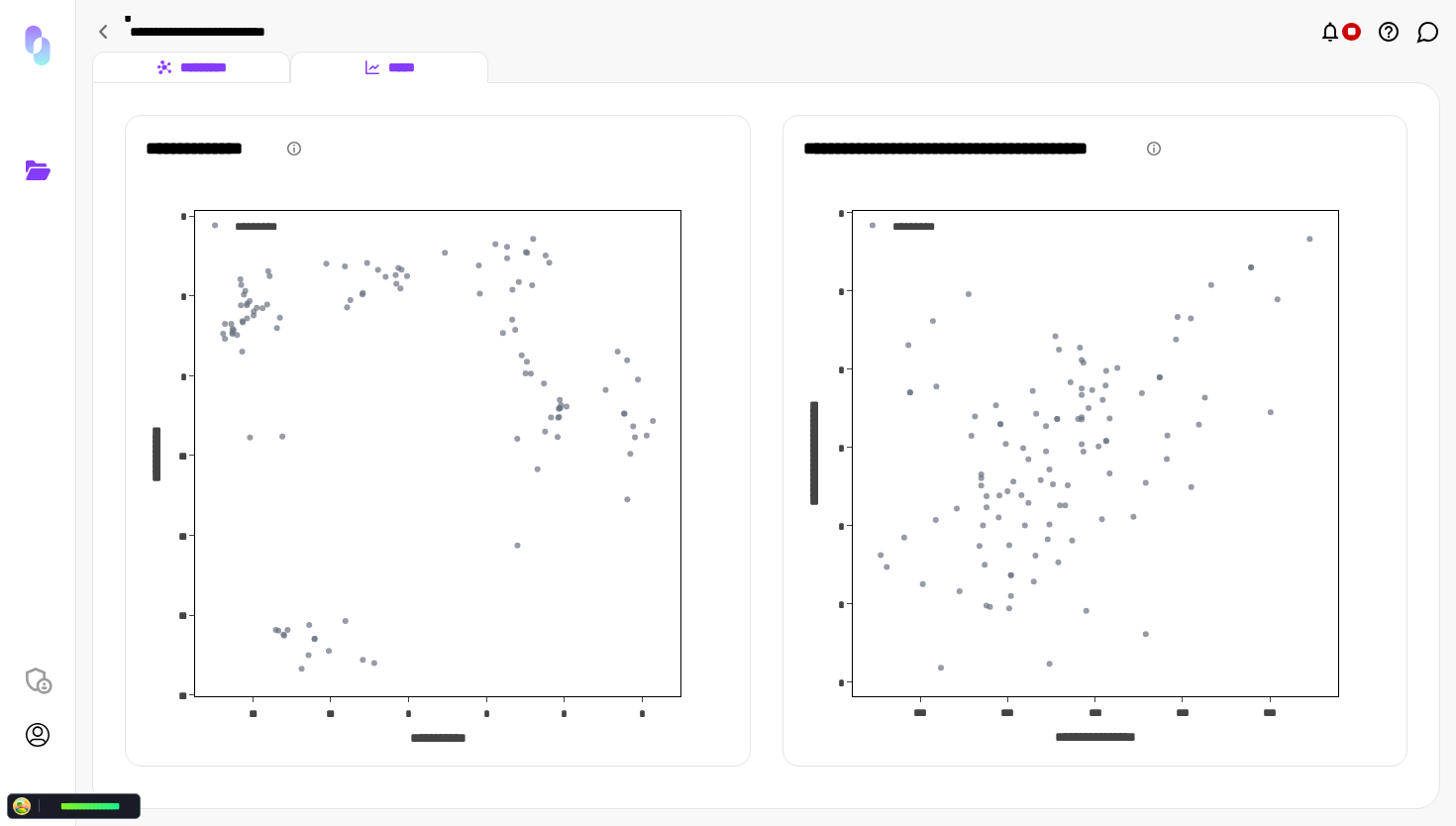 click on "*********" at bounding box center (191, 67) 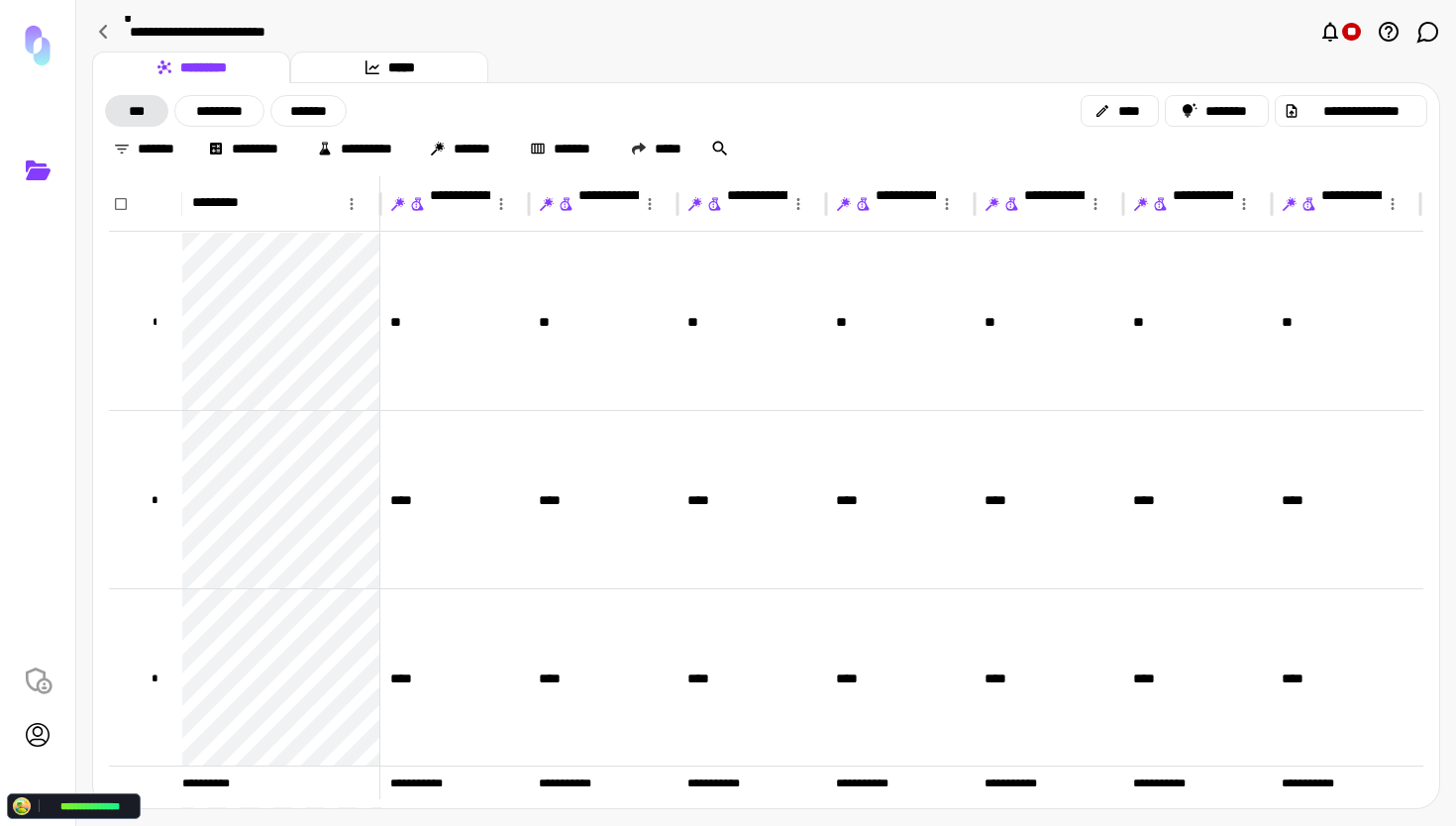 scroll, scrollTop: 359, scrollLeft: 0, axis: vertical 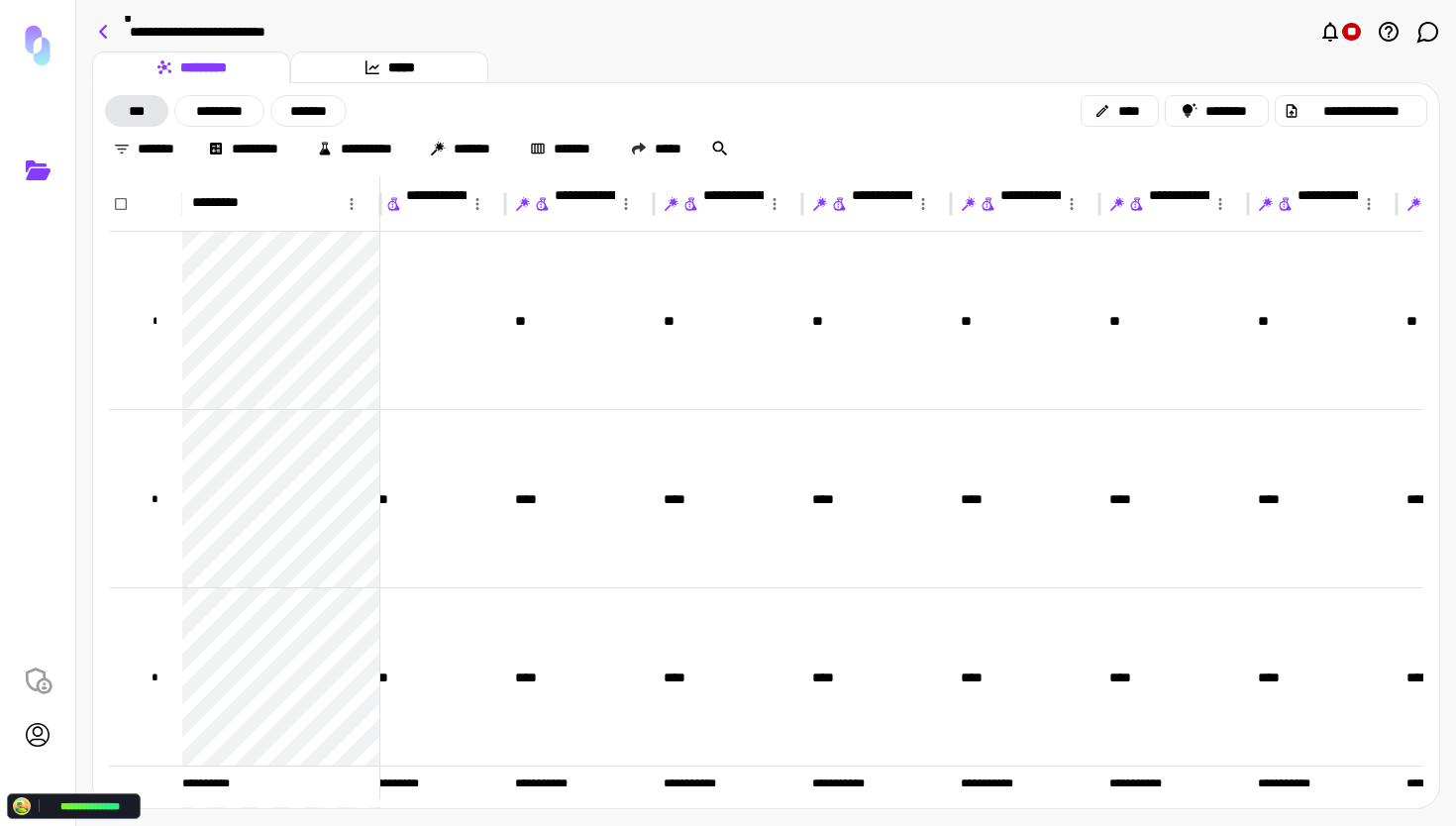 click 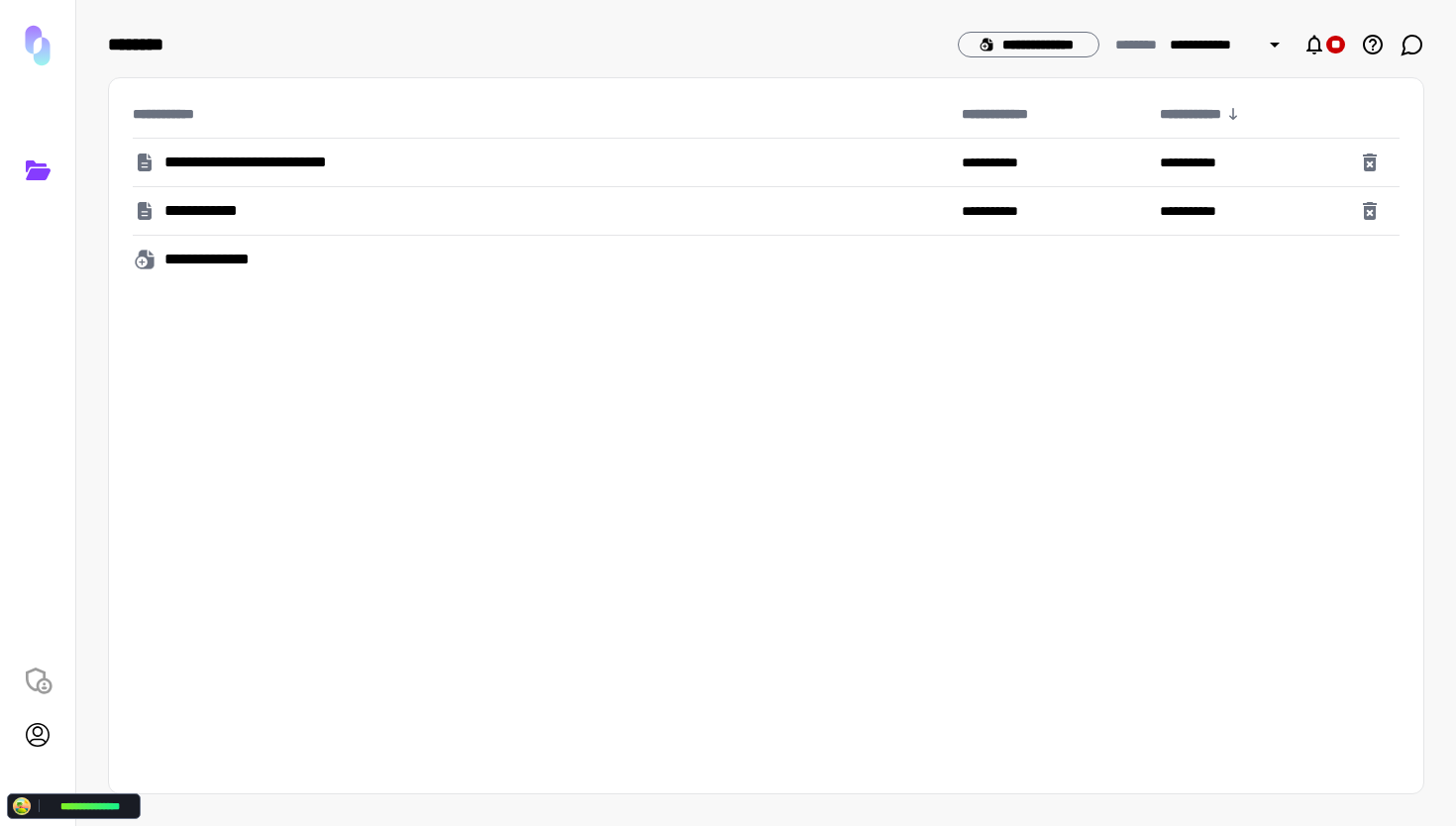 click 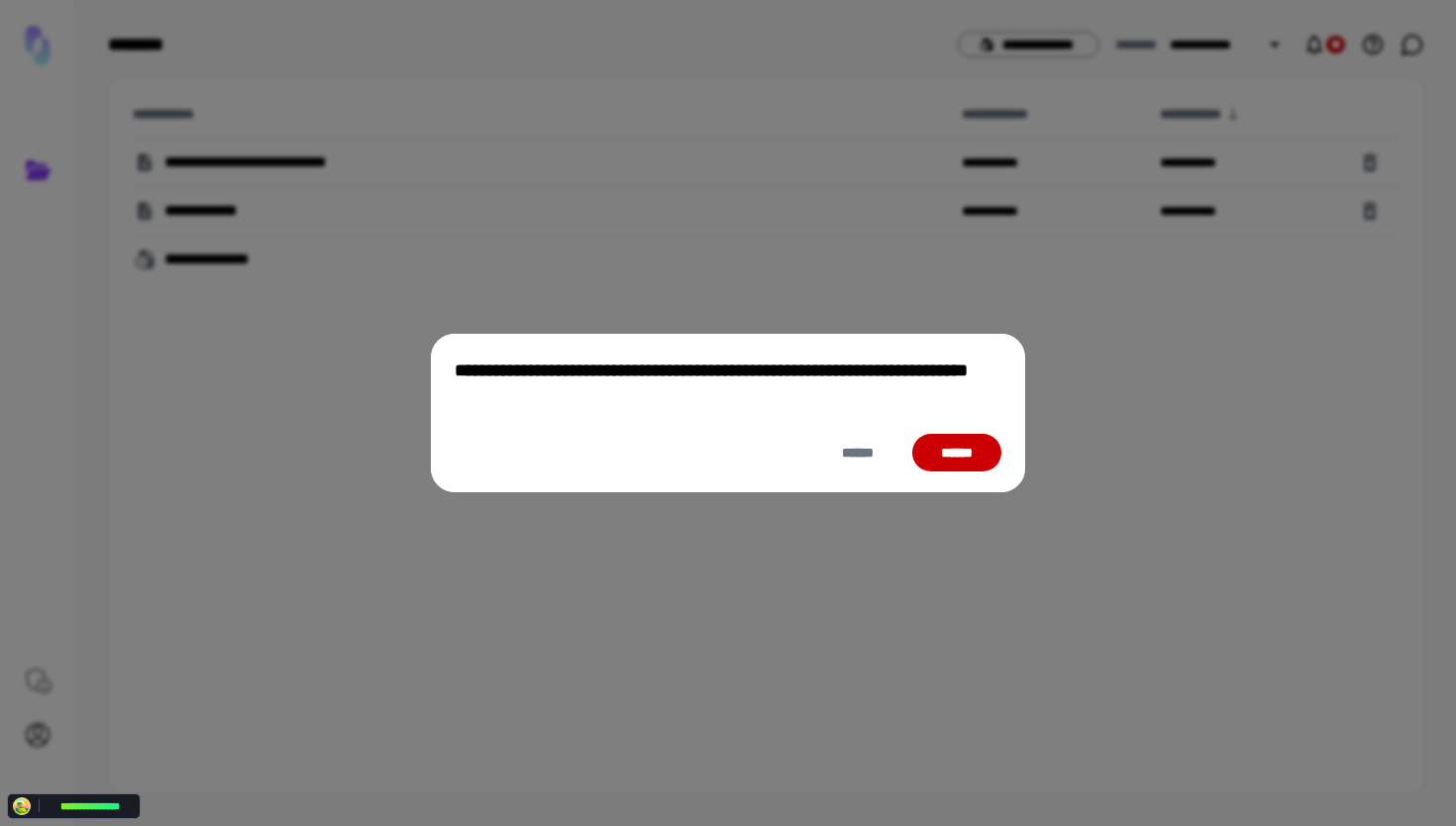 click on "******" at bounding box center [957, 453] 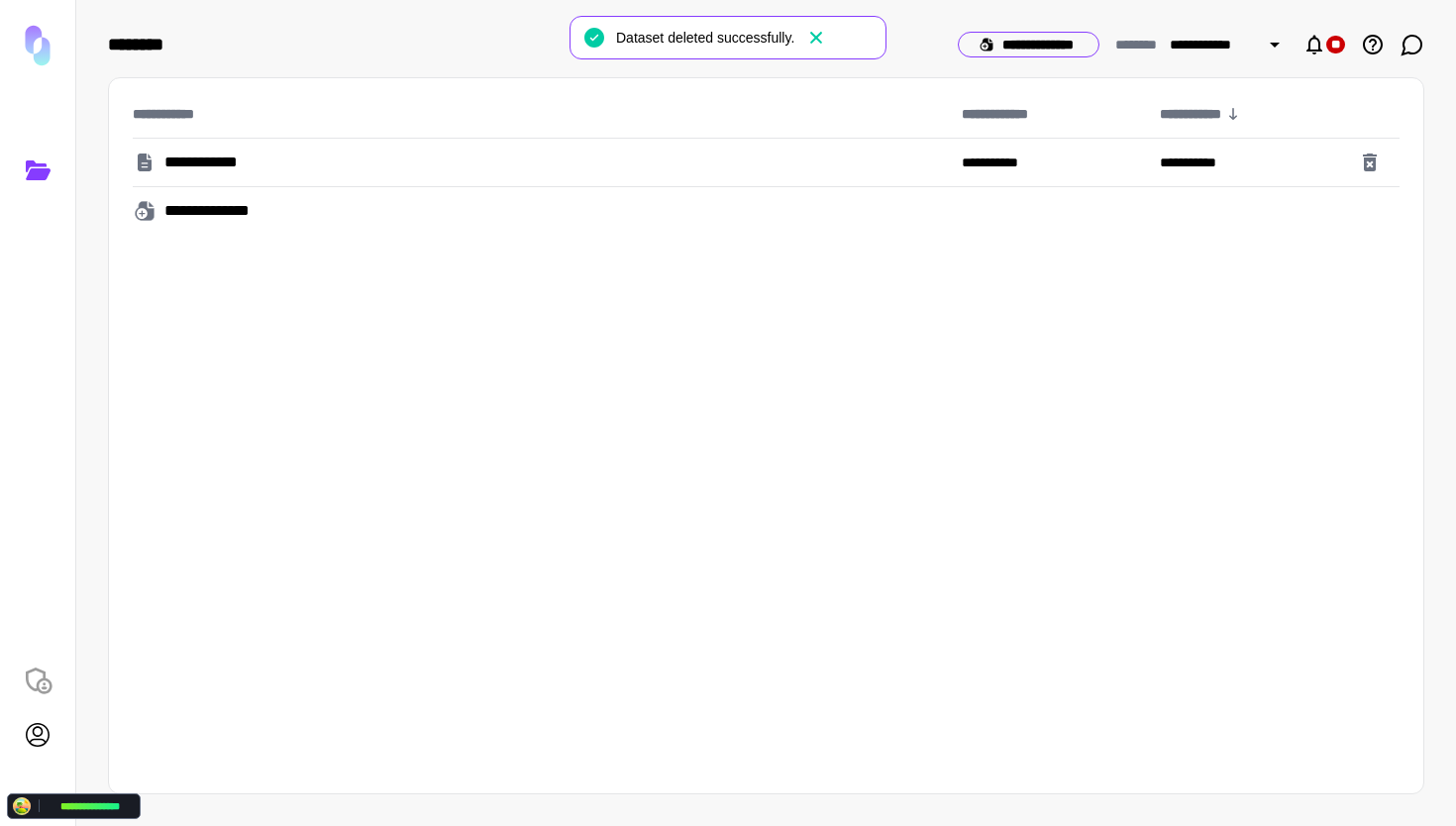 click on "**********" at bounding box center [1028, 45] 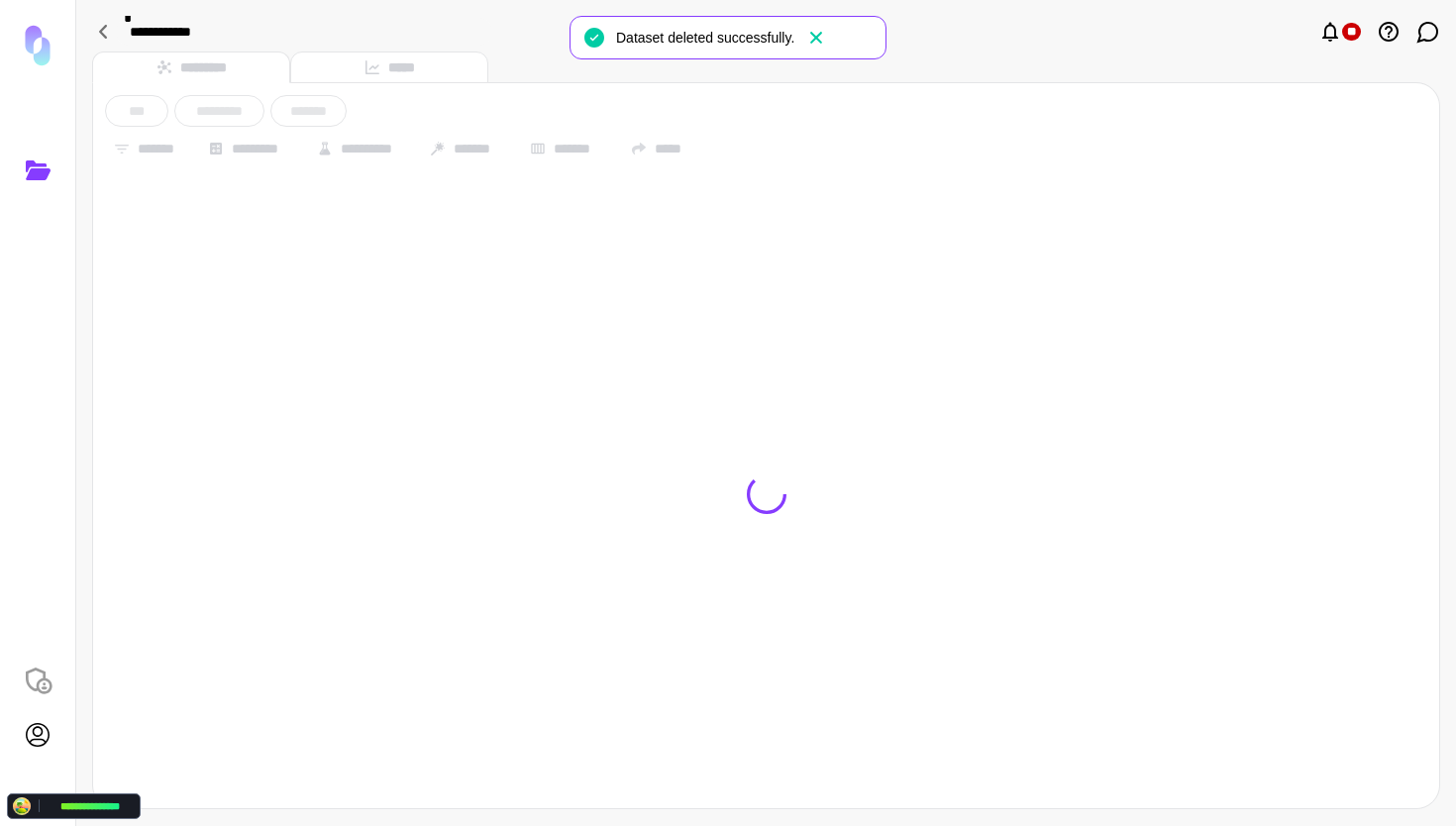 click 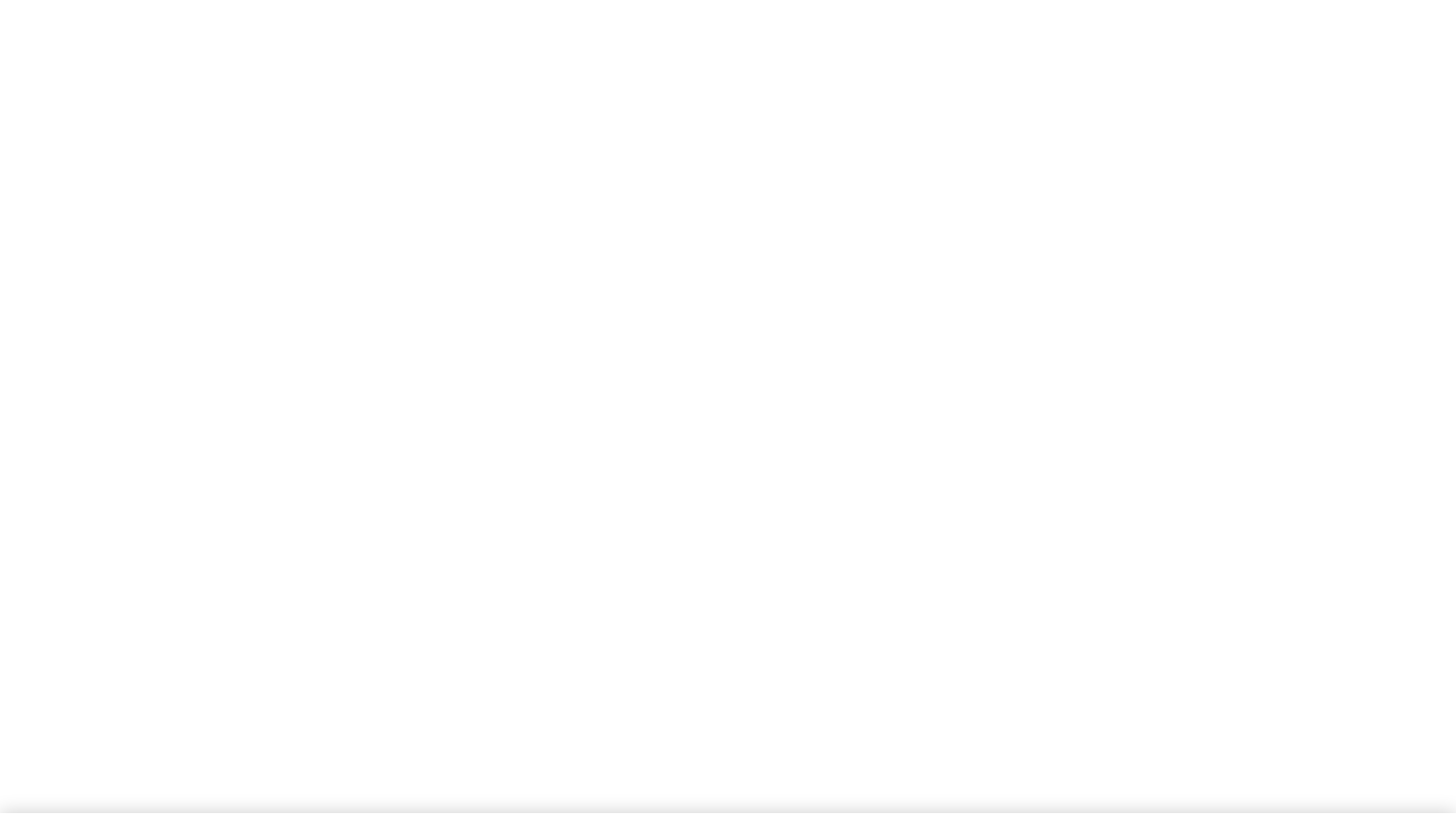 scroll, scrollTop: 0, scrollLeft: 0, axis: both 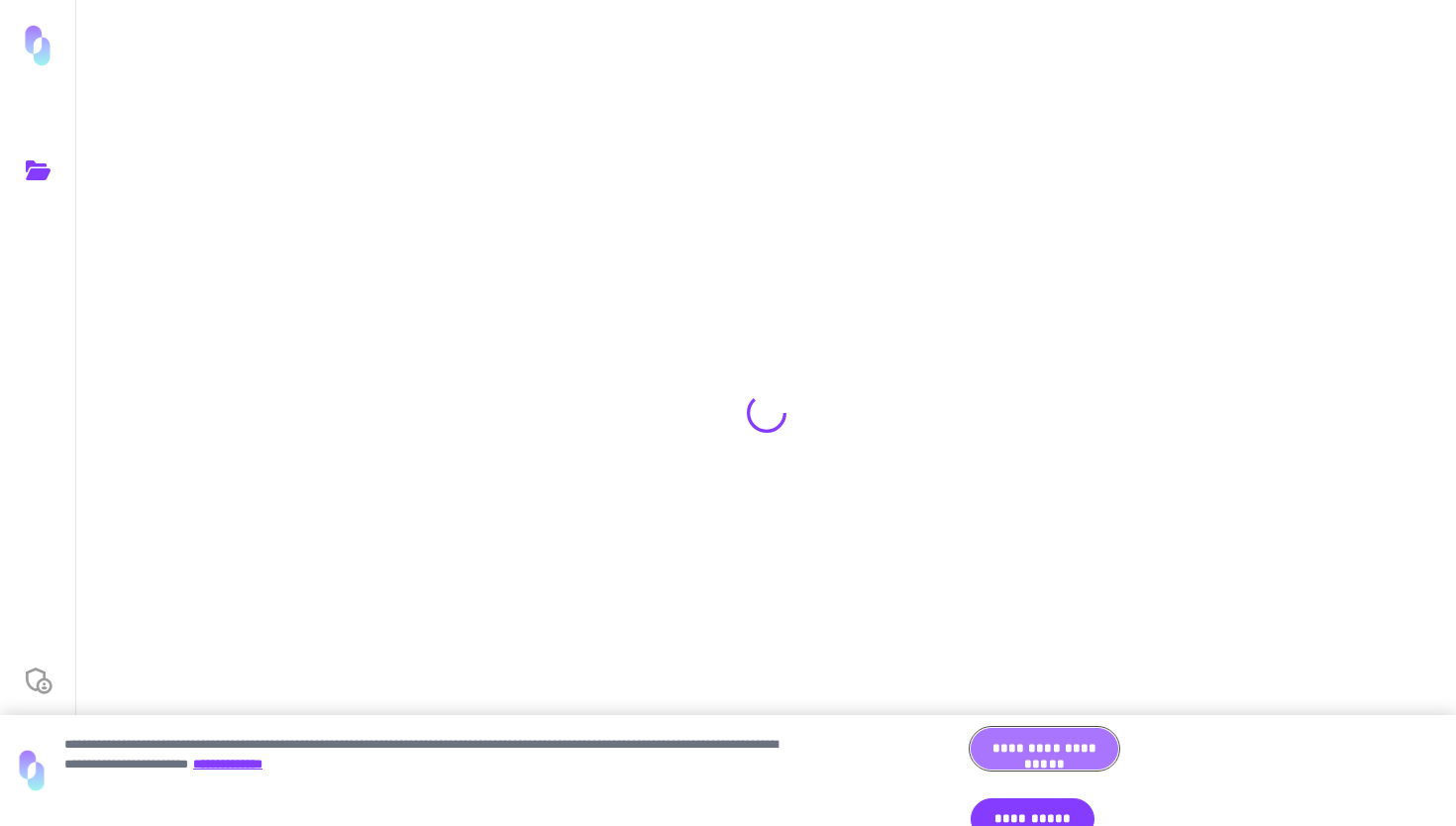click on "**********" at bounding box center [1044, 749] 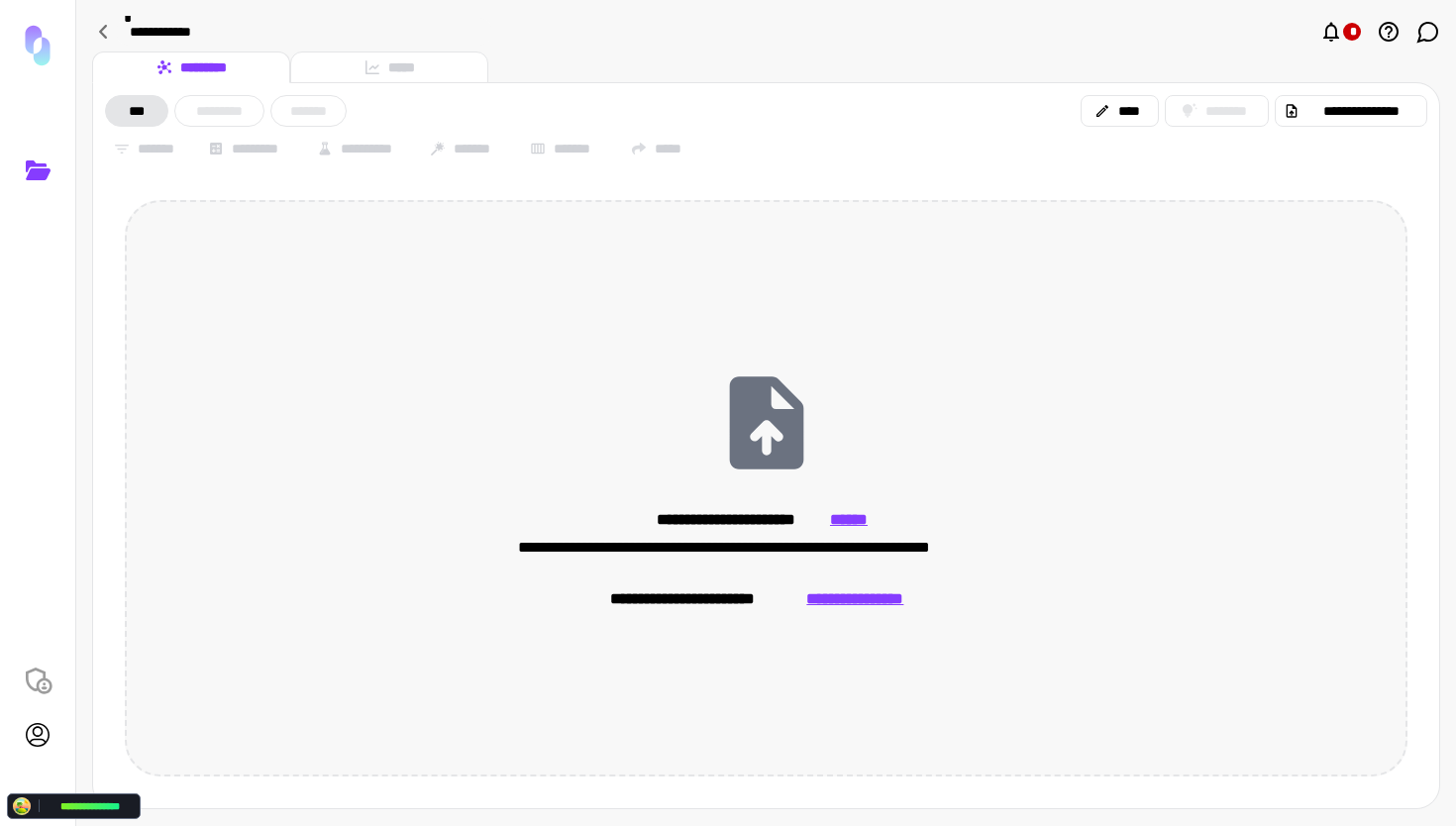 click on "**********" at bounding box center (767, 560) 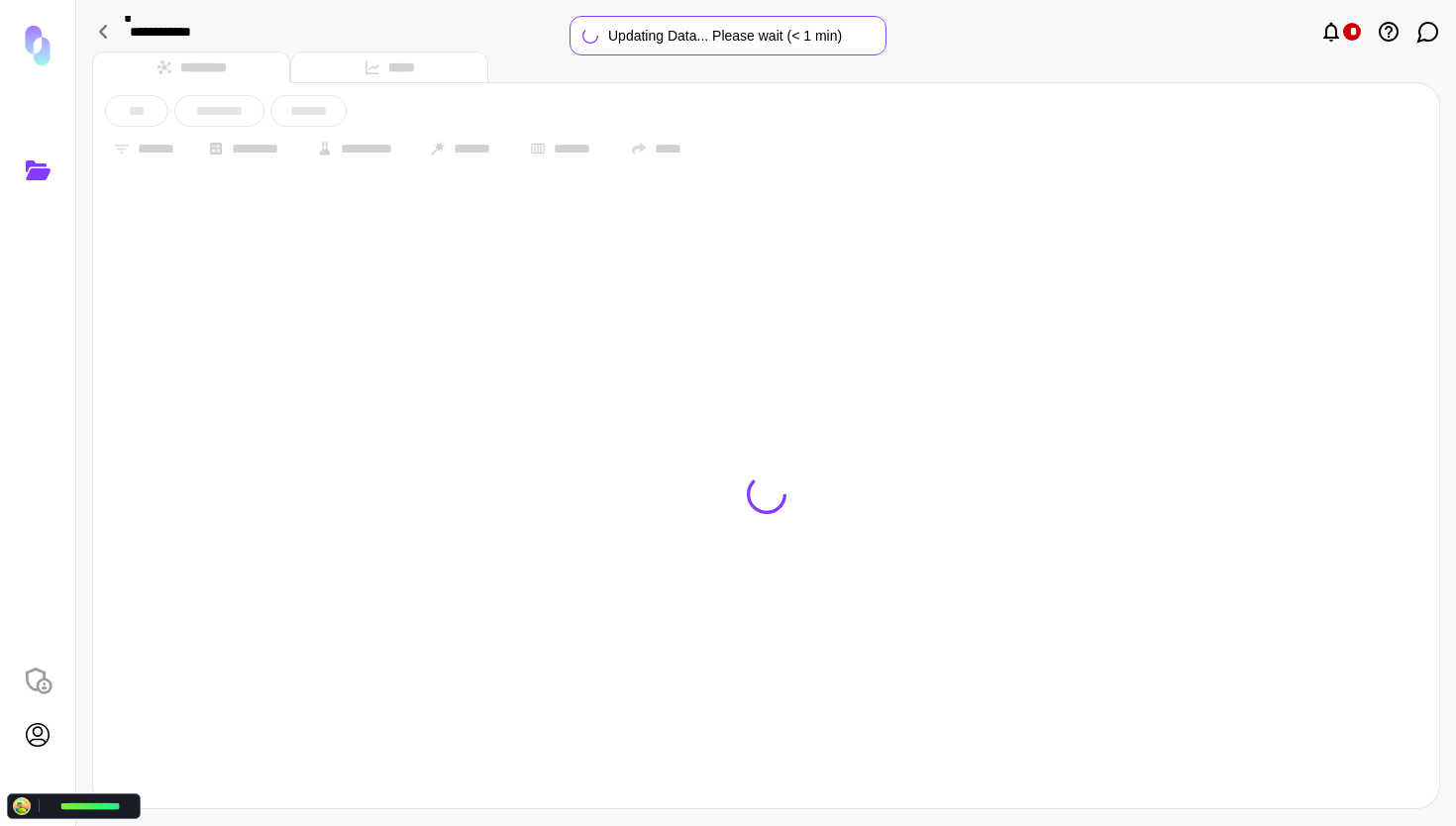 type on "**********" 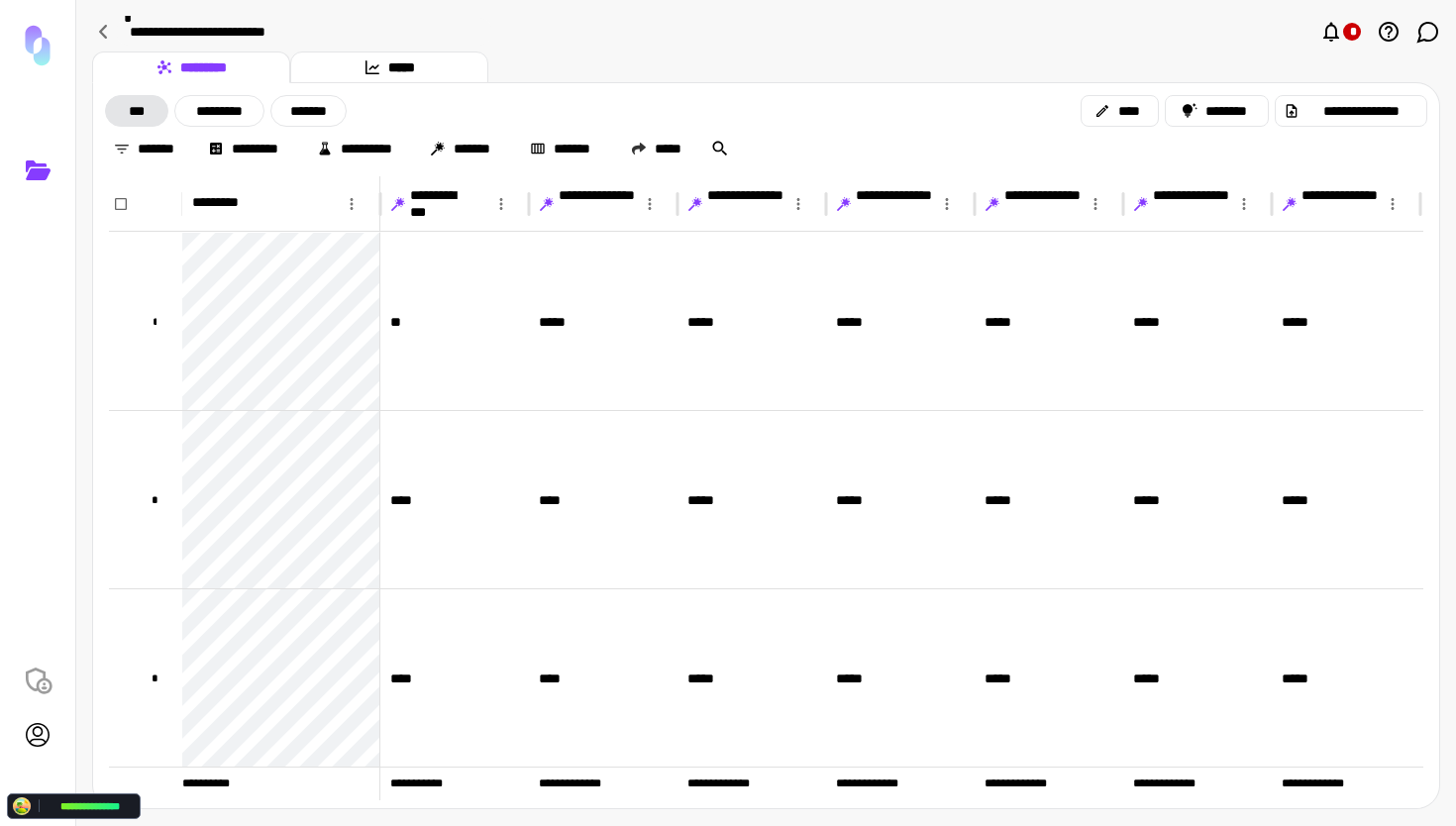 drag, startPoint x: 400, startPoint y: 208, endPoint x: 486, endPoint y: 210, distance: 86.02325 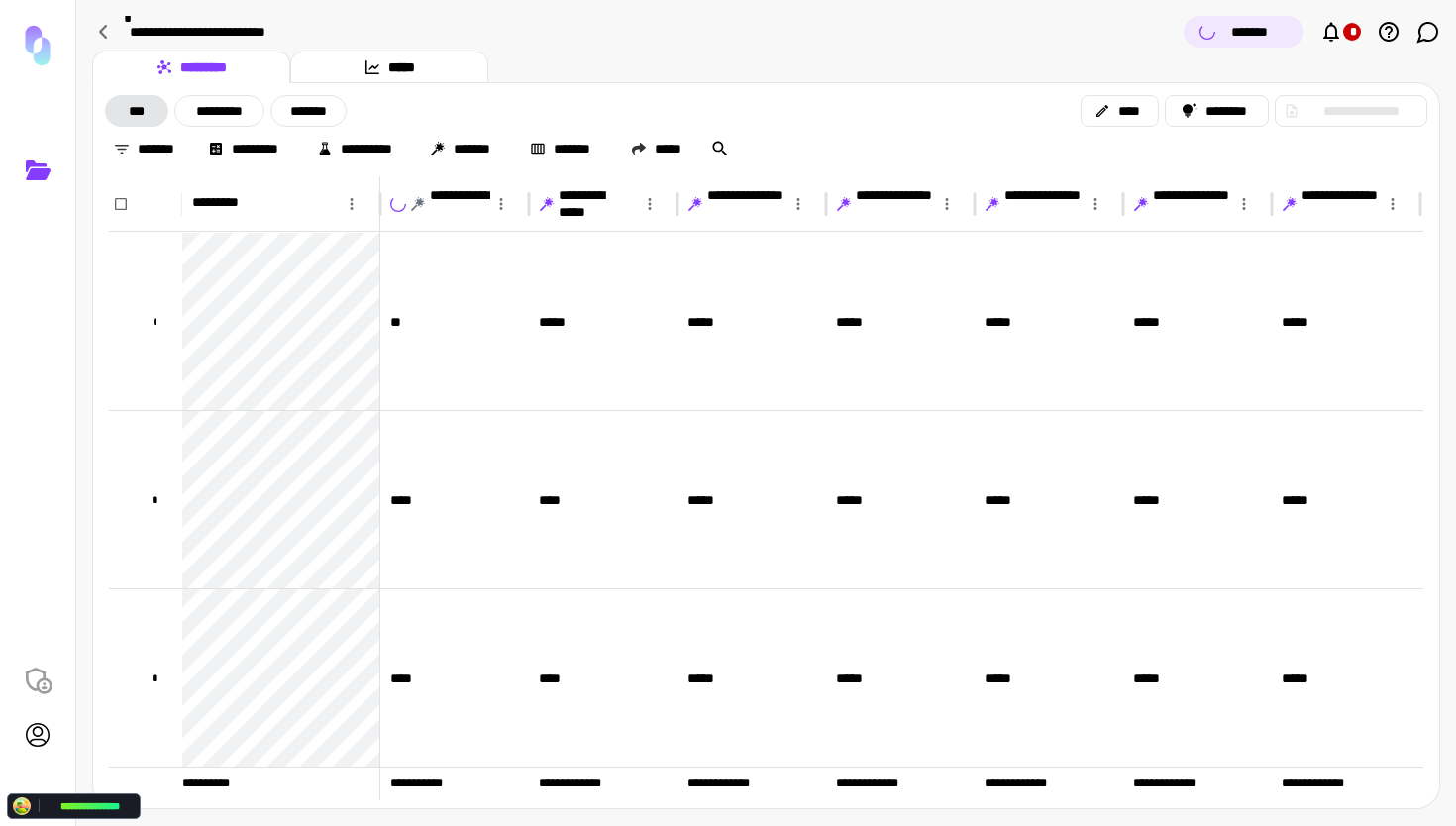 drag, startPoint x: 545, startPoint y: 201, endPoint x: 680, endPoint y: 204, distance: 135.03333 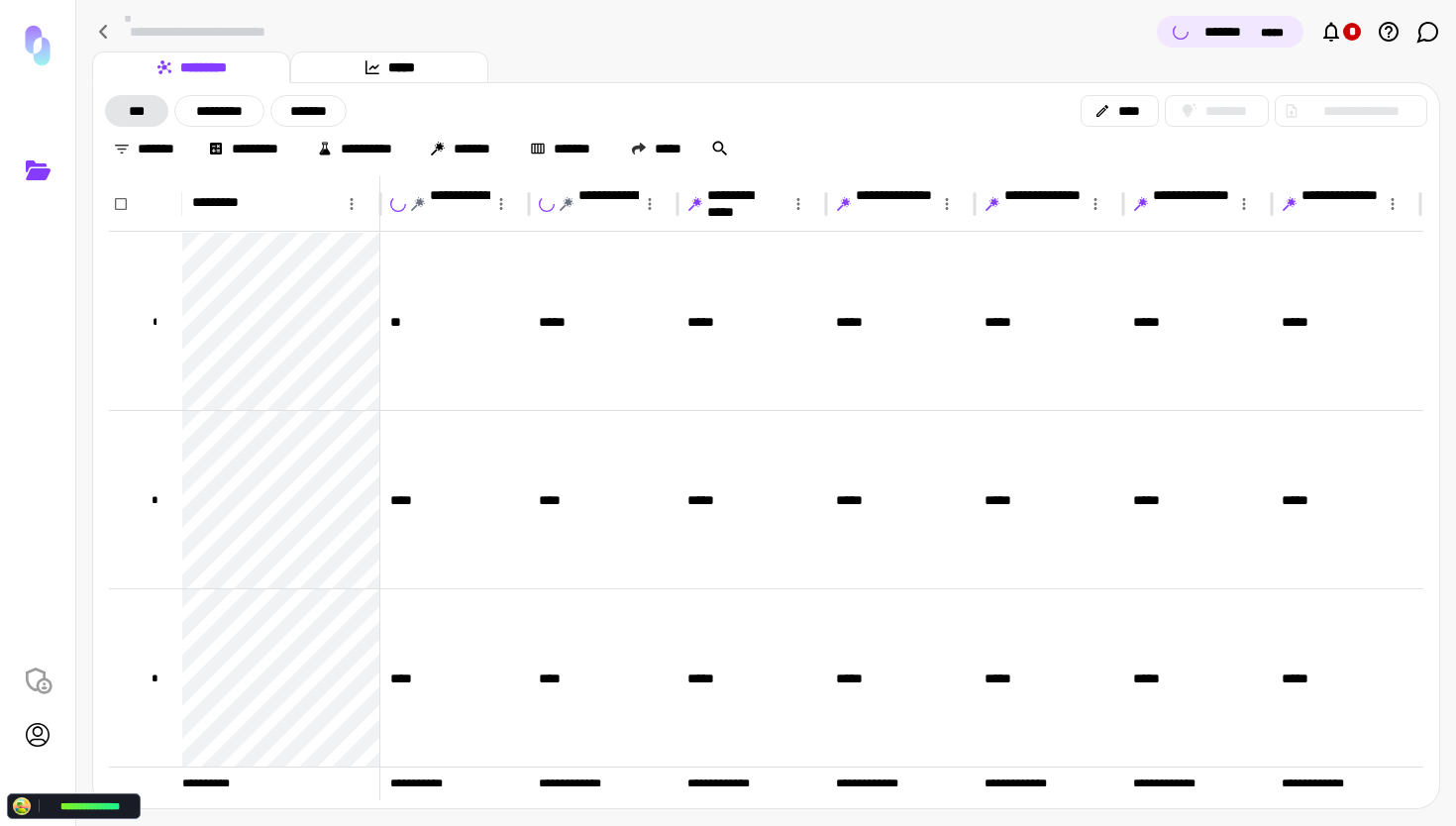 click 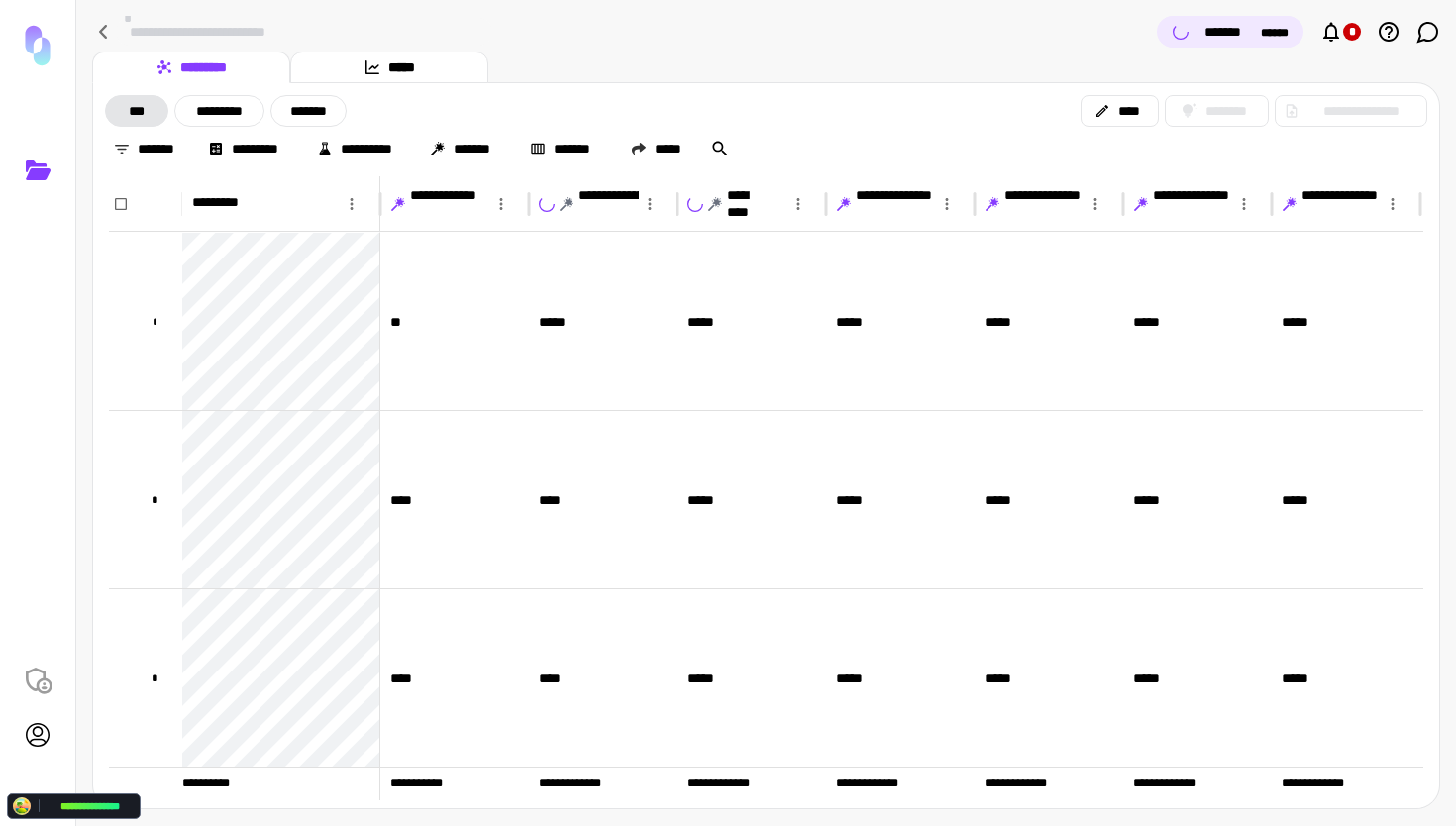 click 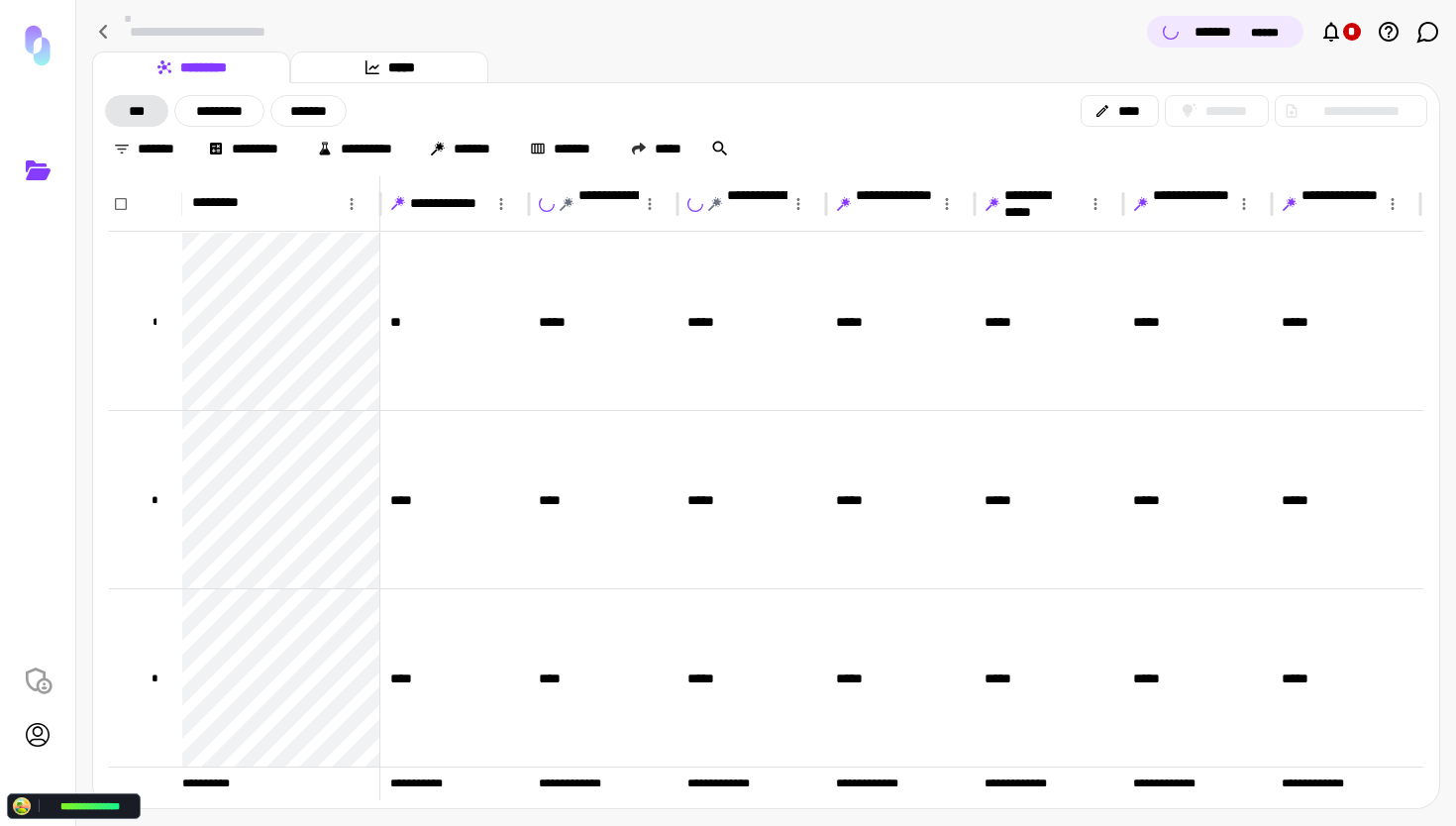 click 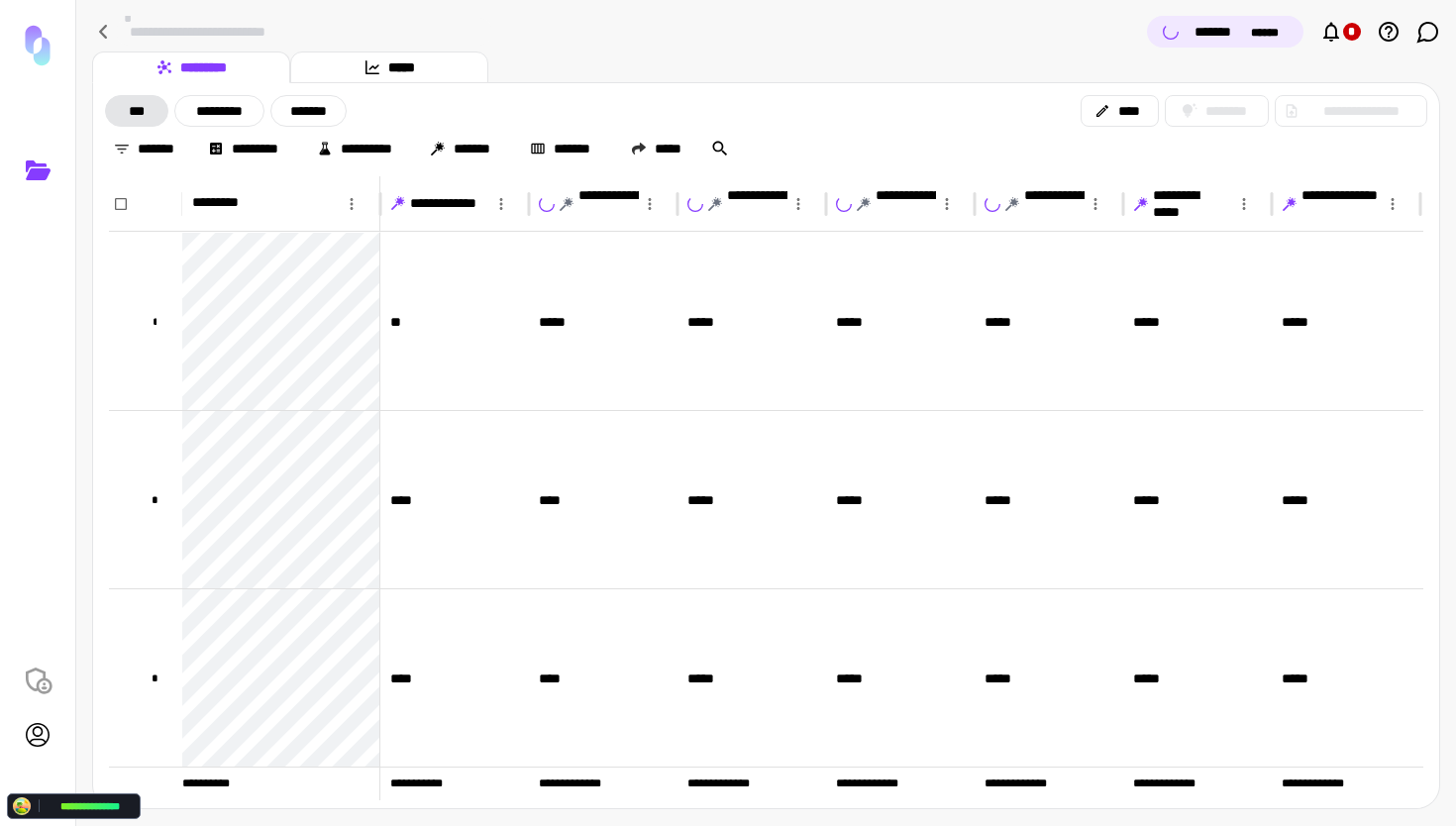 click 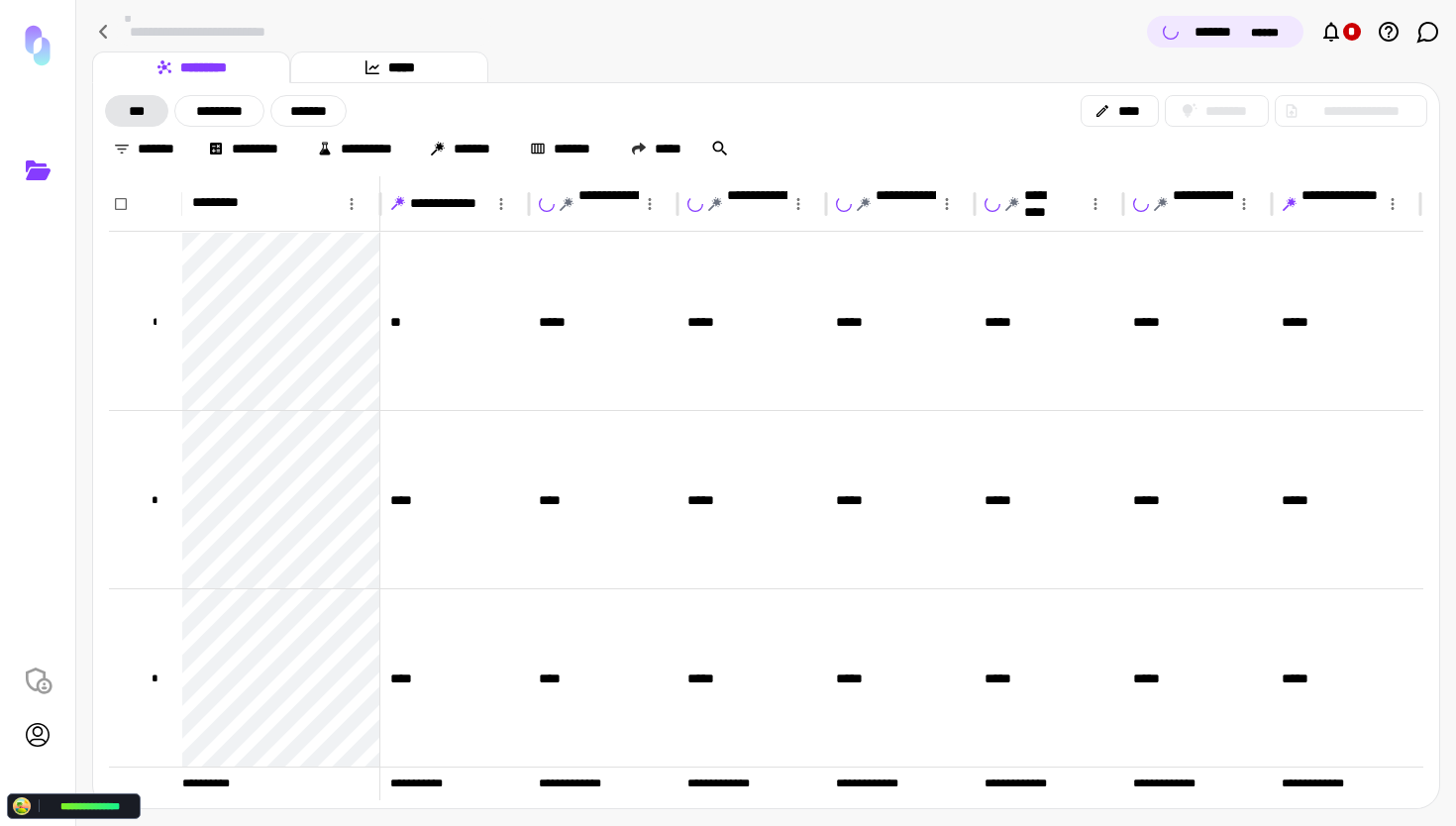 scroll, scrollTop: 0, scrollLeft: 155, axis: horizontal 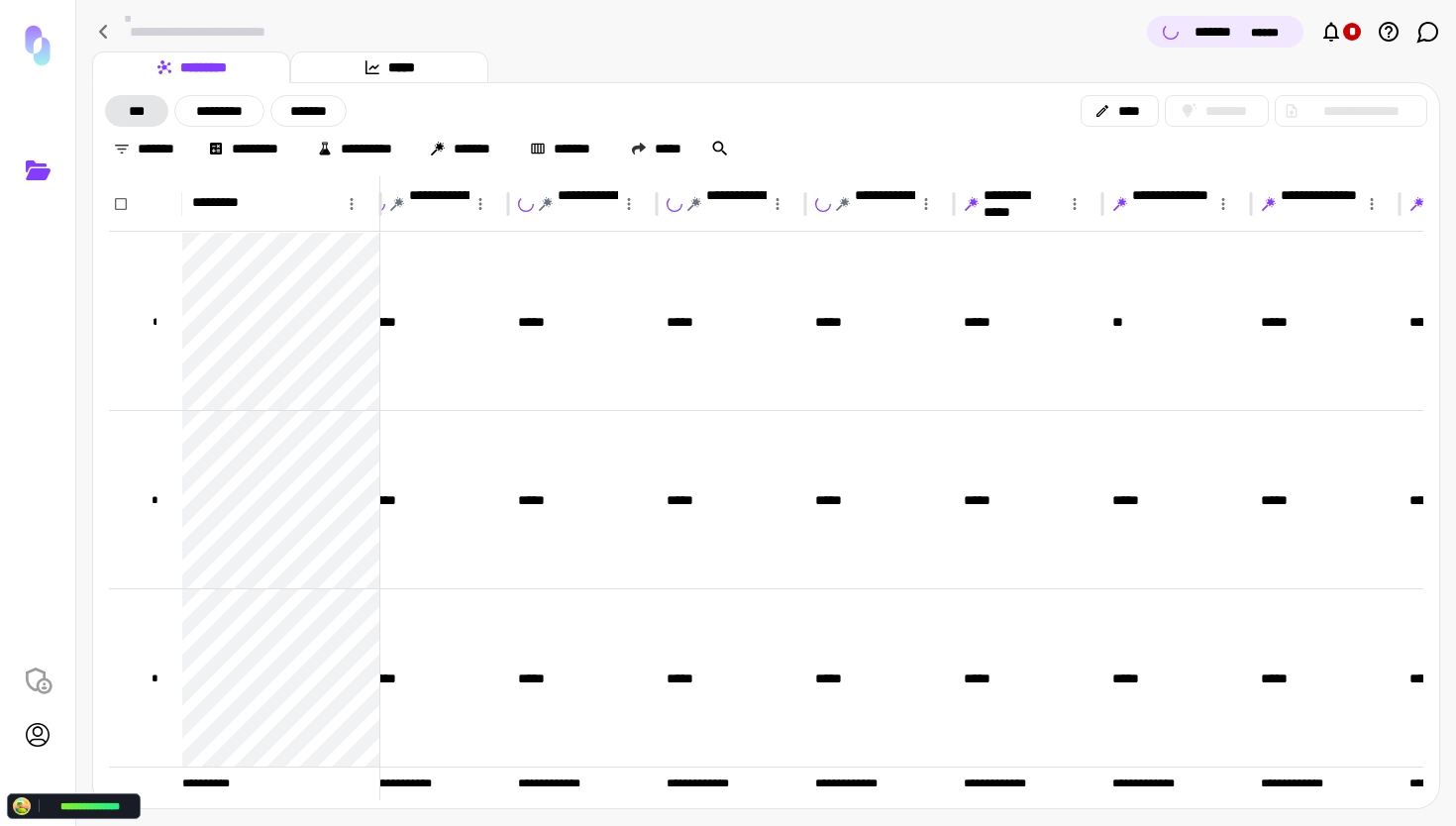 click 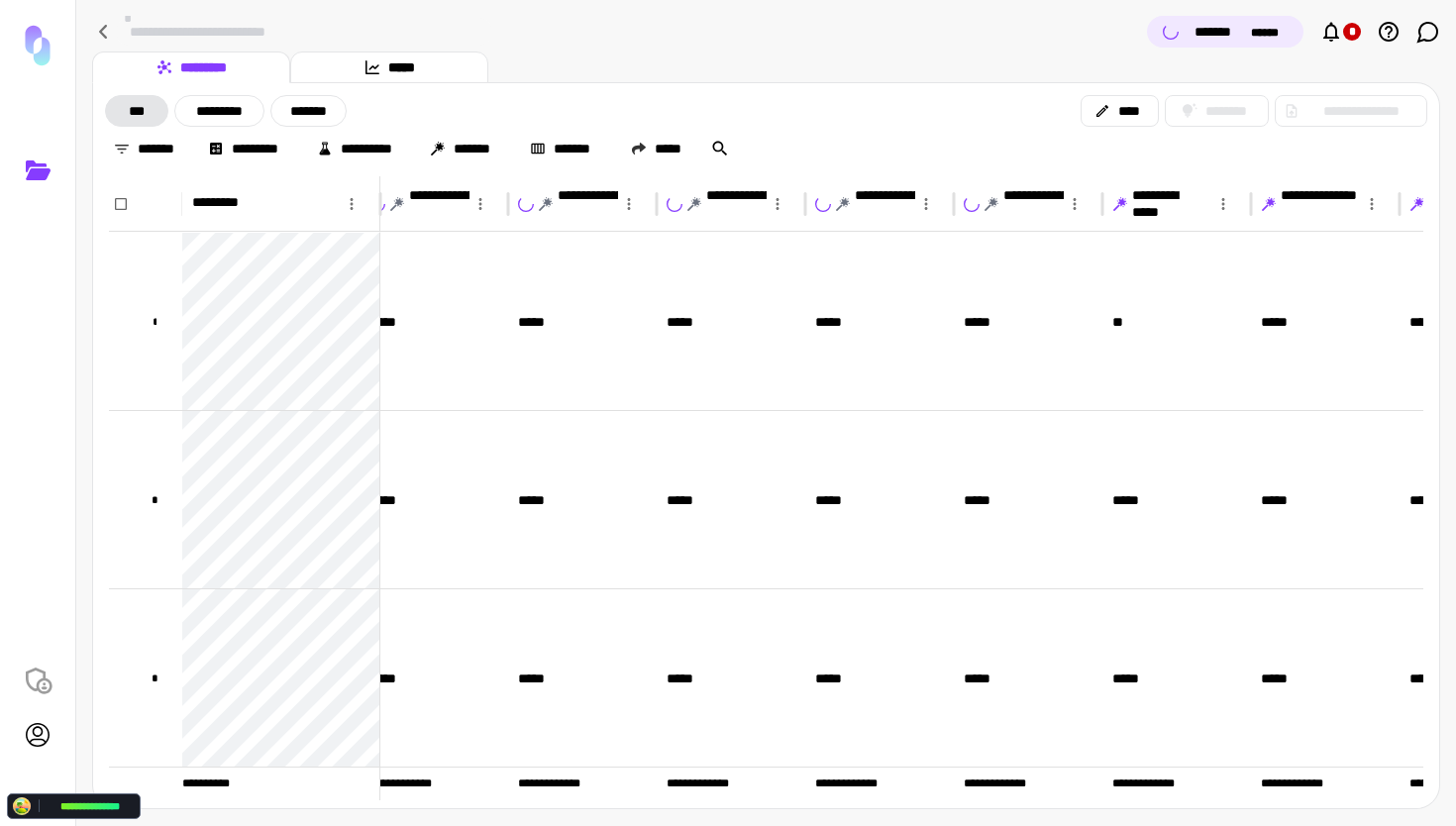 click 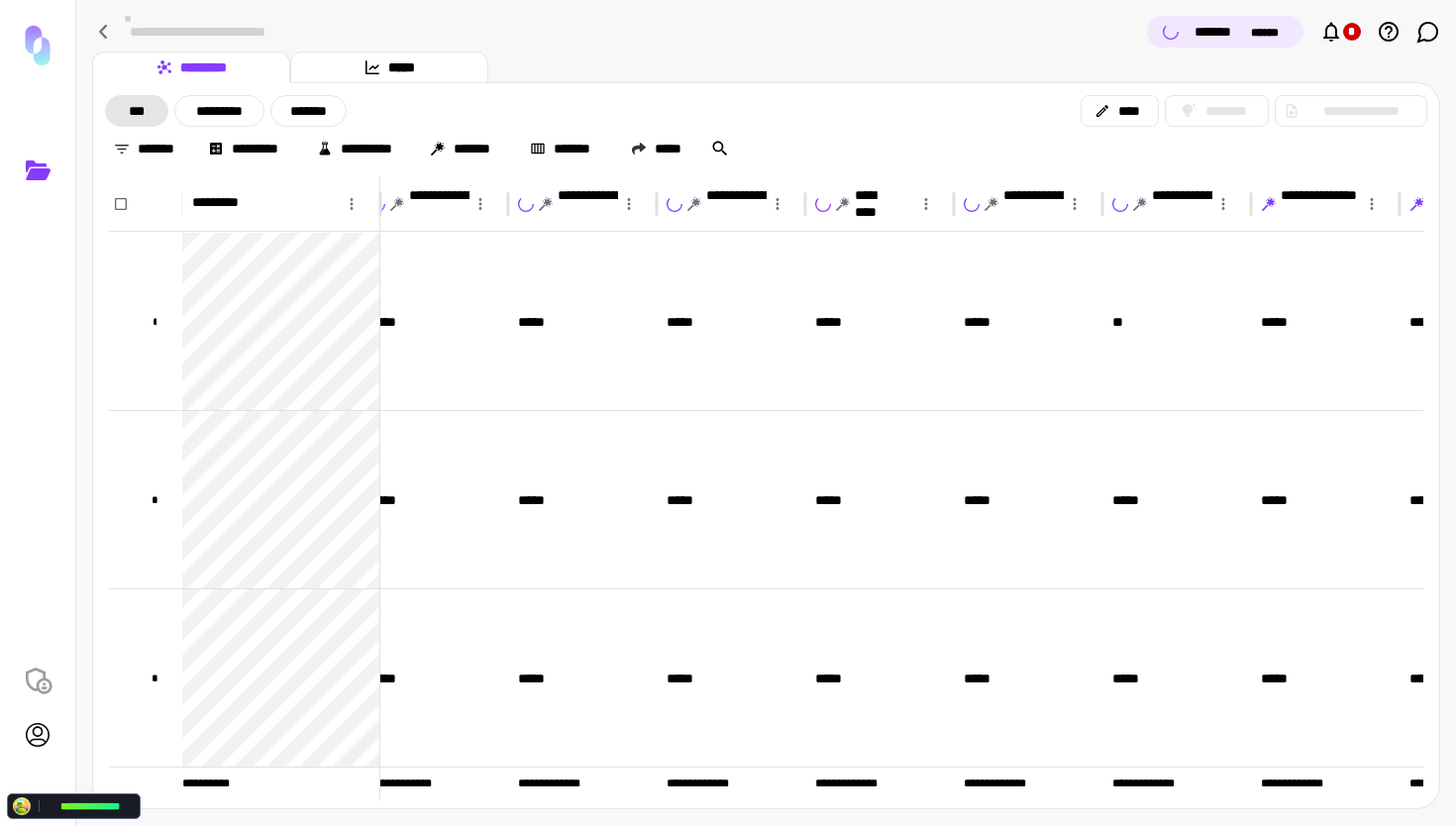 scroll, scrollTop: 0, scrollLeft: 467, axis: horizontal 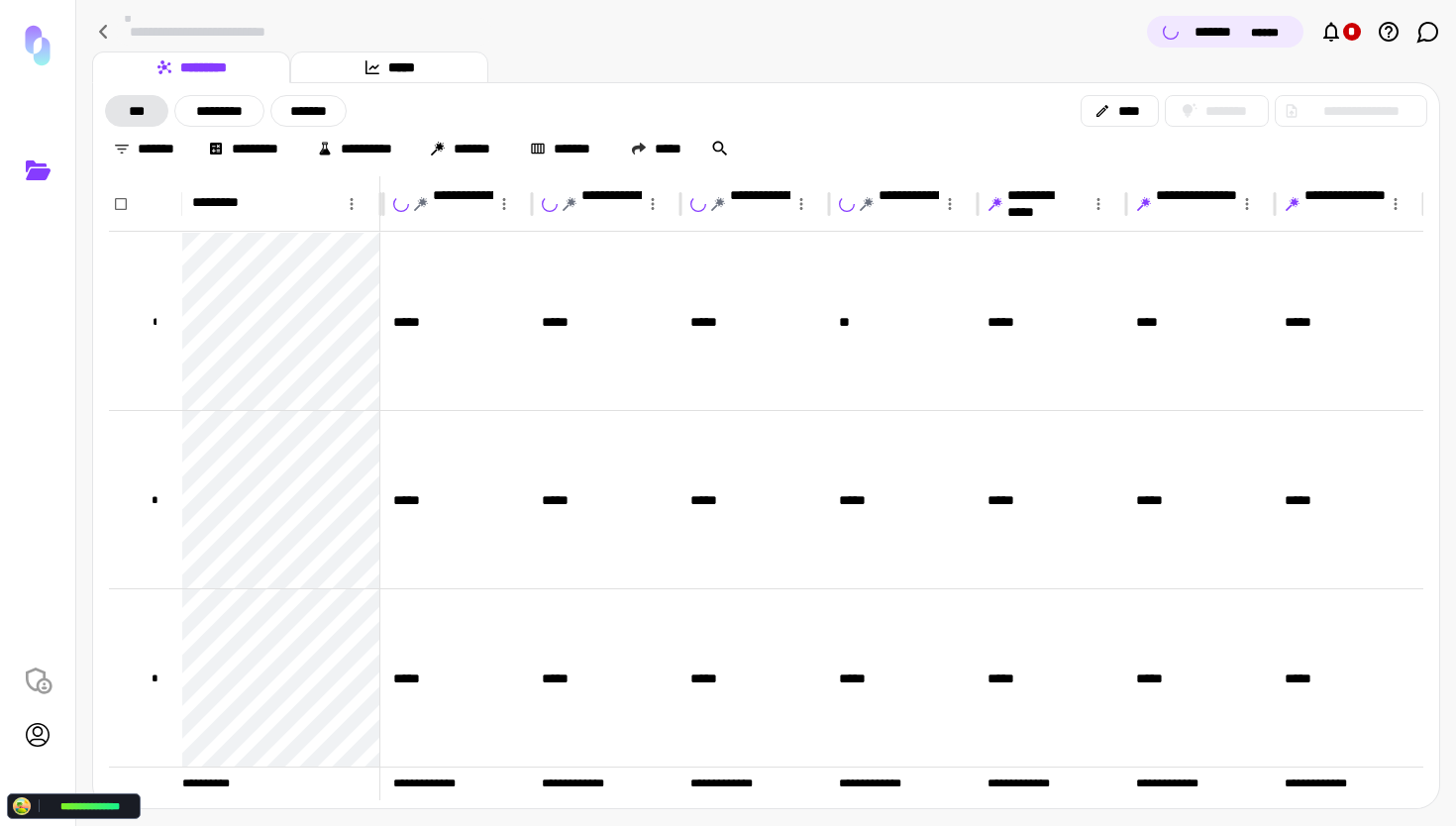click 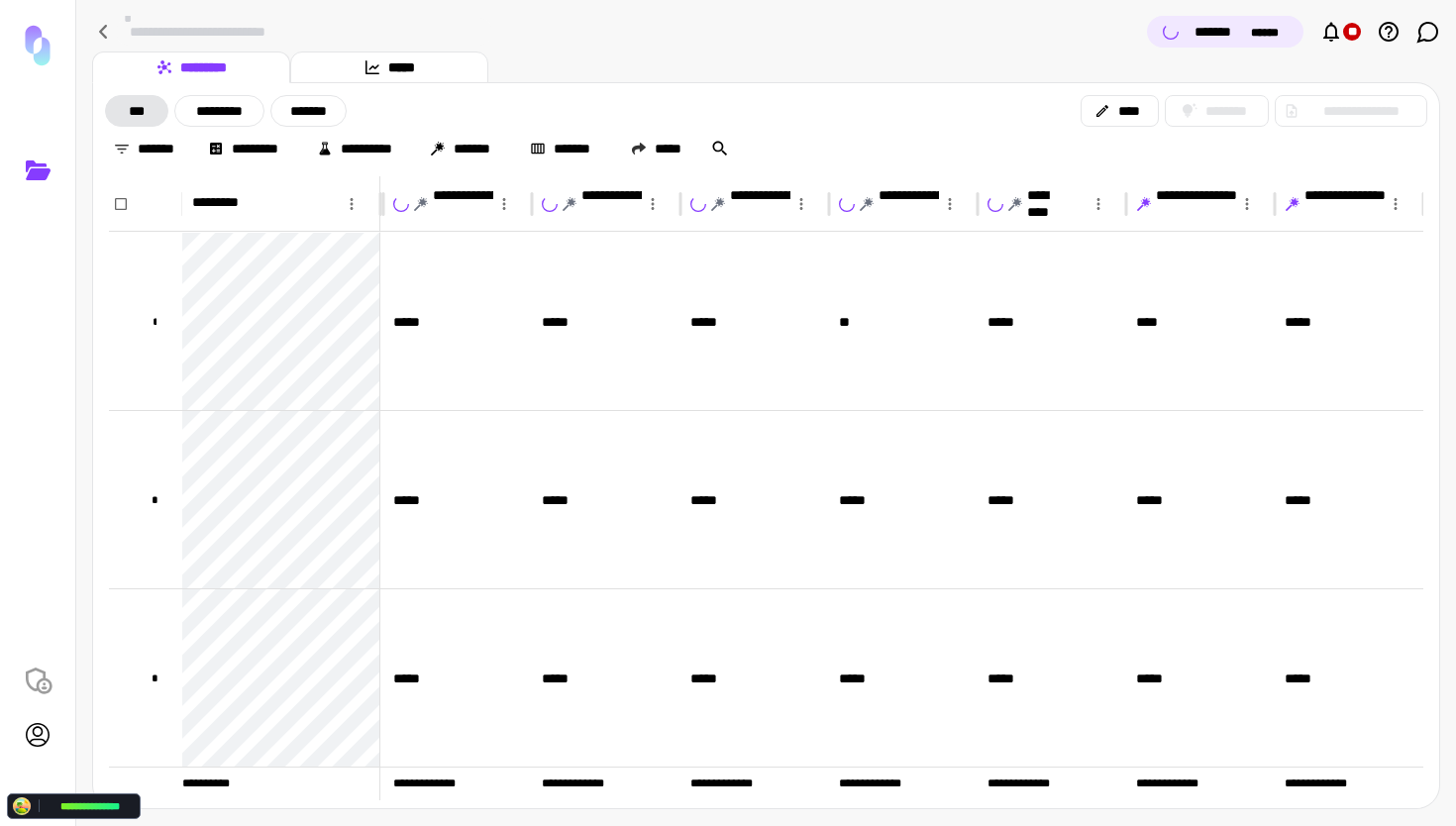 click 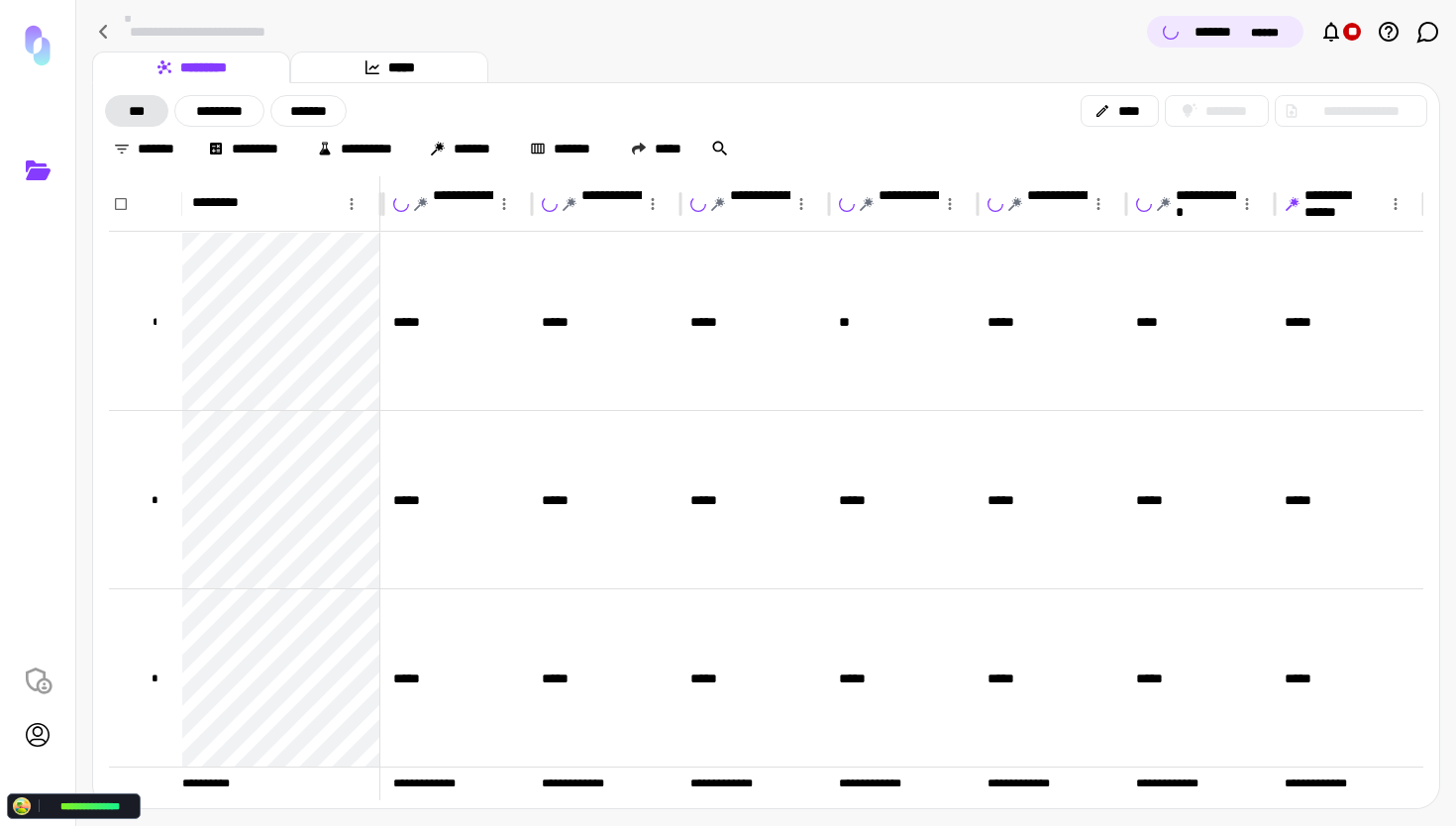 click 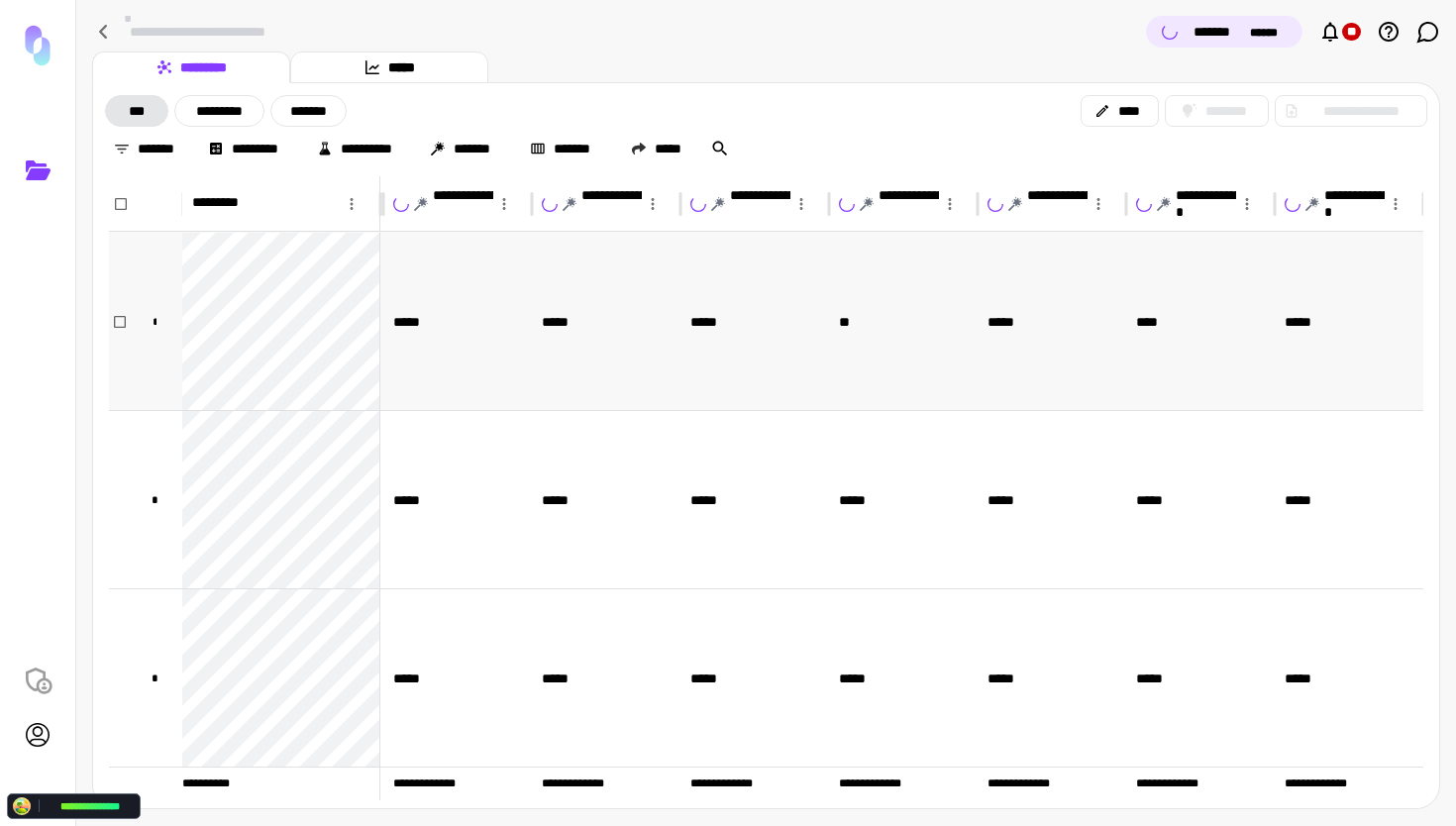 scroll, scrollTop: 0, scrollLeft: 0, axis: both 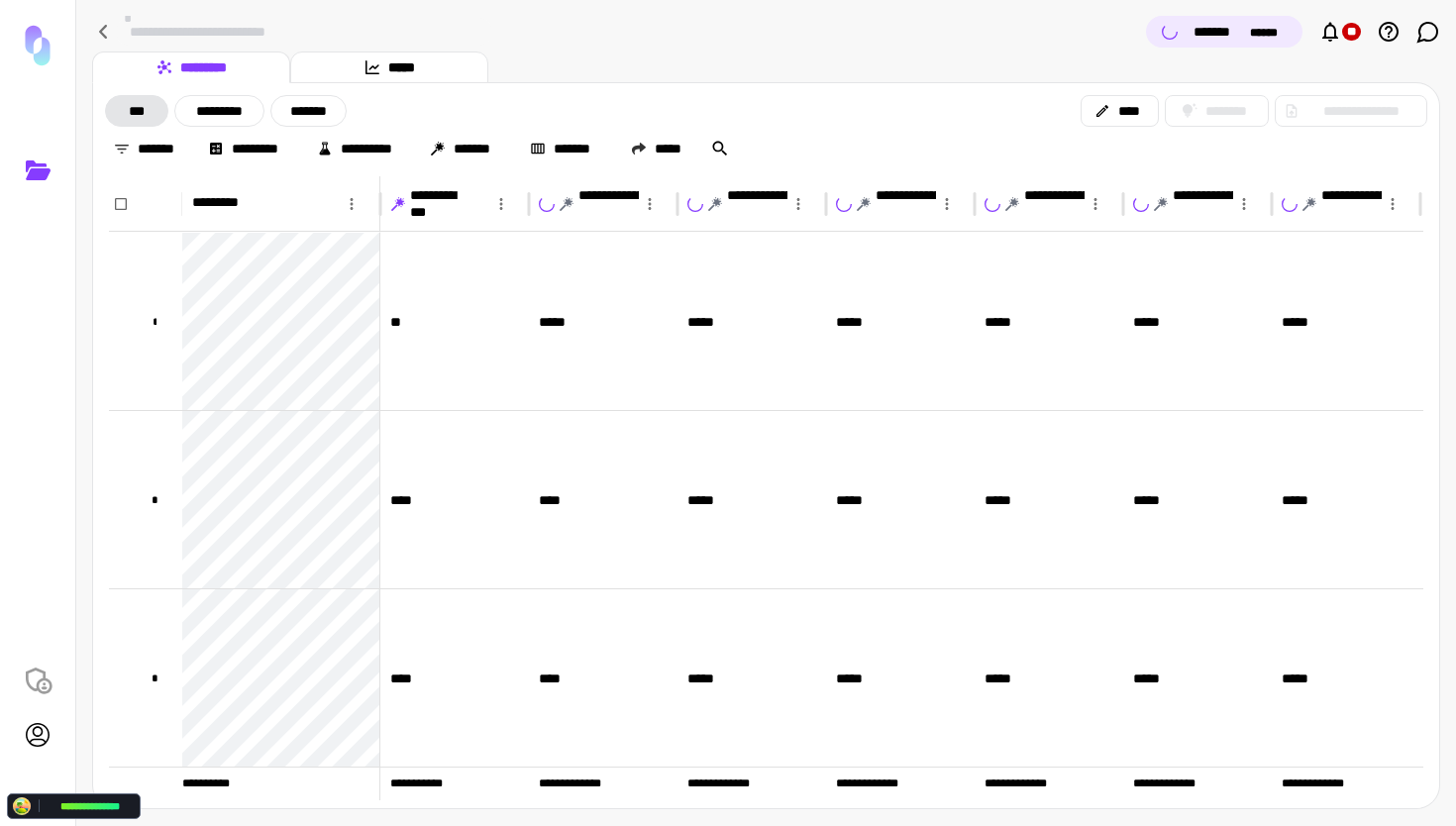 click 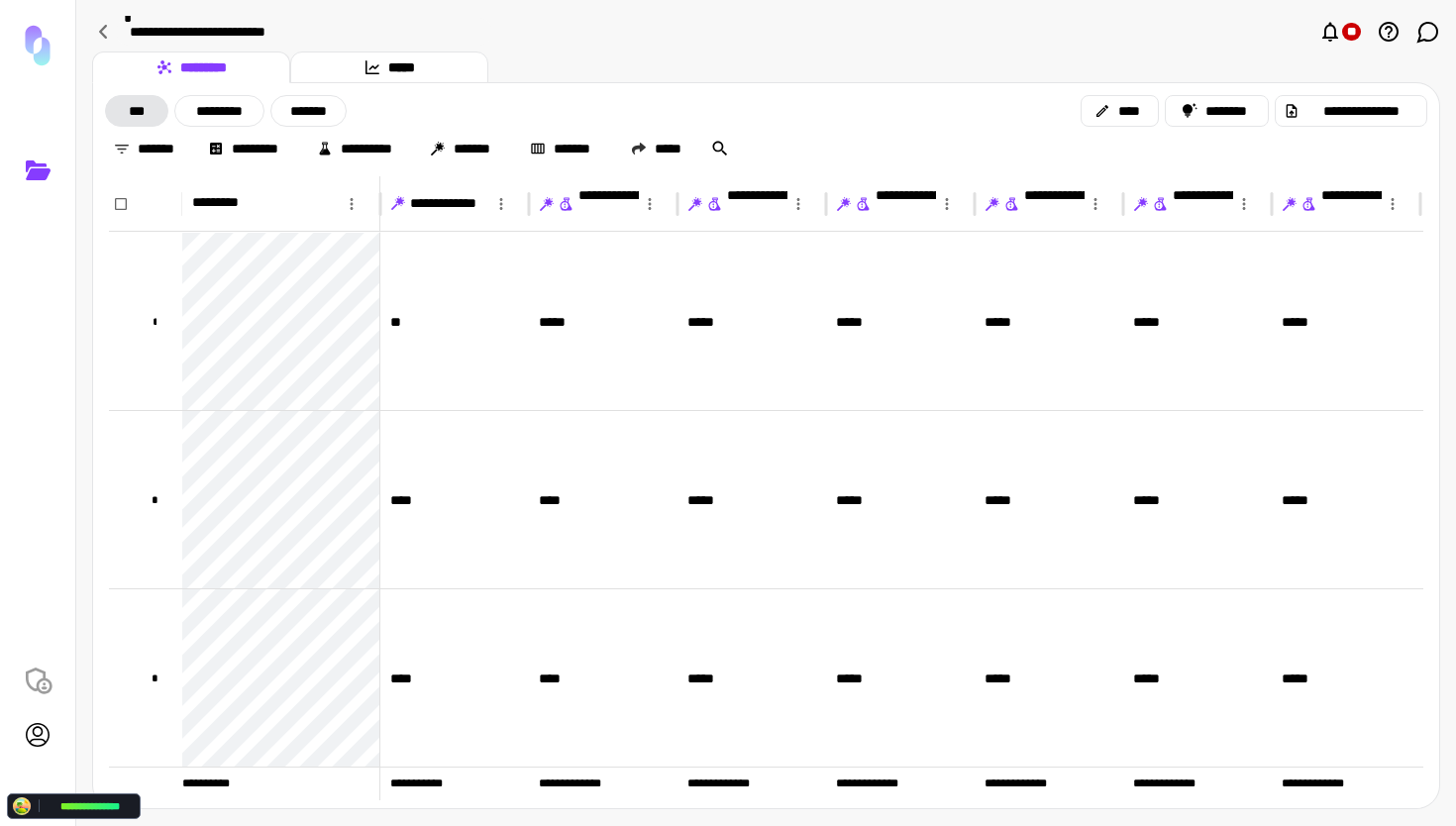 click on "**********" at bounding box center [766, 32] 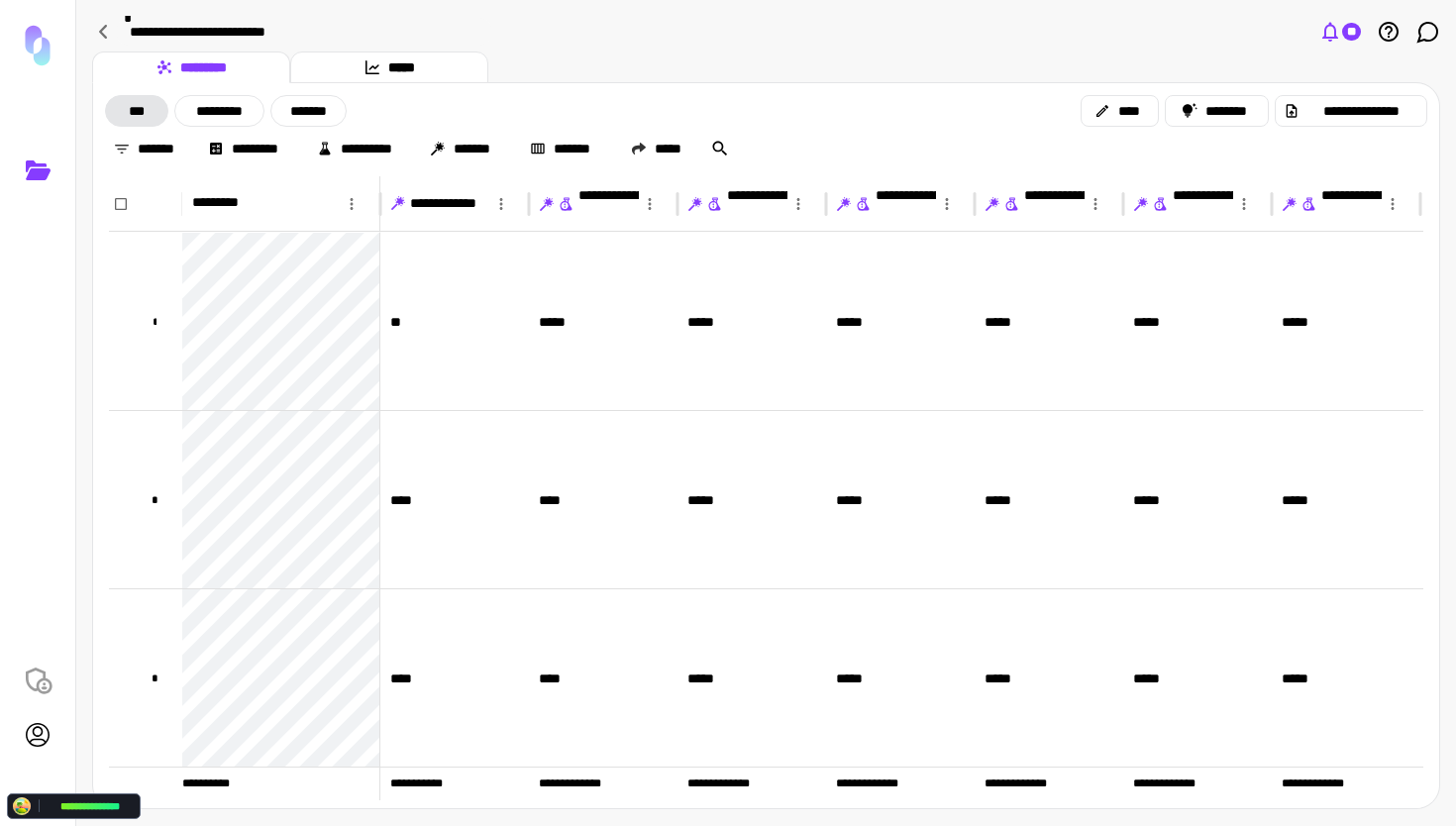 click on "**" at bounding box center (1351, 32) 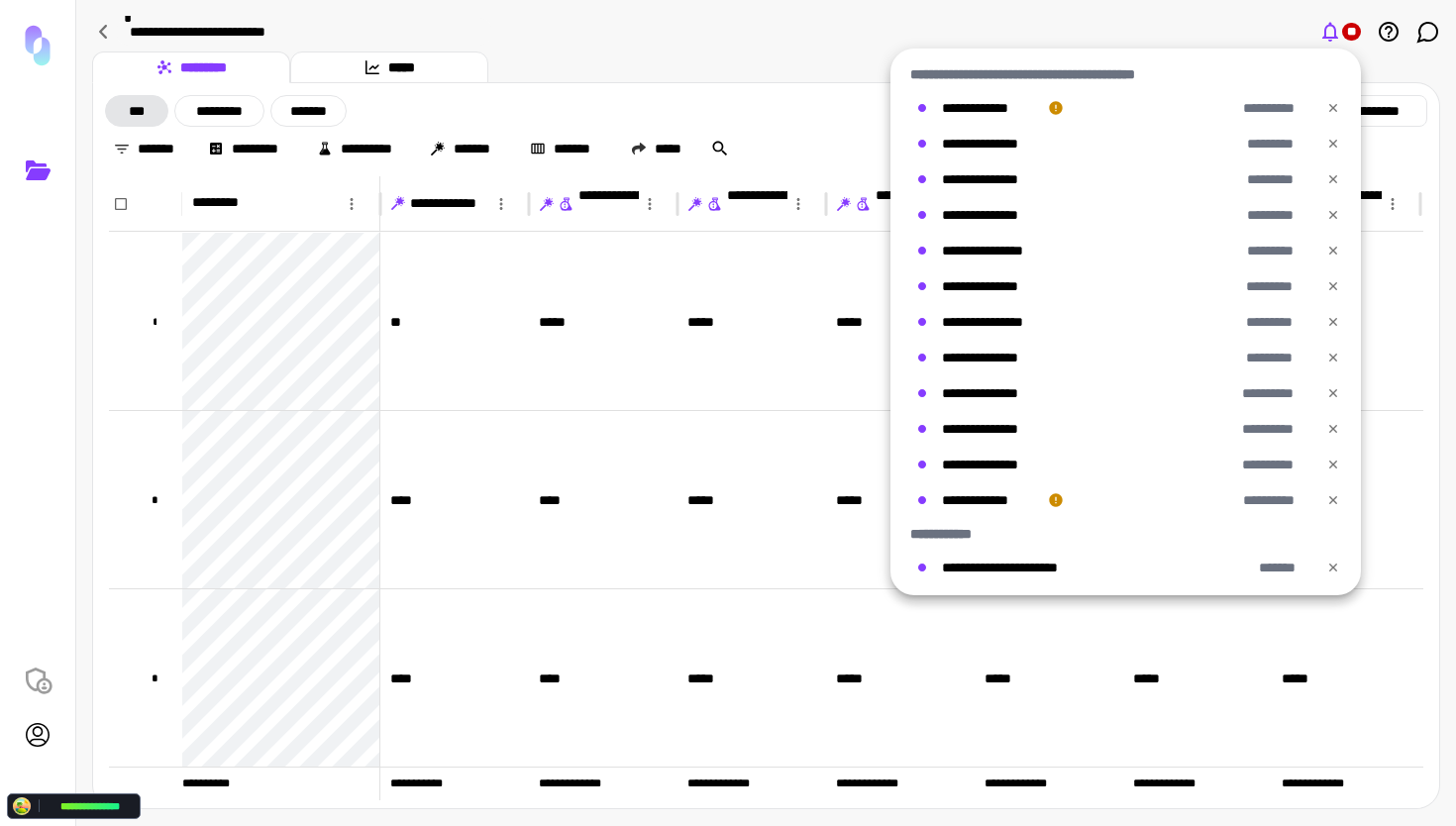 click at bounding box center (728, 413) 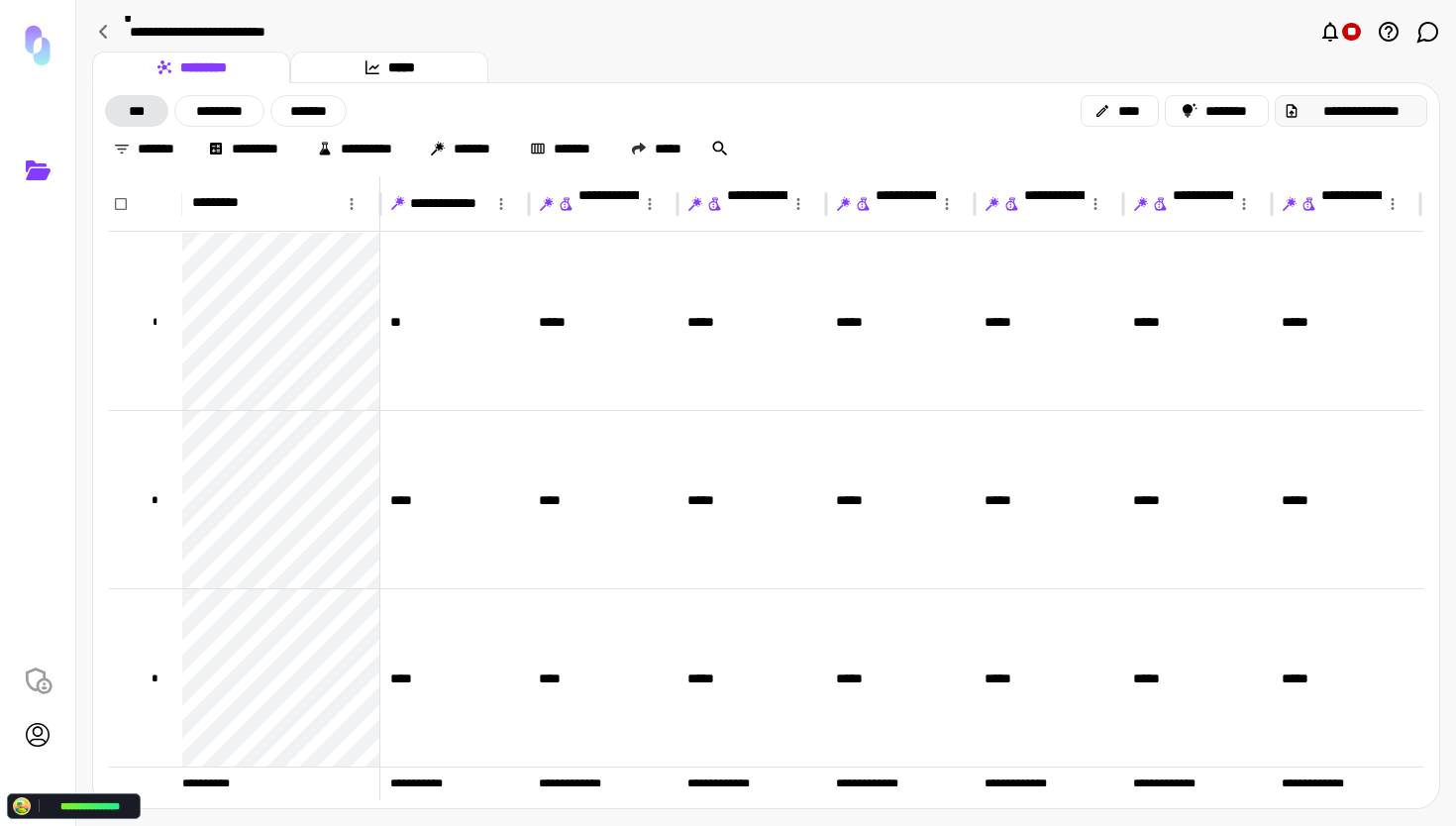 click on "**********" at bounding box center [1361, 111] 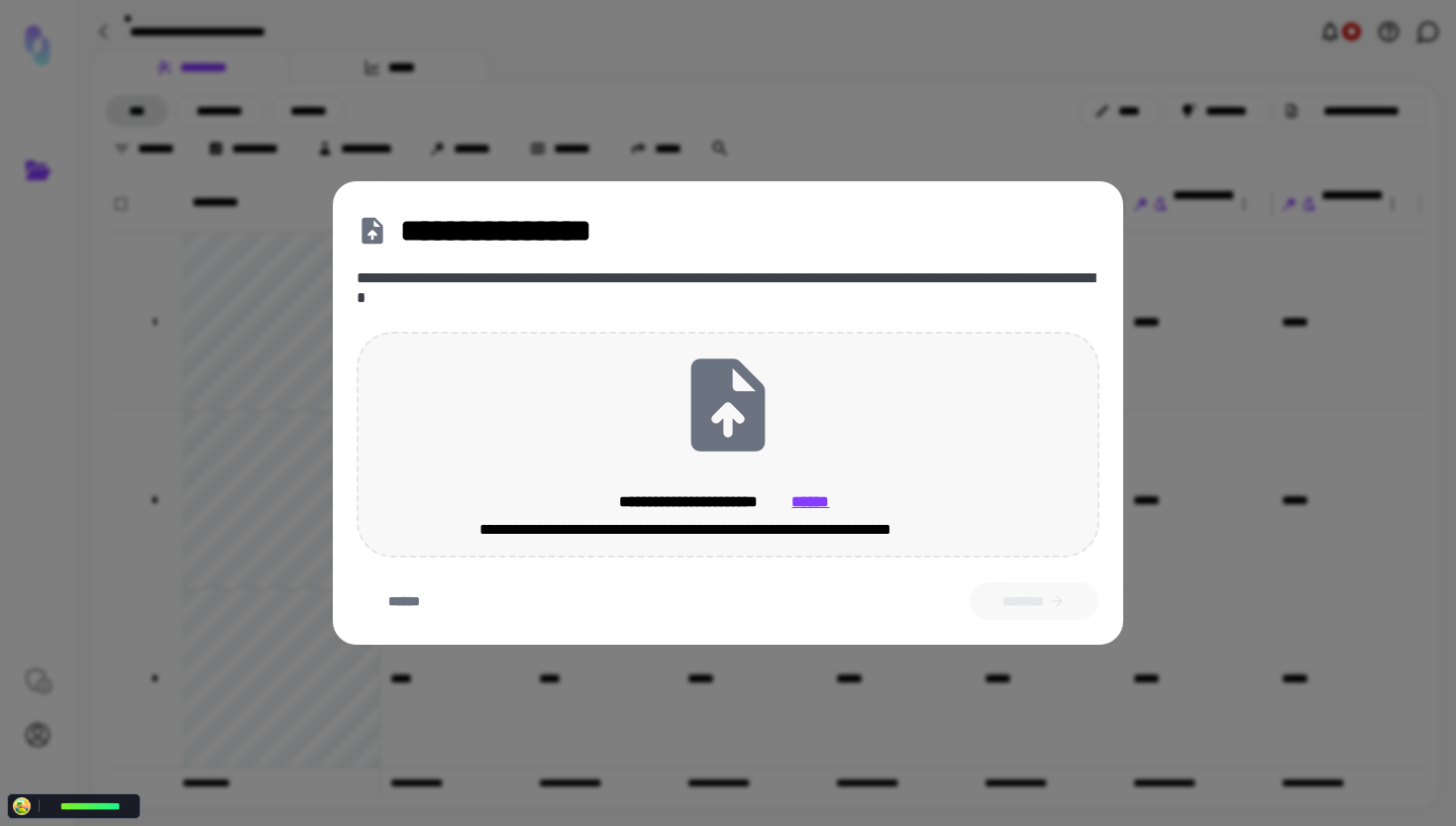 click on "**********" at bounding box center [728, 445] 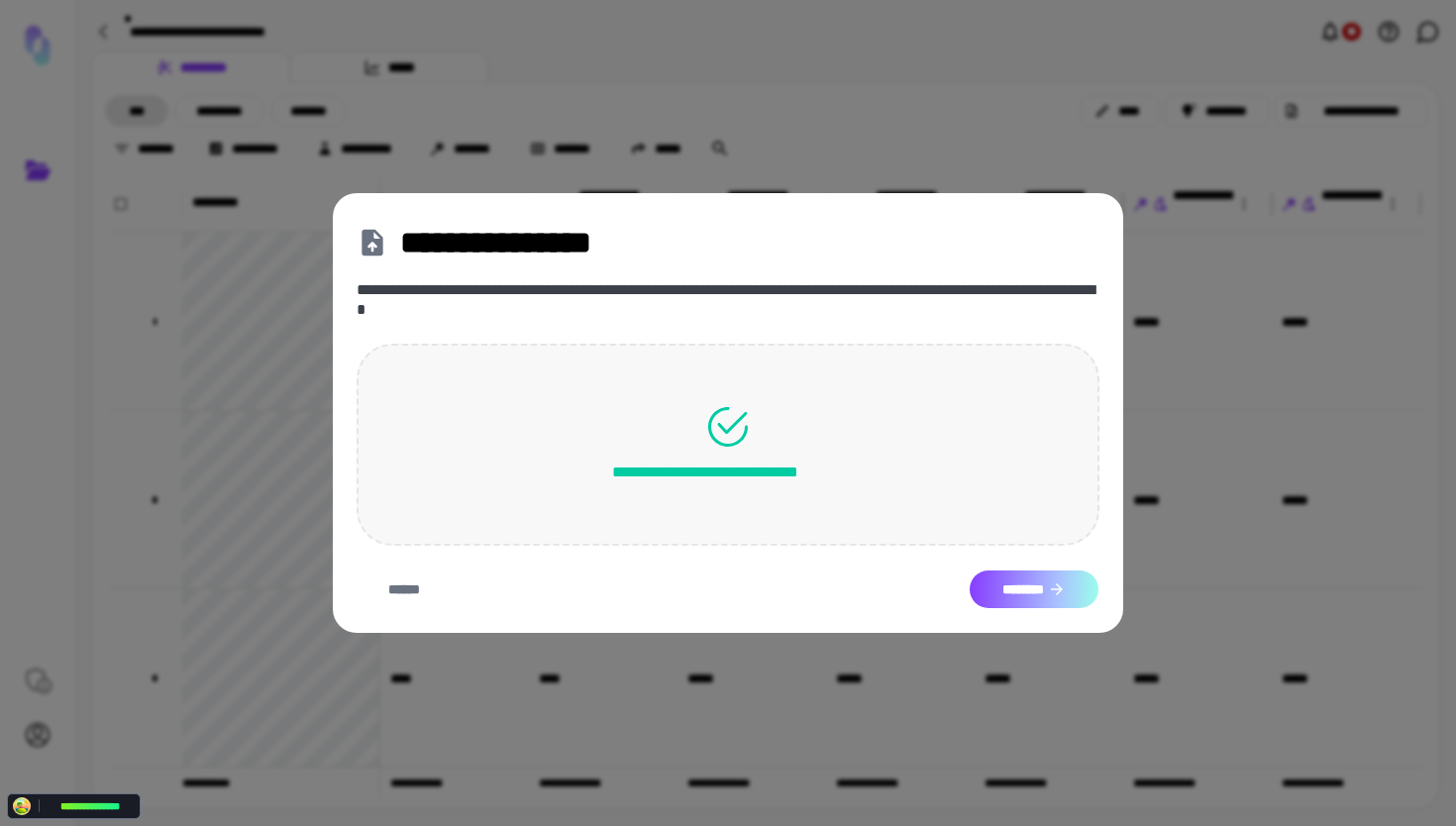 click on "********" at bounding box center (1034, 589) 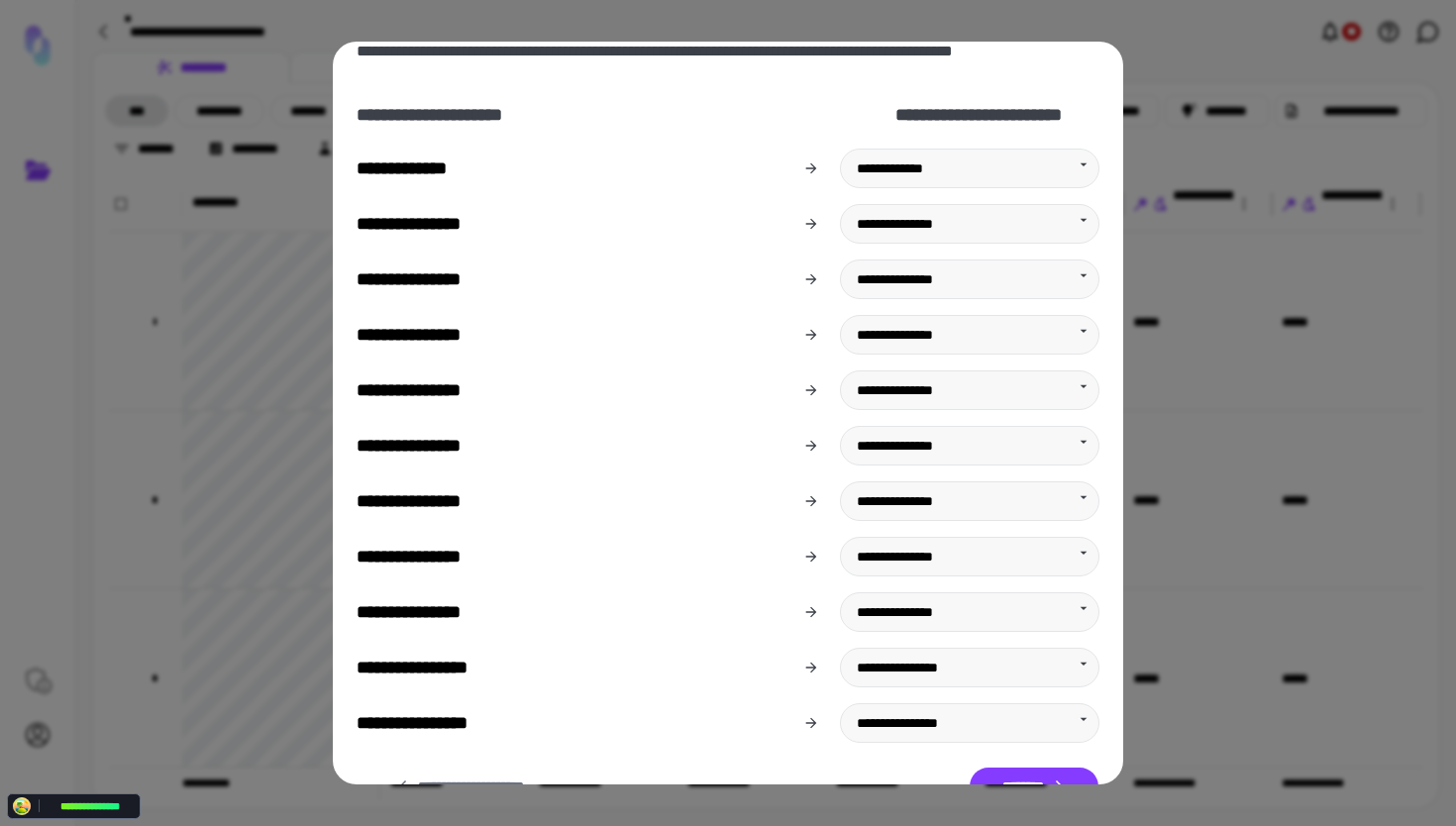 scroll, scrollTop: 170, scrollLeft: 0, axis: vertical 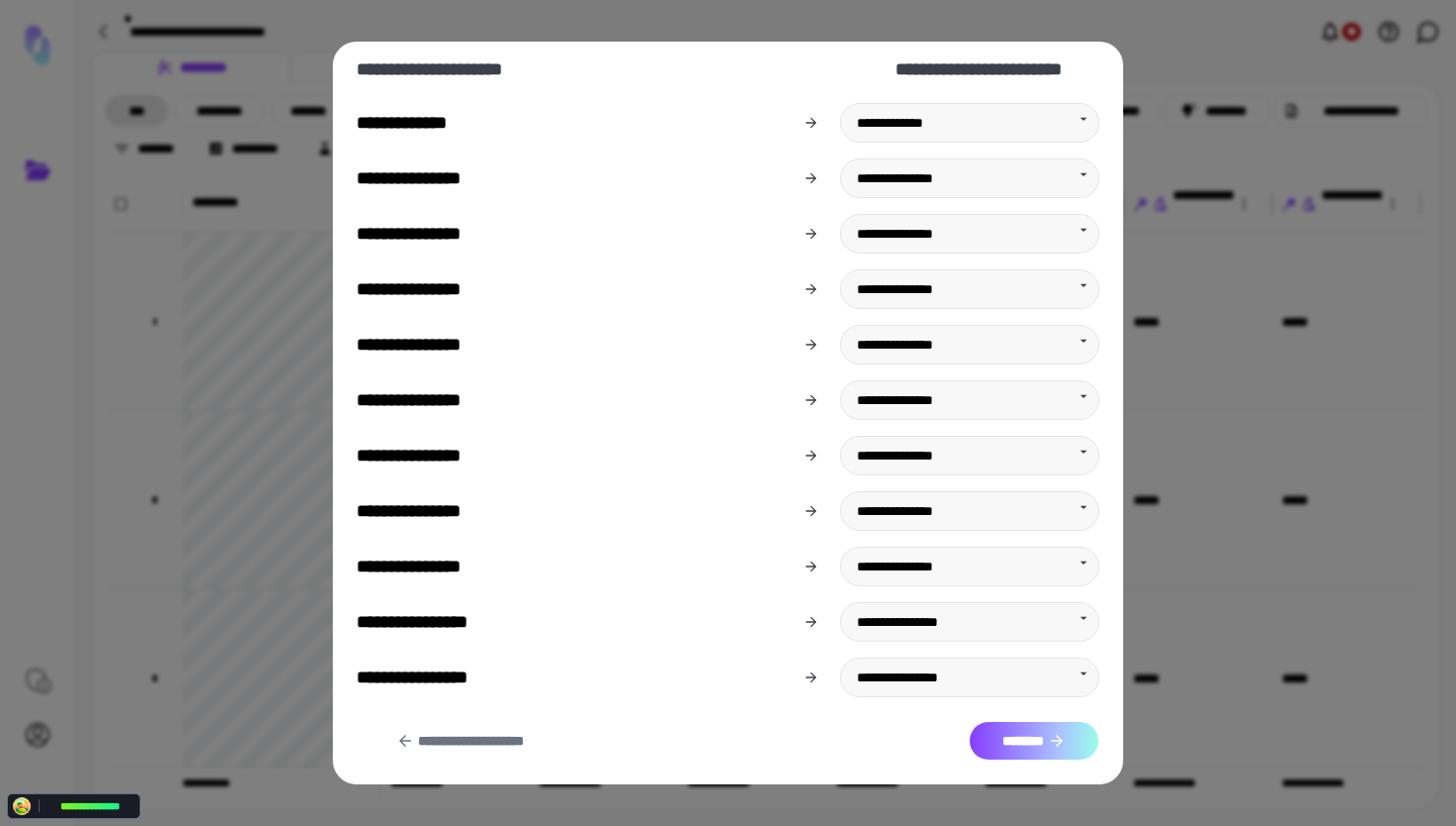 click on "********" at bounding box center (1034, 741) 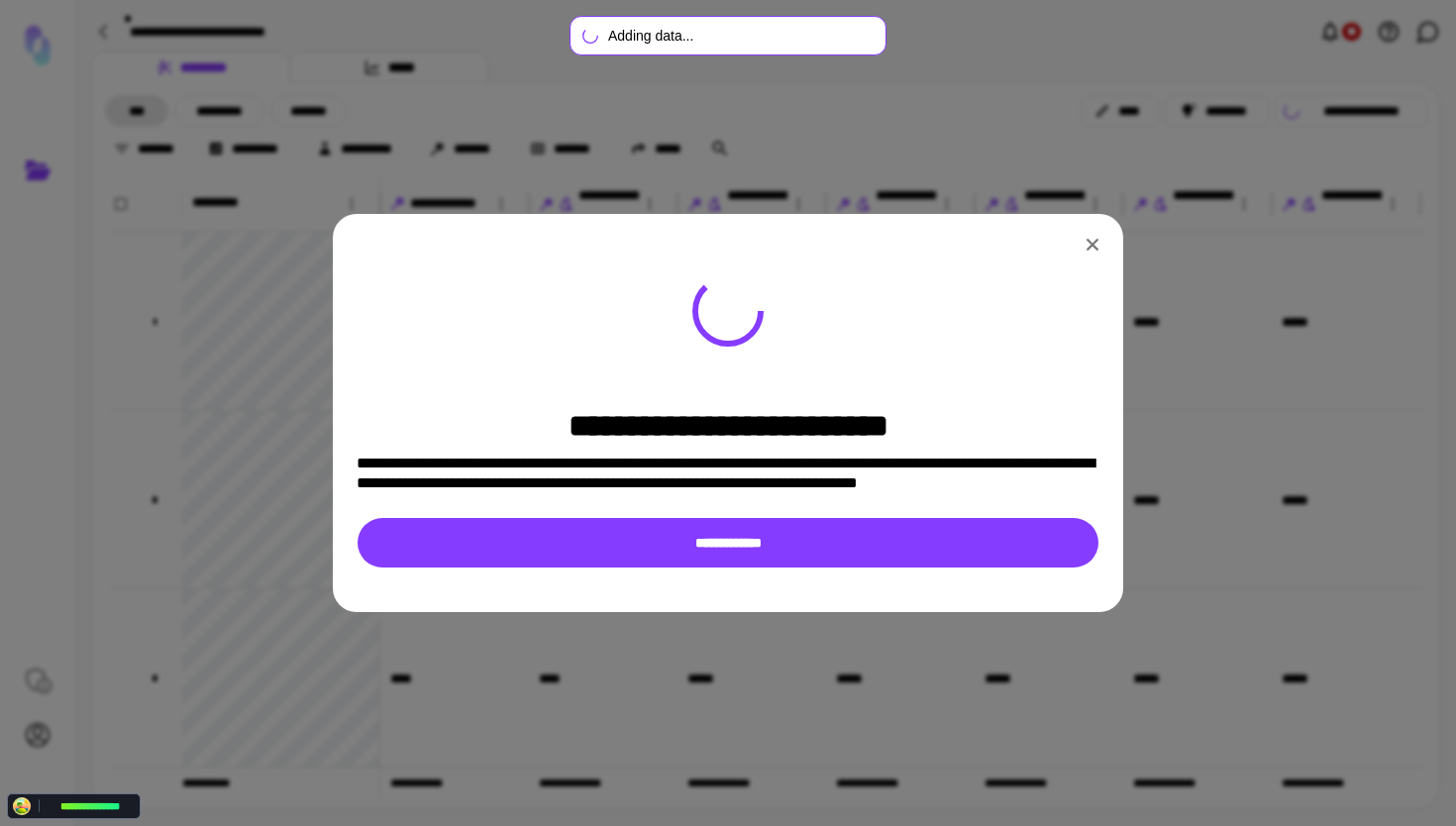 scroll, scrollTop: 0, scrollLeft: 0, axis: both 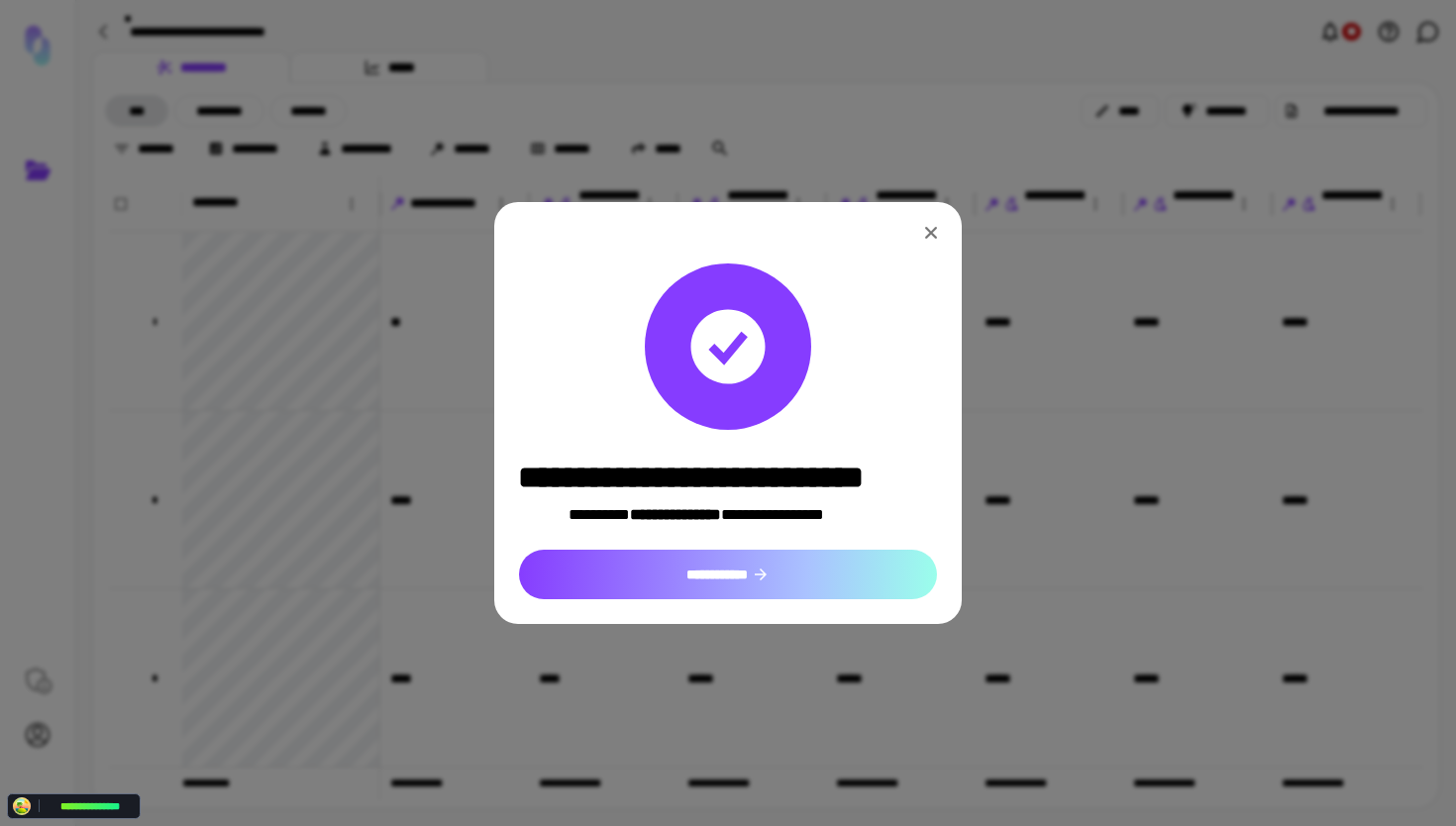 click on "**********" at bounding box center [728, 574] 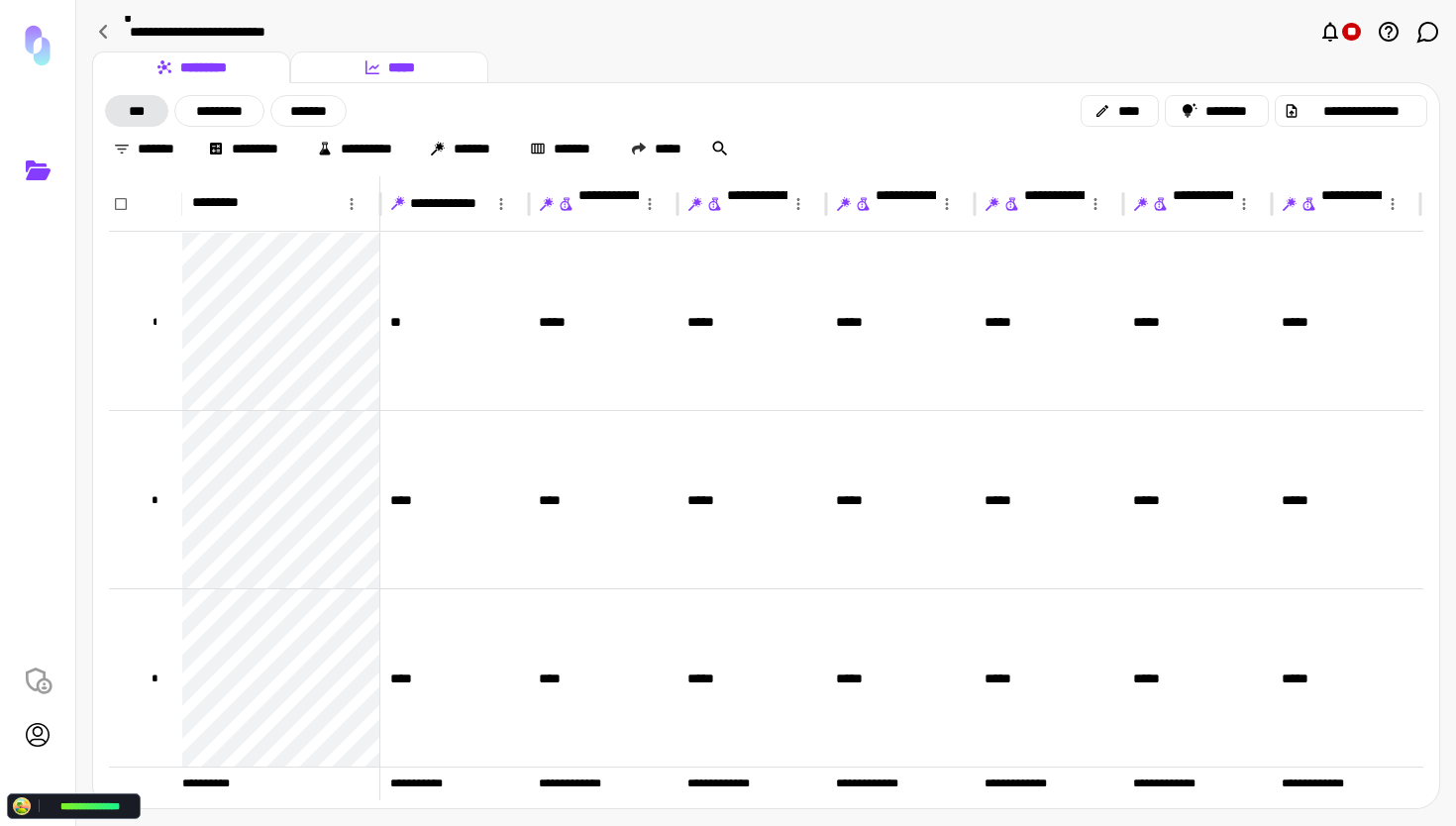 click on "*****" at bounding box center (389, 67) 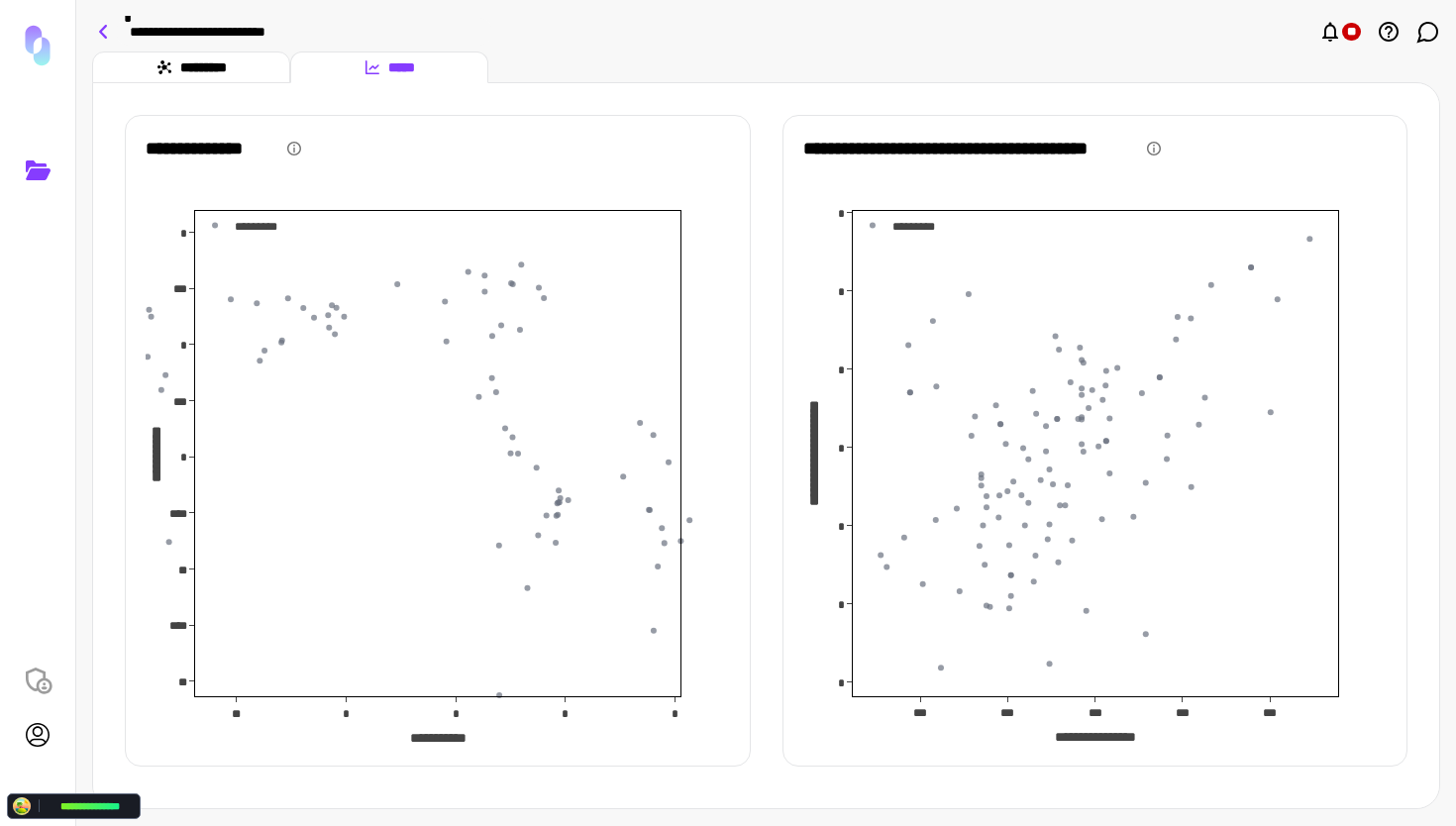 click 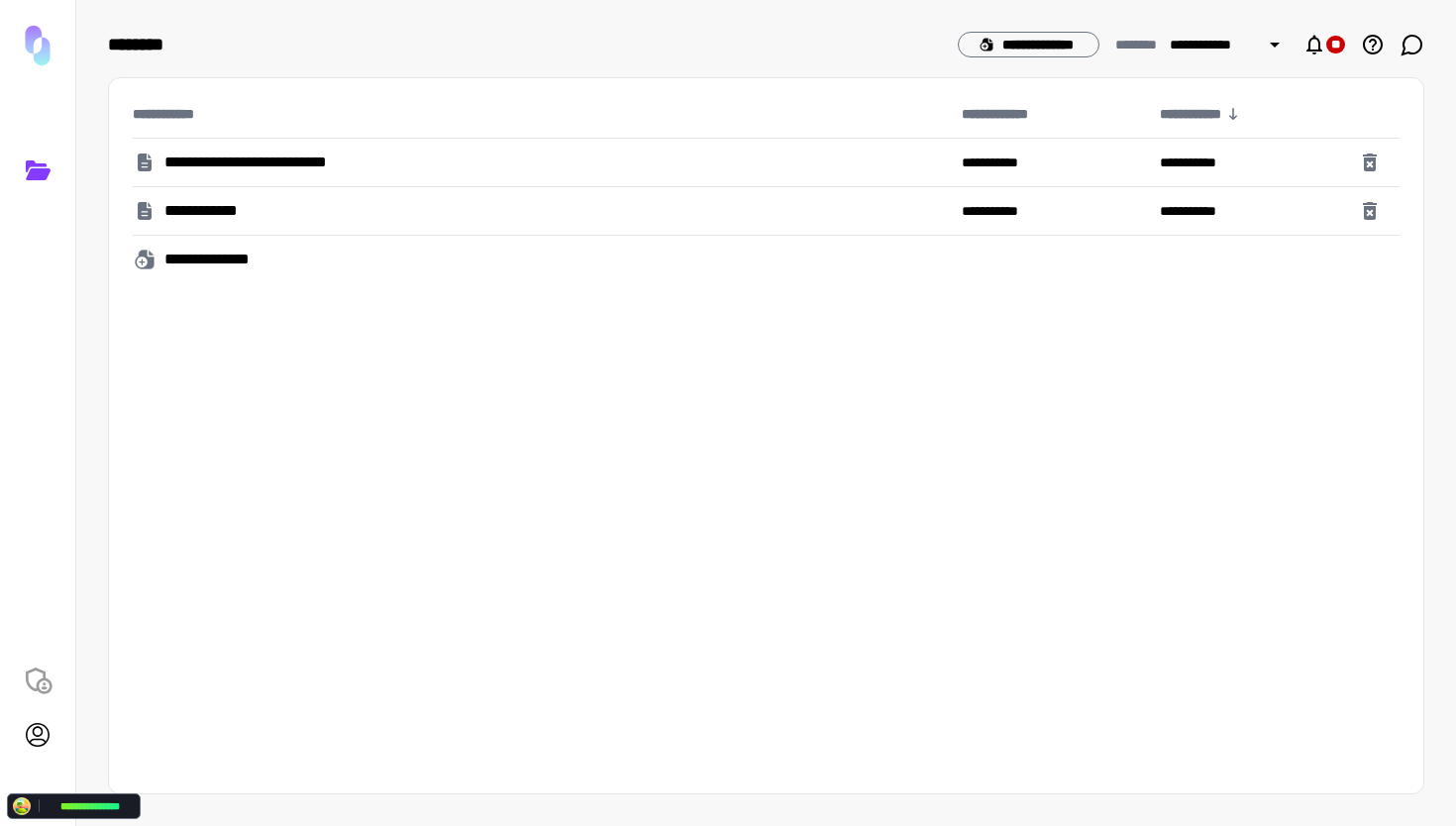 click on "**********" at bounding box center [264, 162] 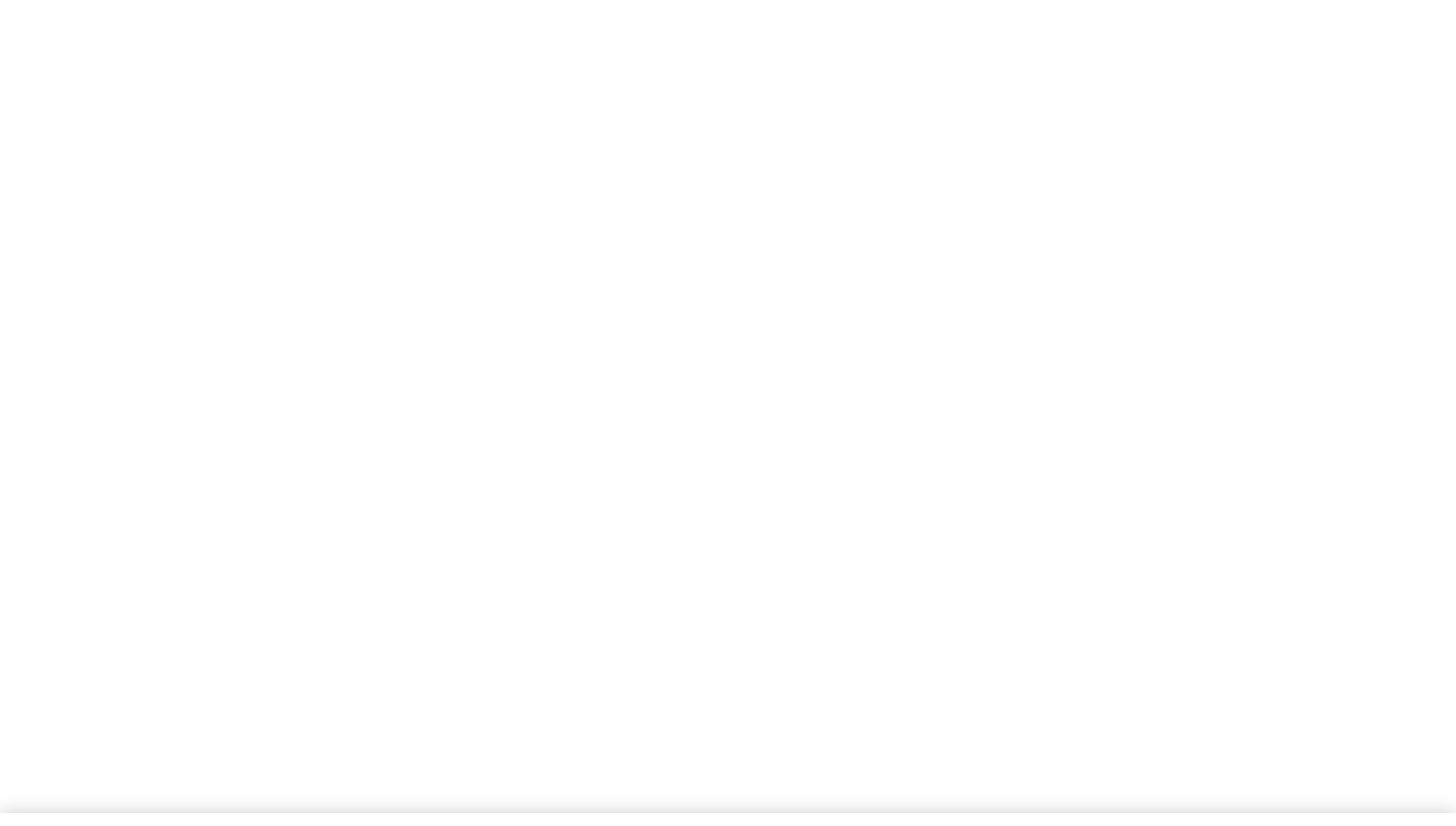 scroll, scrollTop: 0, scrollLeft: 0, axis: both 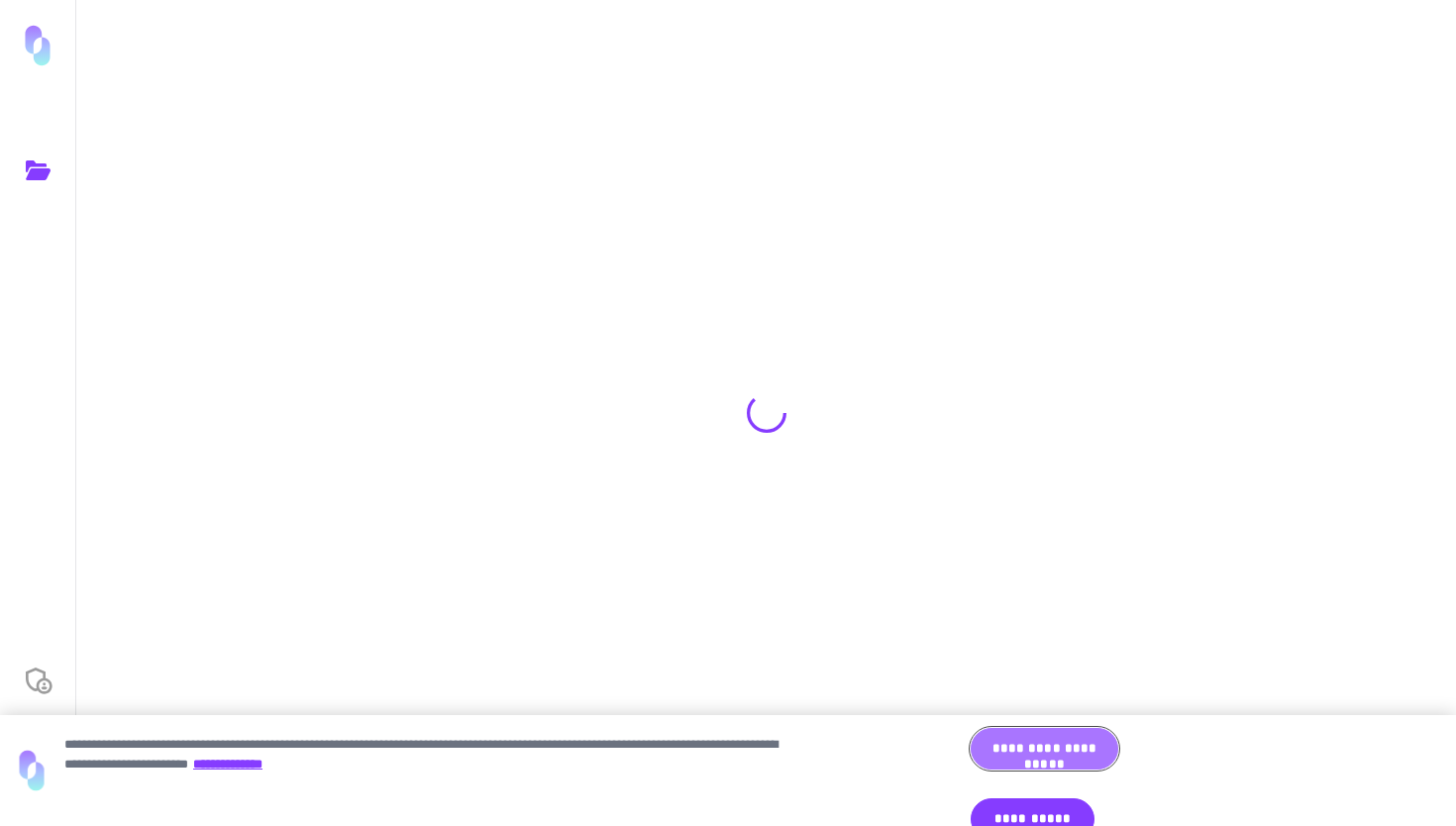 drag, startPoint x: 1066, startPoint y: 790, endPoint x: 1080, endPoint y: 779, distance: 17.804494 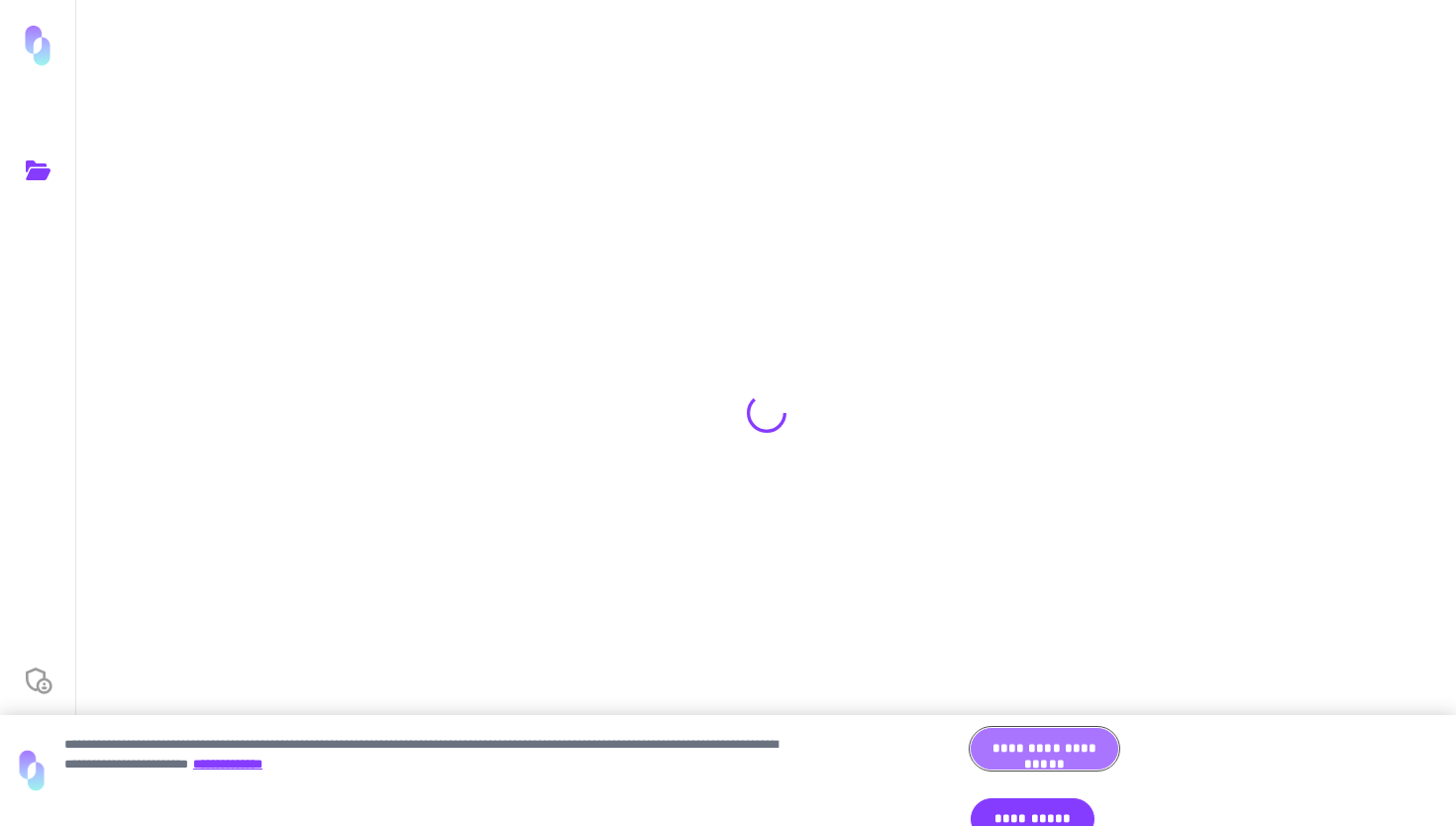 click on "**********" at bounding box center (1044, 749) 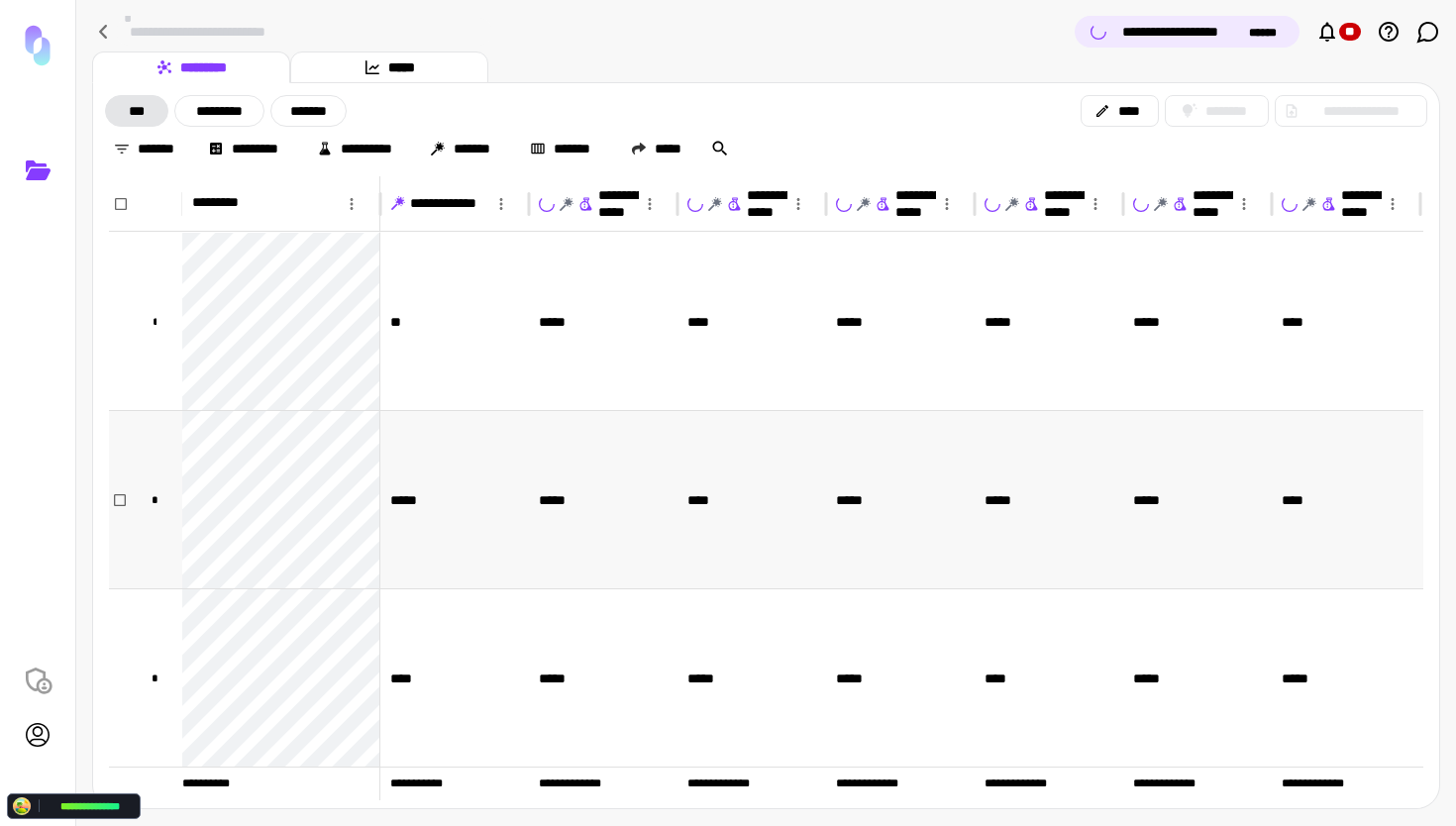 scroll, scrollTop: 617, scrollLeft: 0, axis: vertical 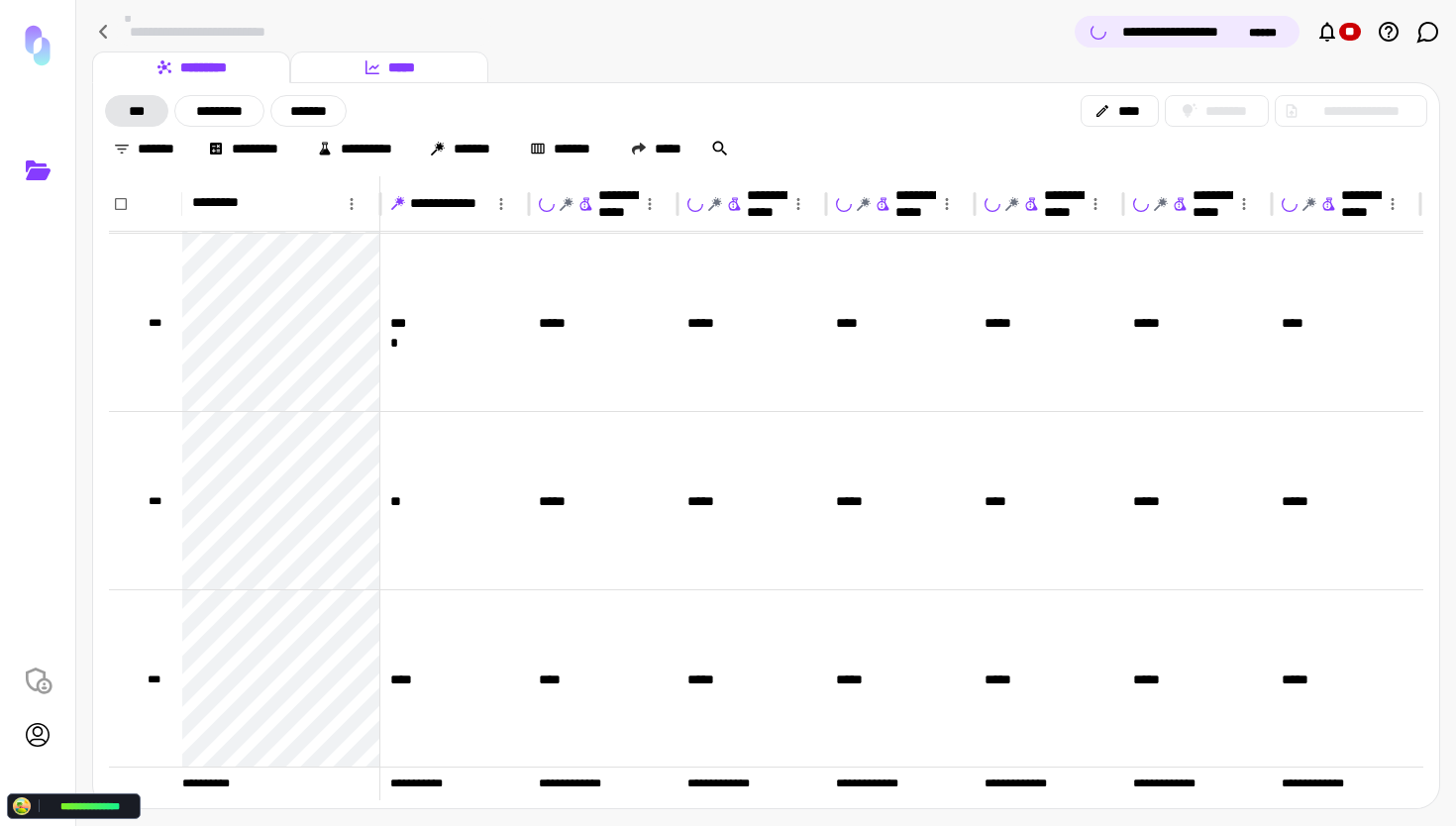 click 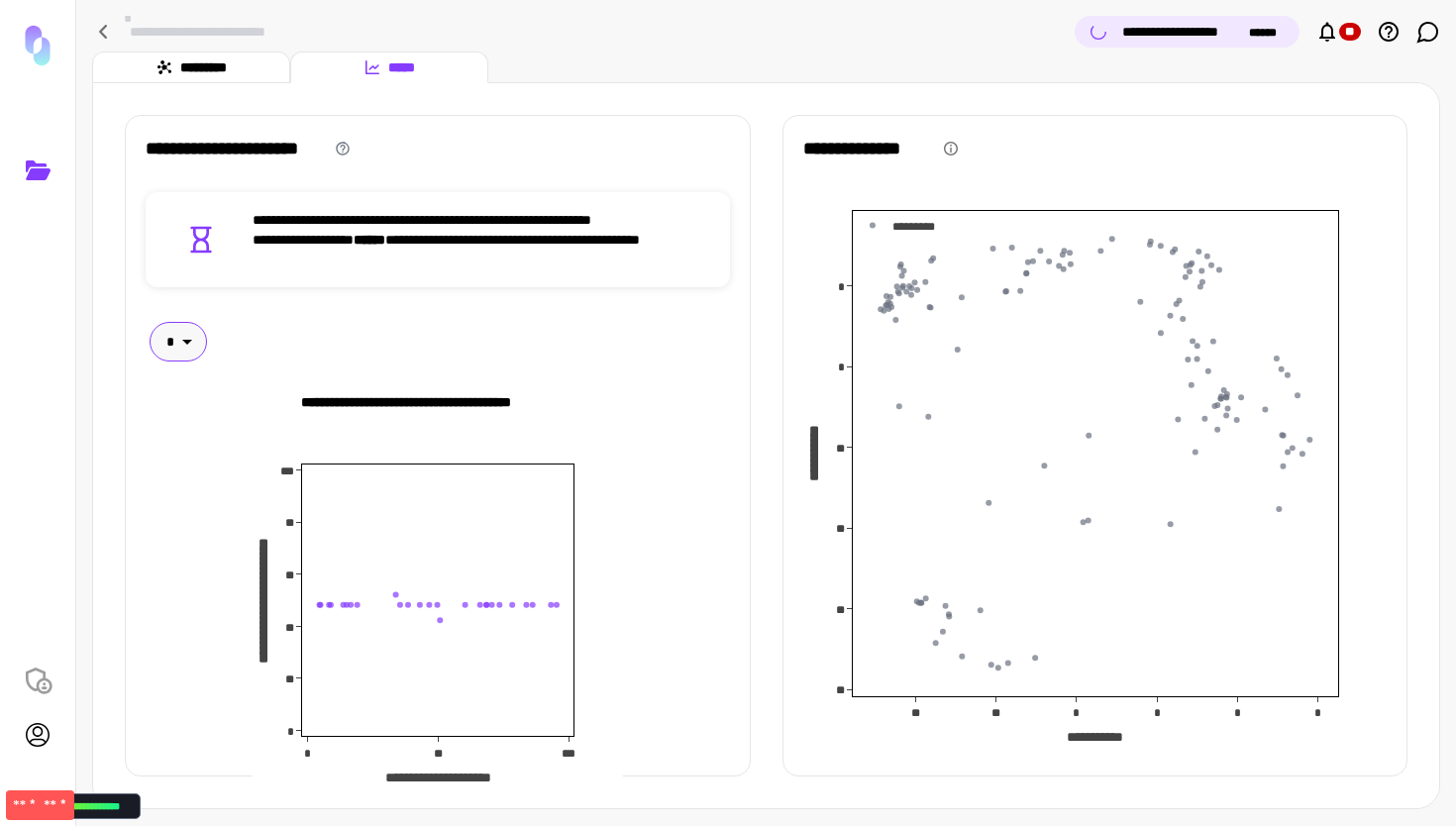 click on "**********" at bounding box center [728, 413] 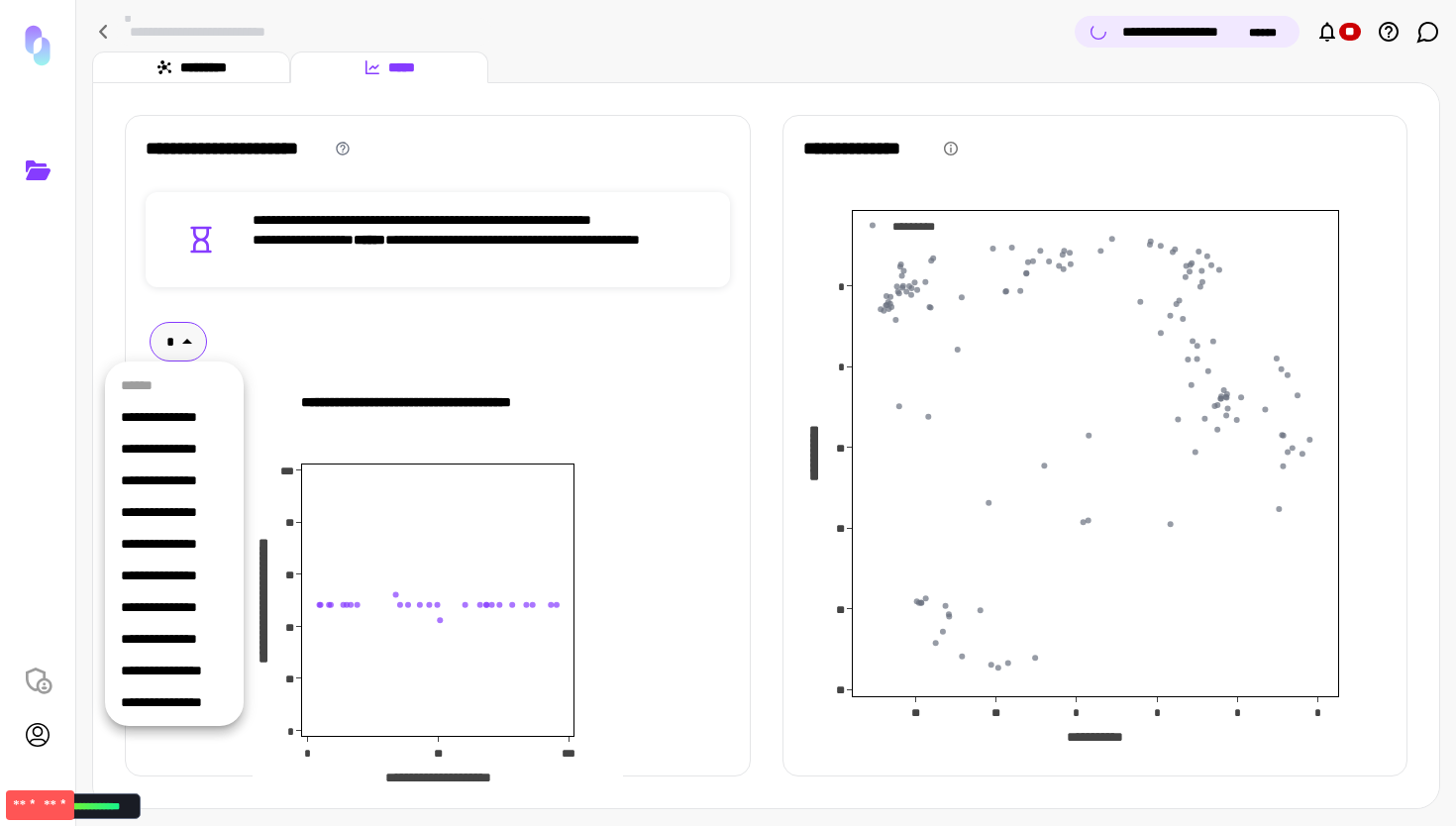 click on "**********" at bounding box center [174, 417] 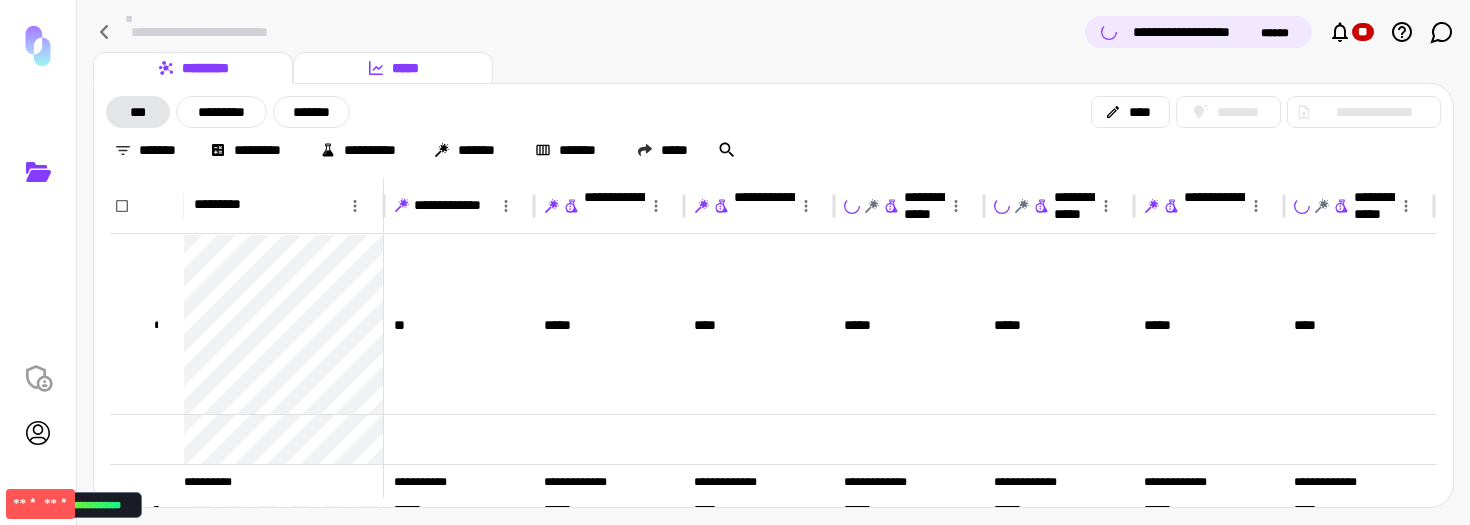 click on "*****" at bounding box center [393, 68] 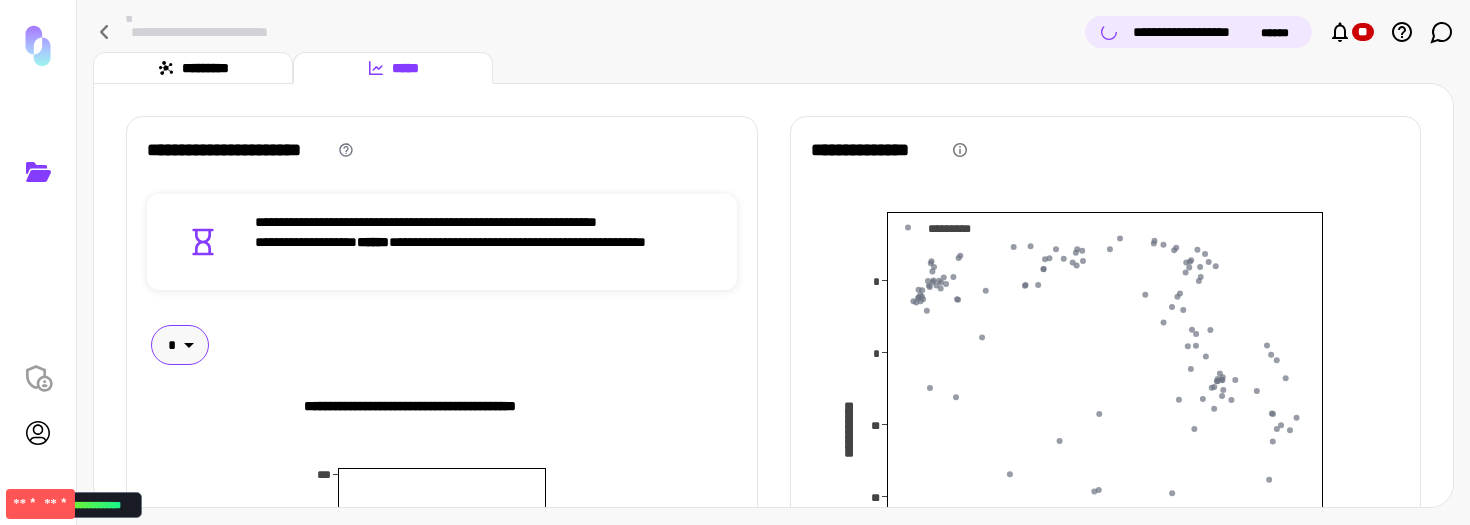 click on "**********" at bounding box center (735, 262) 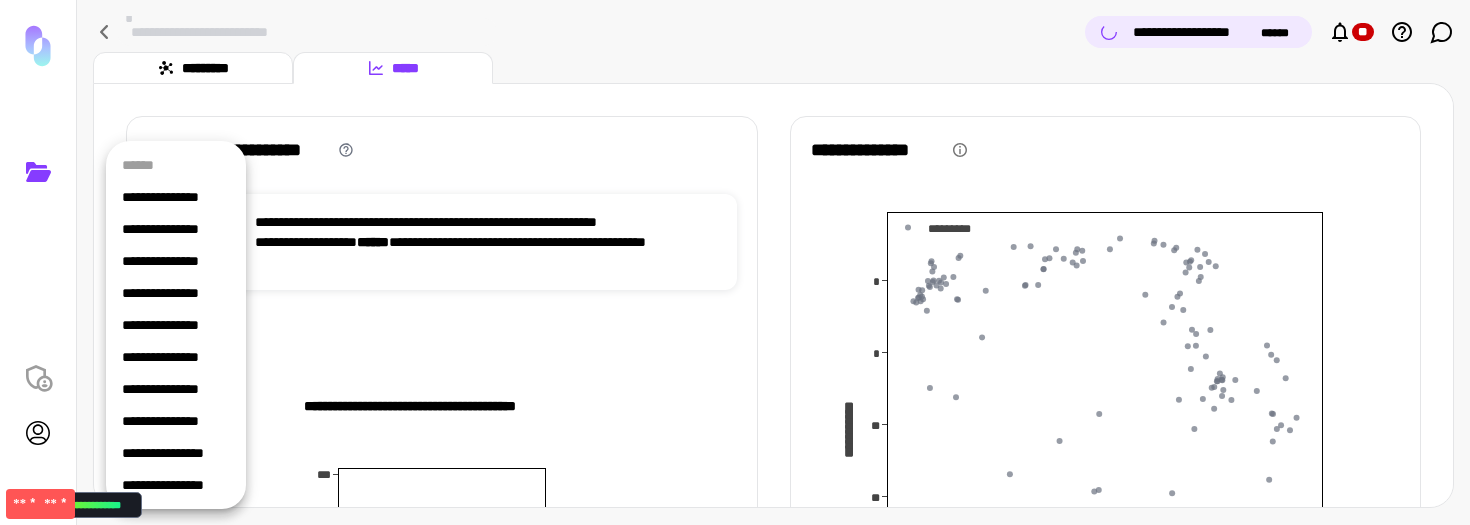 click on "**********" at bounding box center (176, 325) 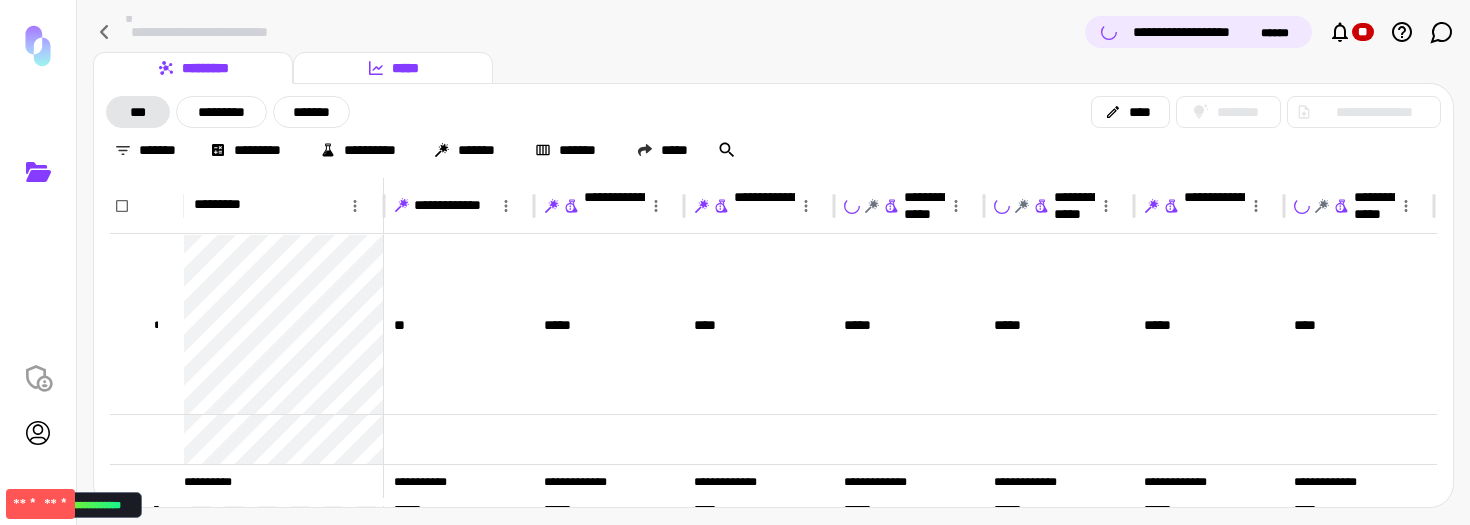 click on "*****" at bounding box center [393, 68] 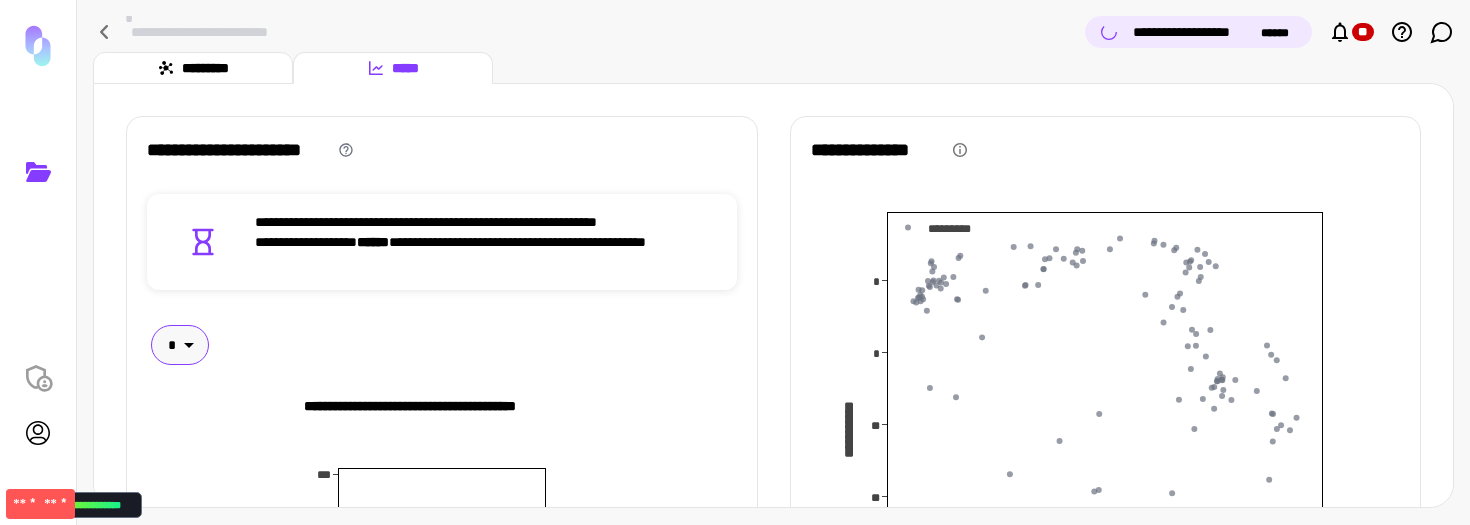 click on "**********" at bounding box center [735, 262] 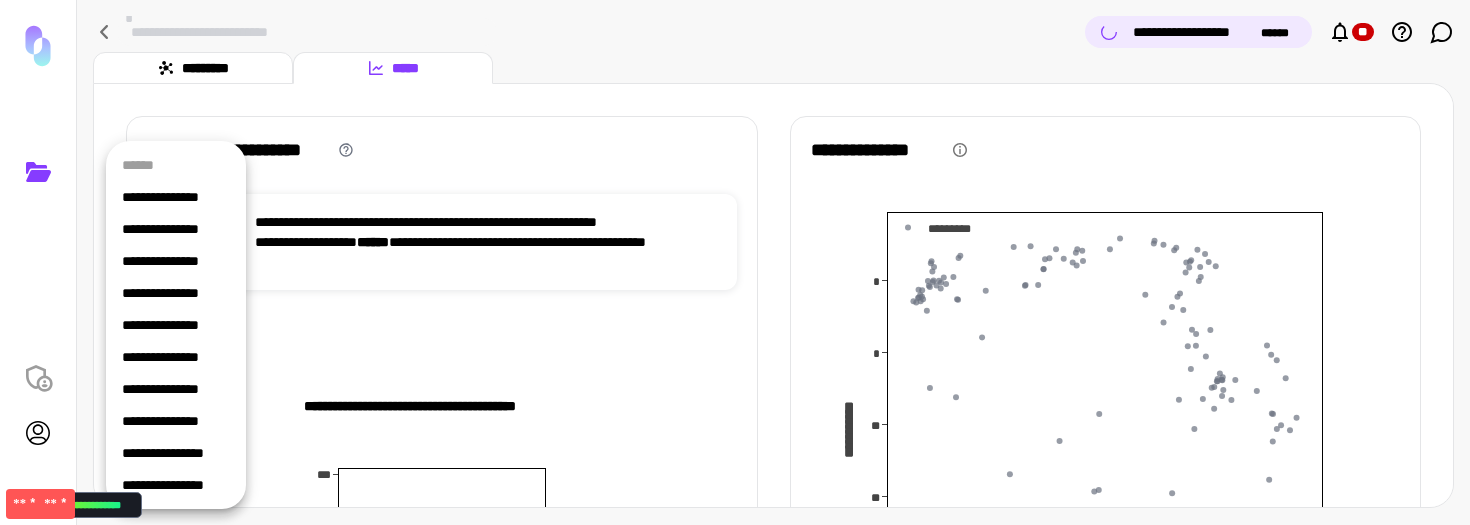 click on "**********" at bounding box center [176, 325] 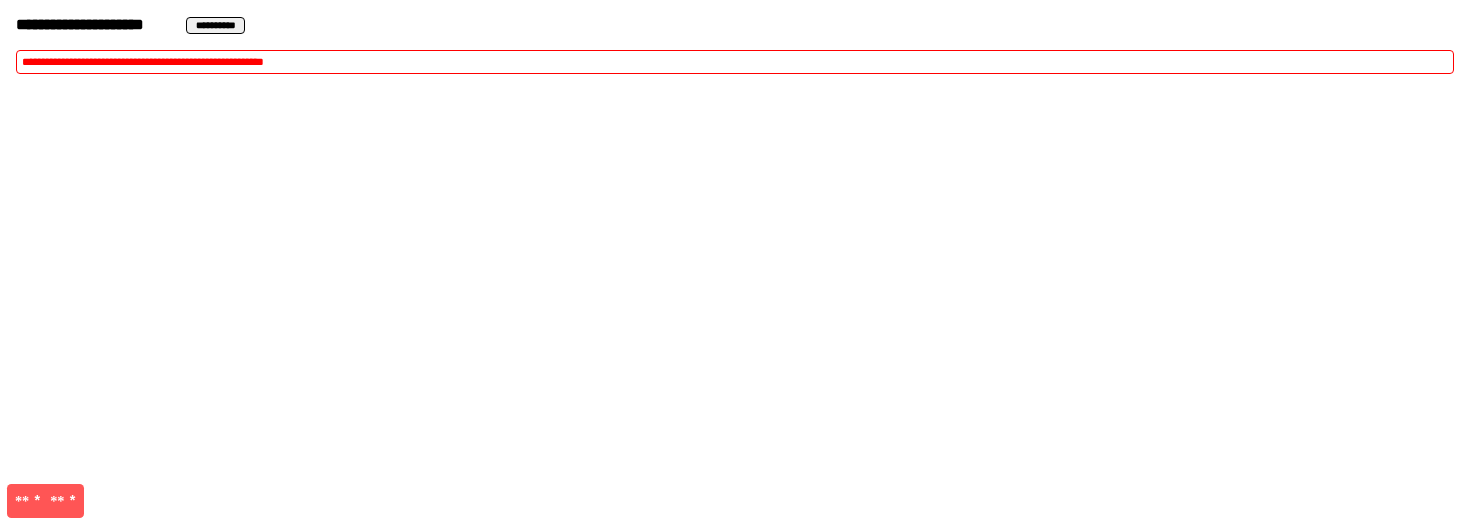click on "**********" at bounding box center [735, 48] 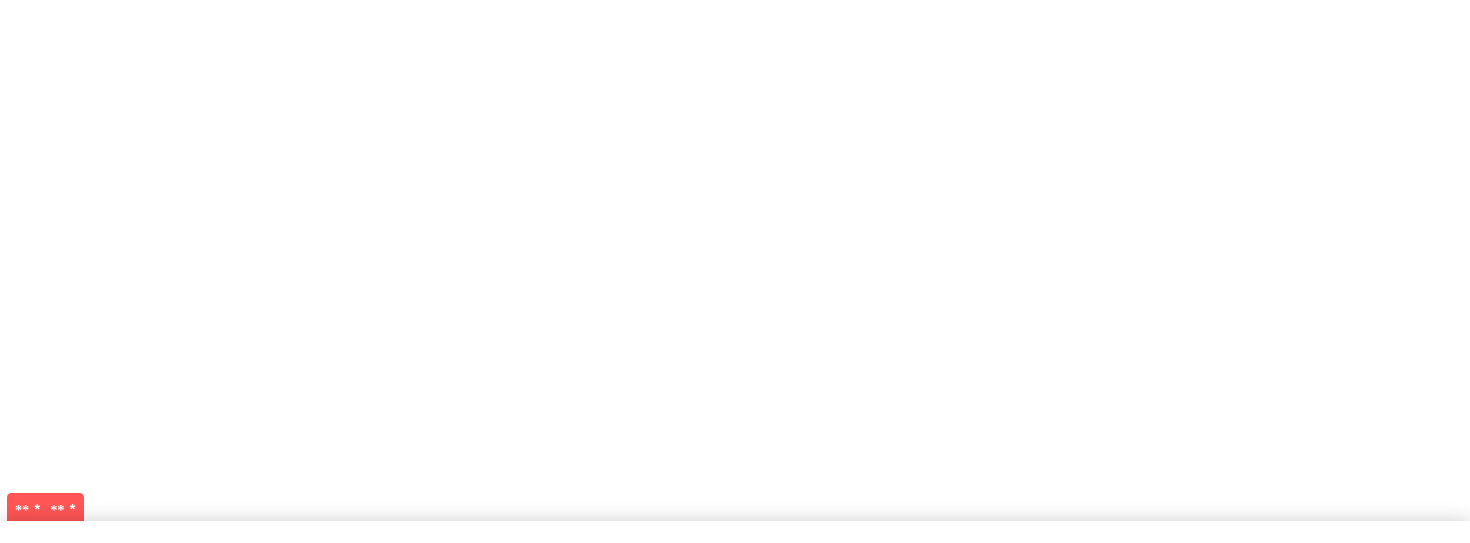 scroll, scrollTop: 0, scrollLeft: 0, axis: both 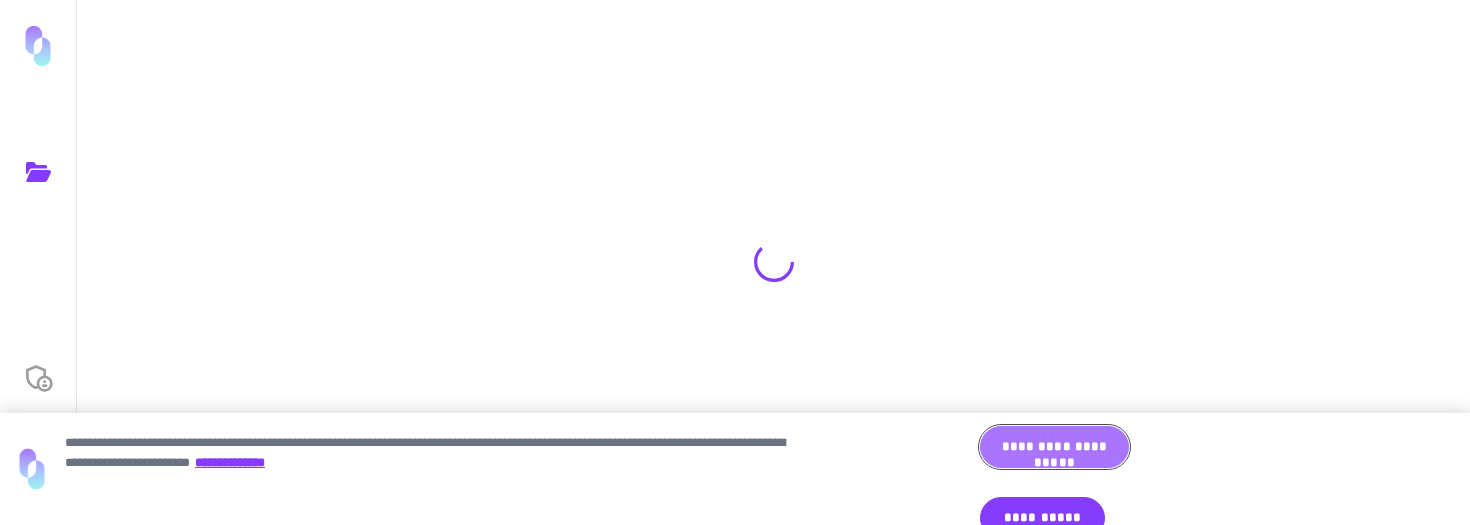 click on "**********" at bounding box center [1054, 447] 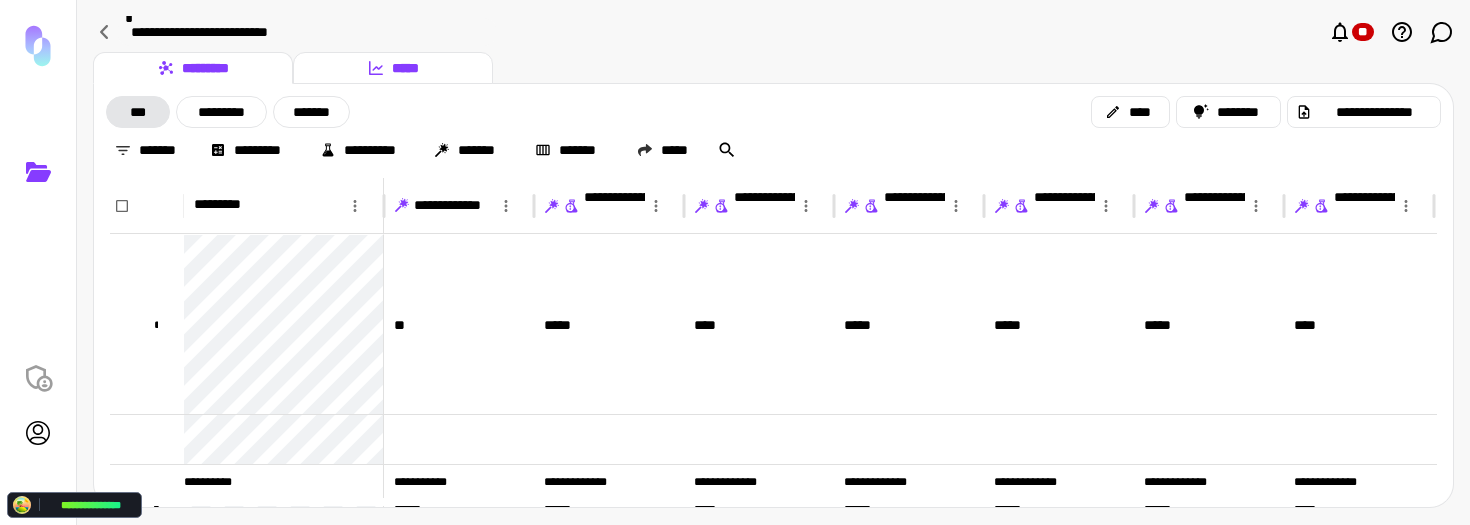 click on "*****" at bounding box center (393, 68) 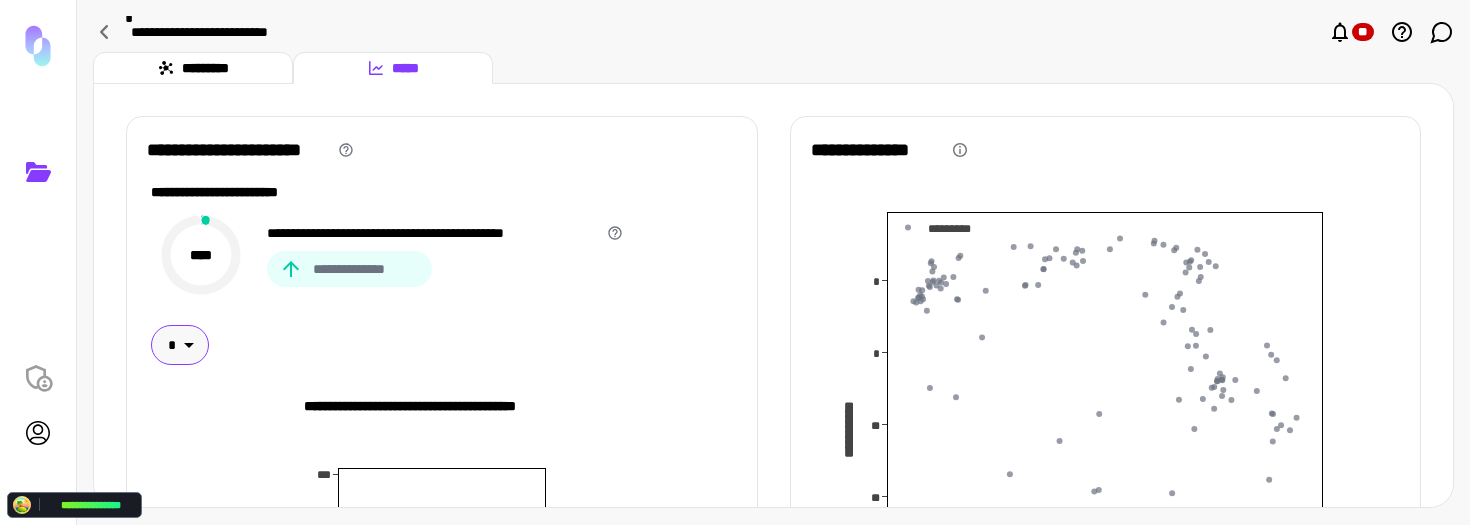 click on "*" at bounding box center [180, 345] 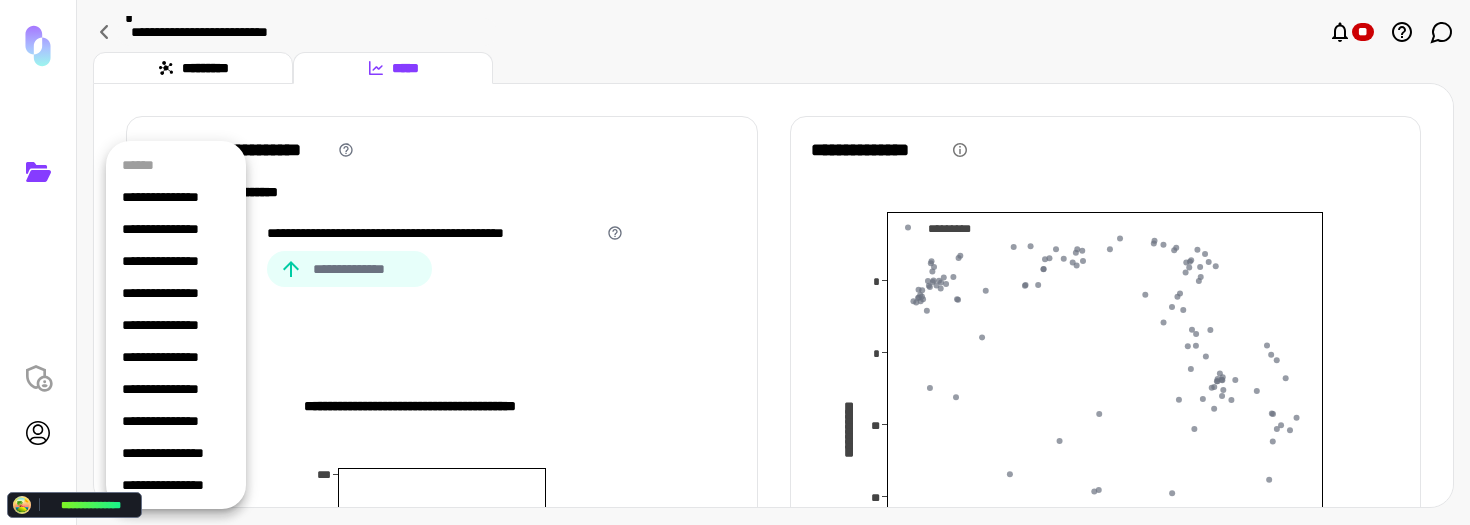 click on "**********" at bounding box center [176, 357] 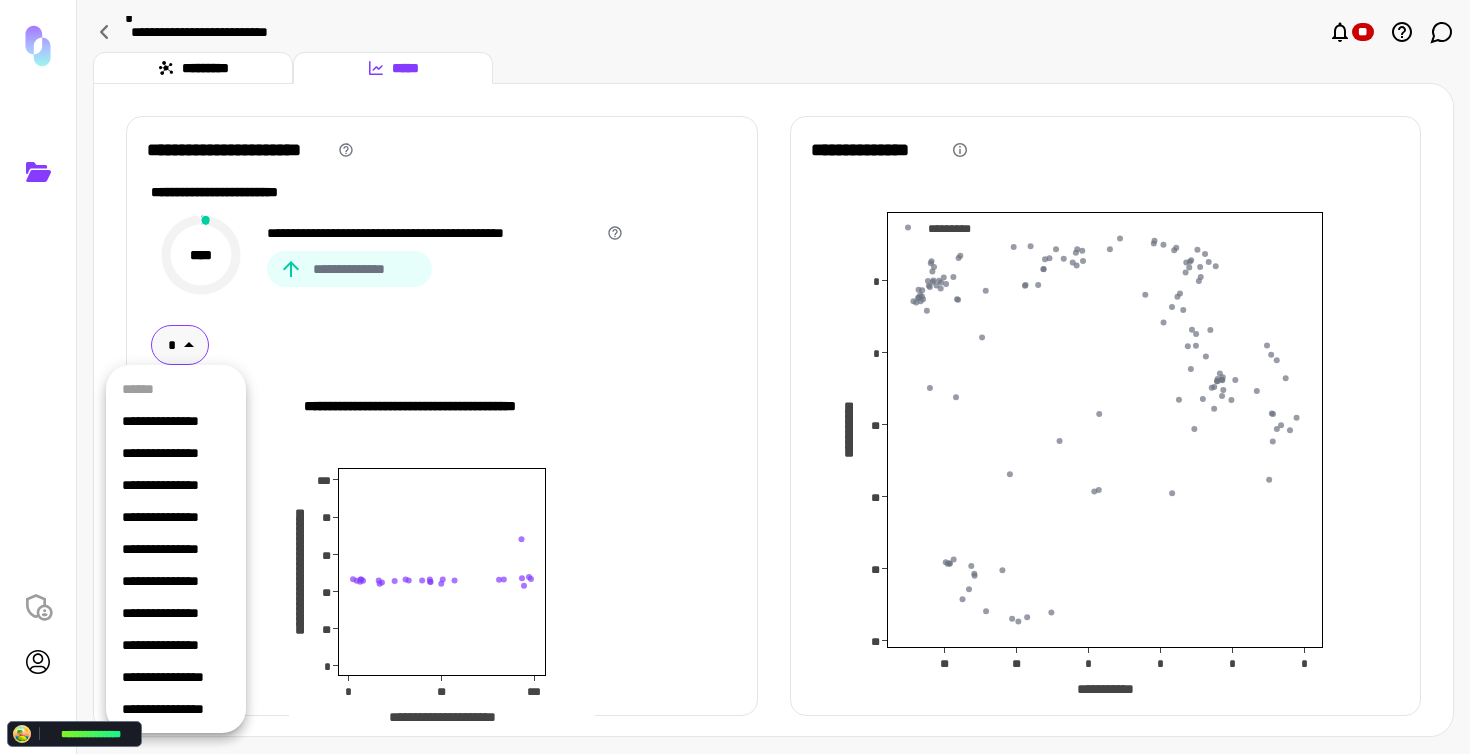 click on "*" at bounding box center (180, 345) 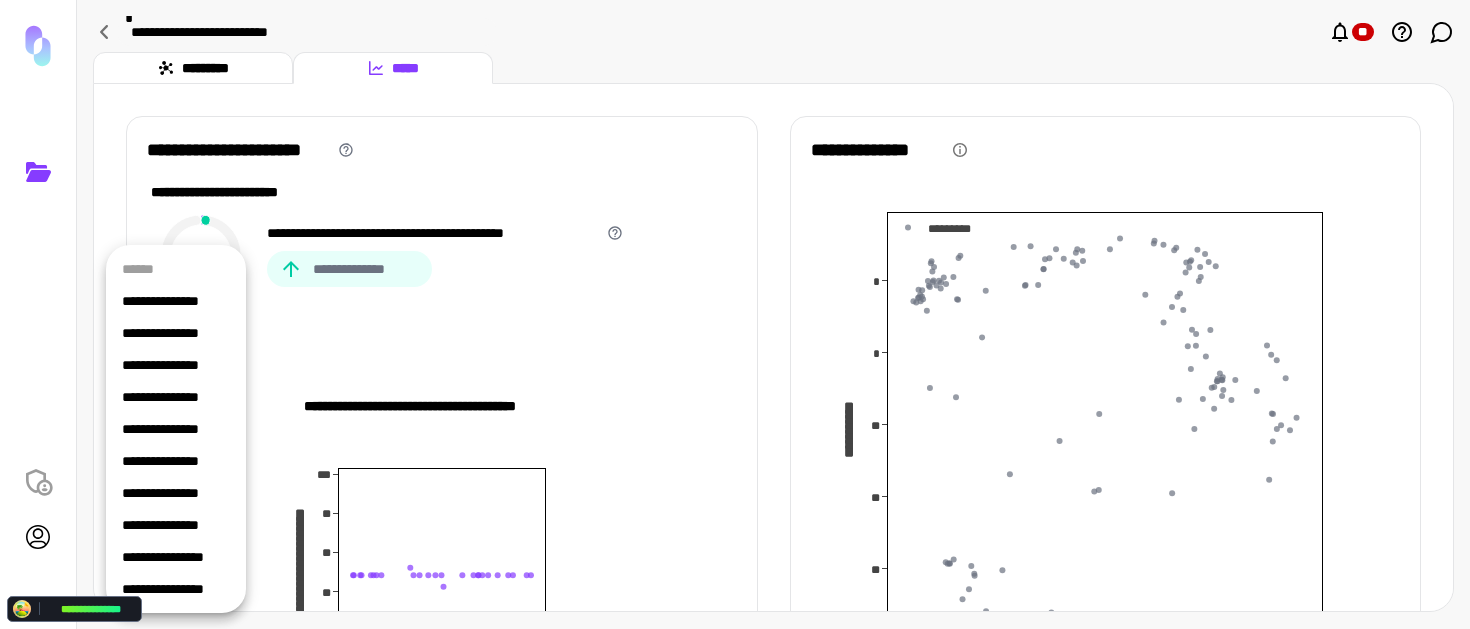 click on "*" at bounding box center (180, 345) 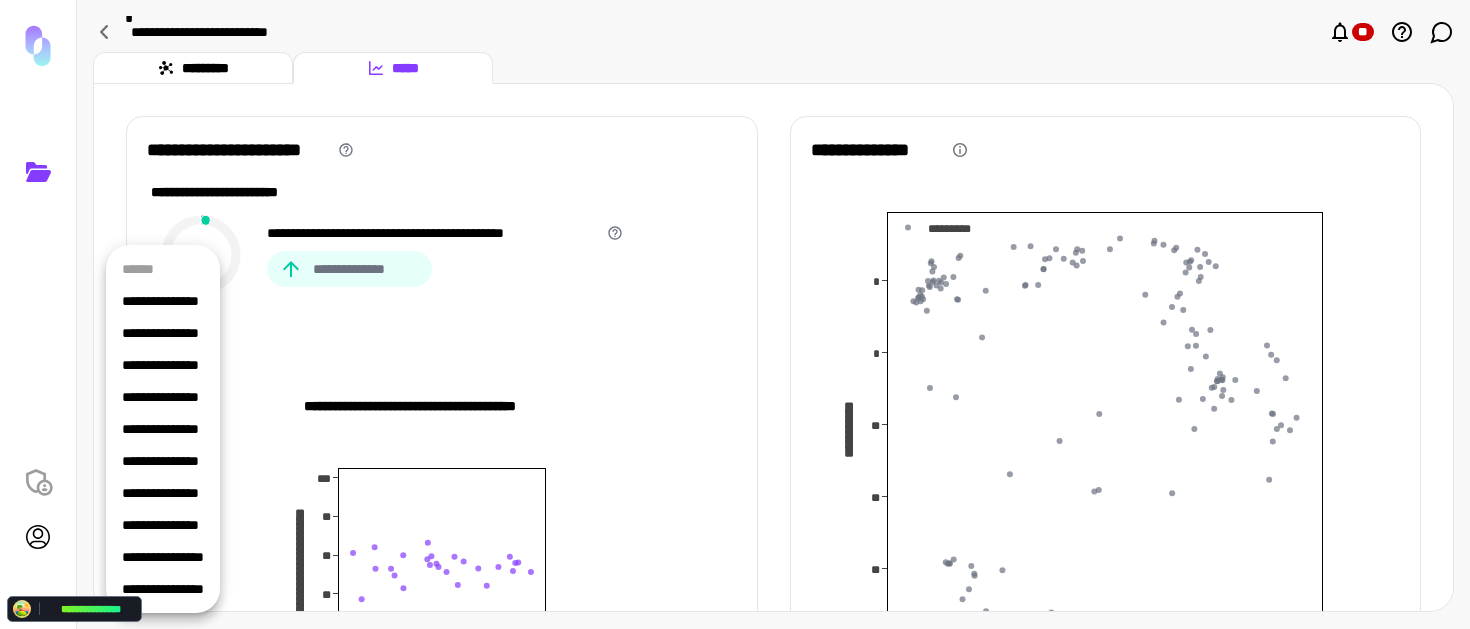 click on "*" at bounding box center [180, 345] 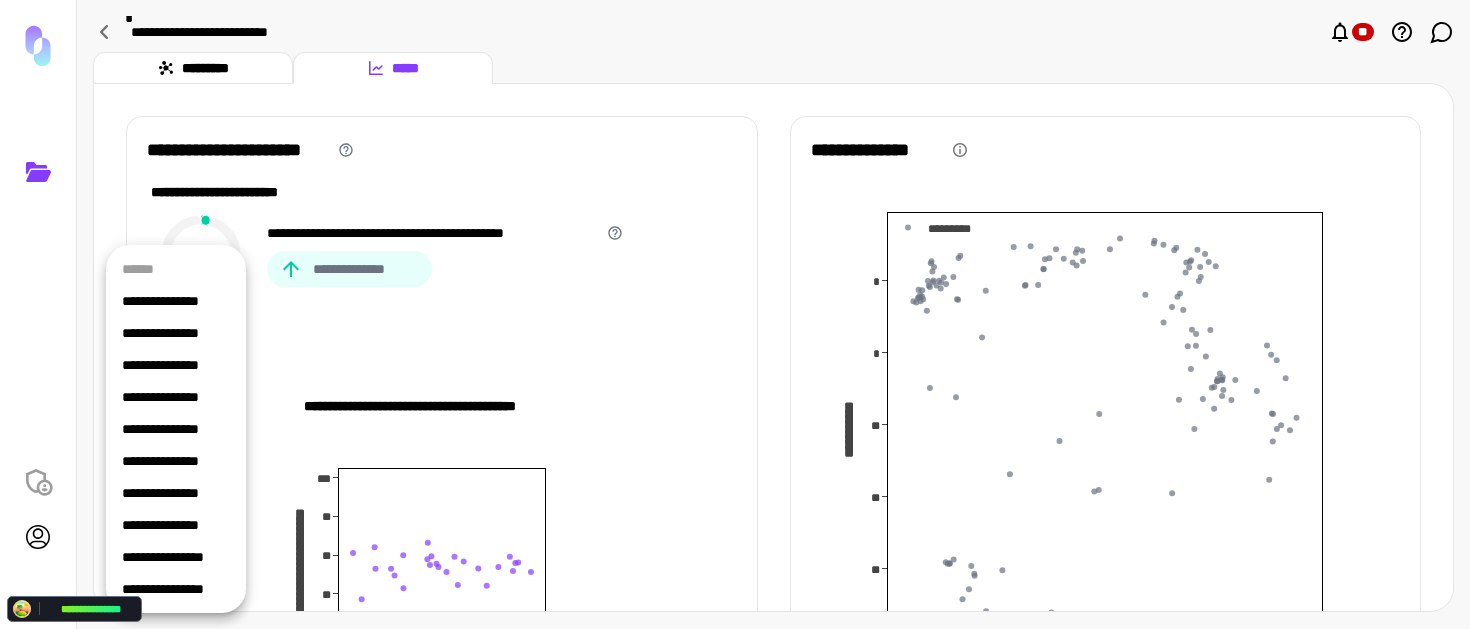 click on "**********" at bounding box center (176, 365) 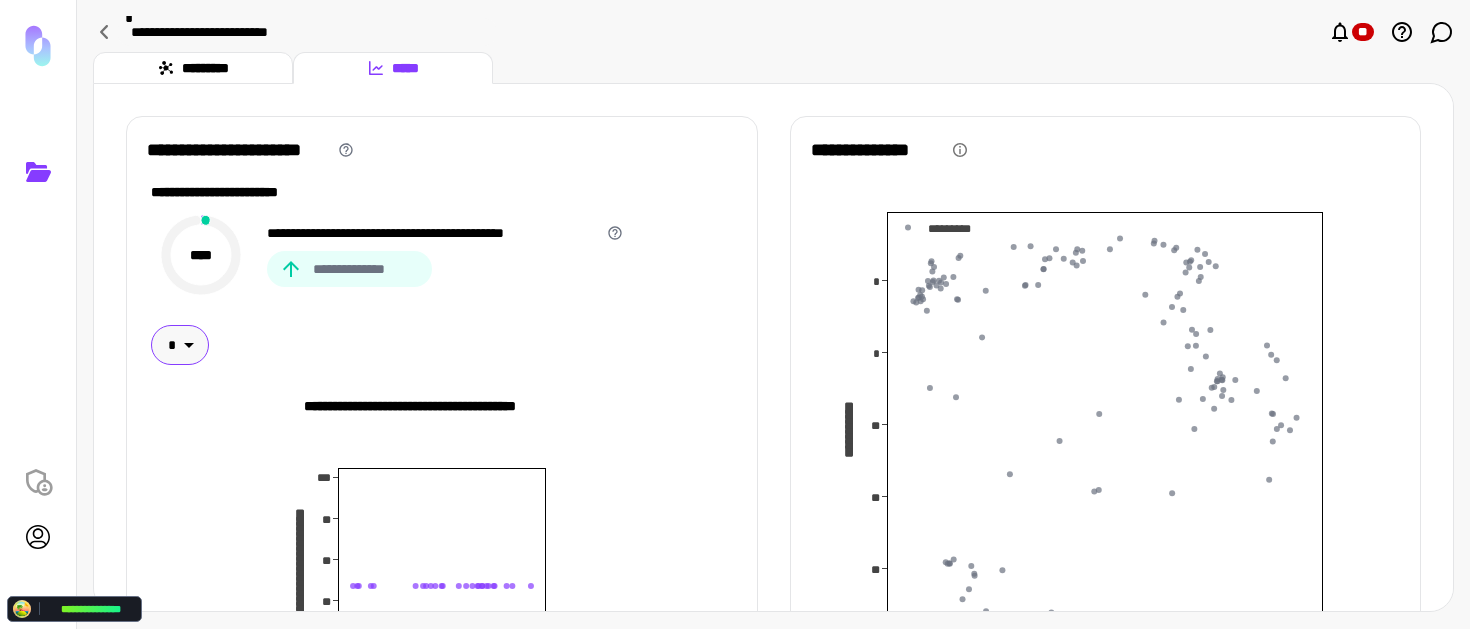 click on "*" at bounding box center (180, 345) 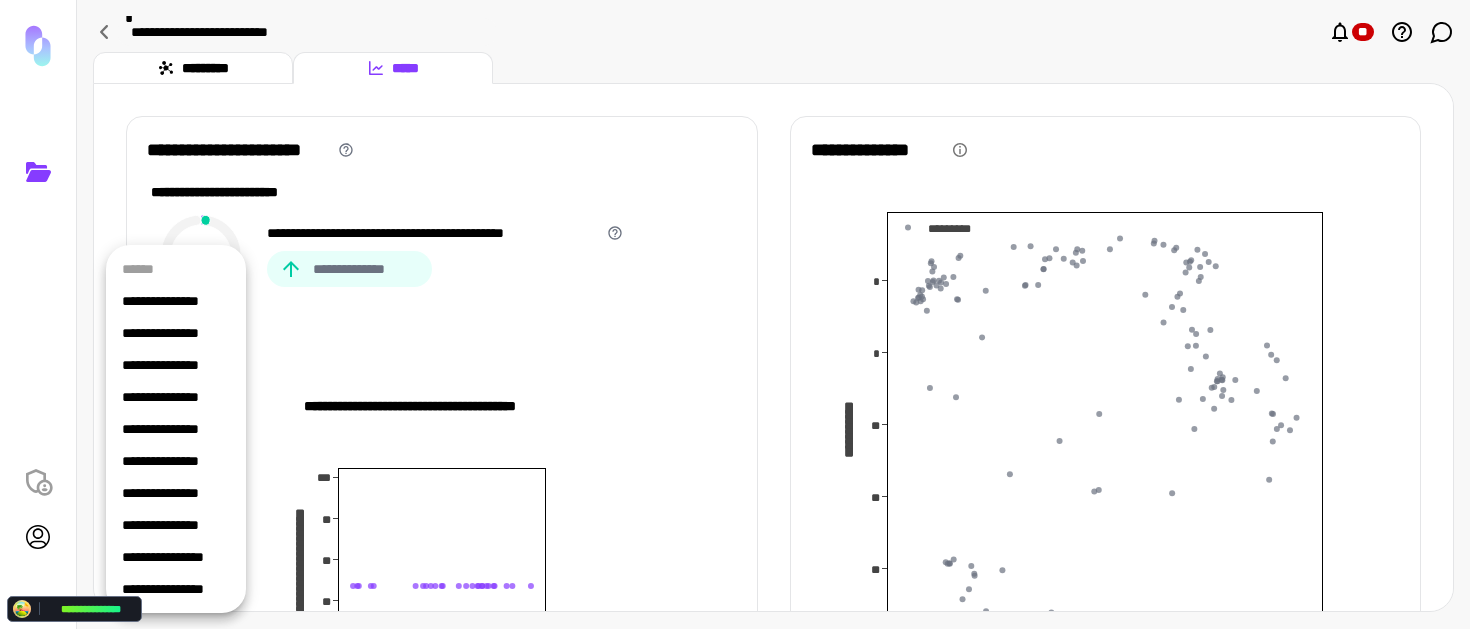 click on "**********" at bounding box center (176, 301) 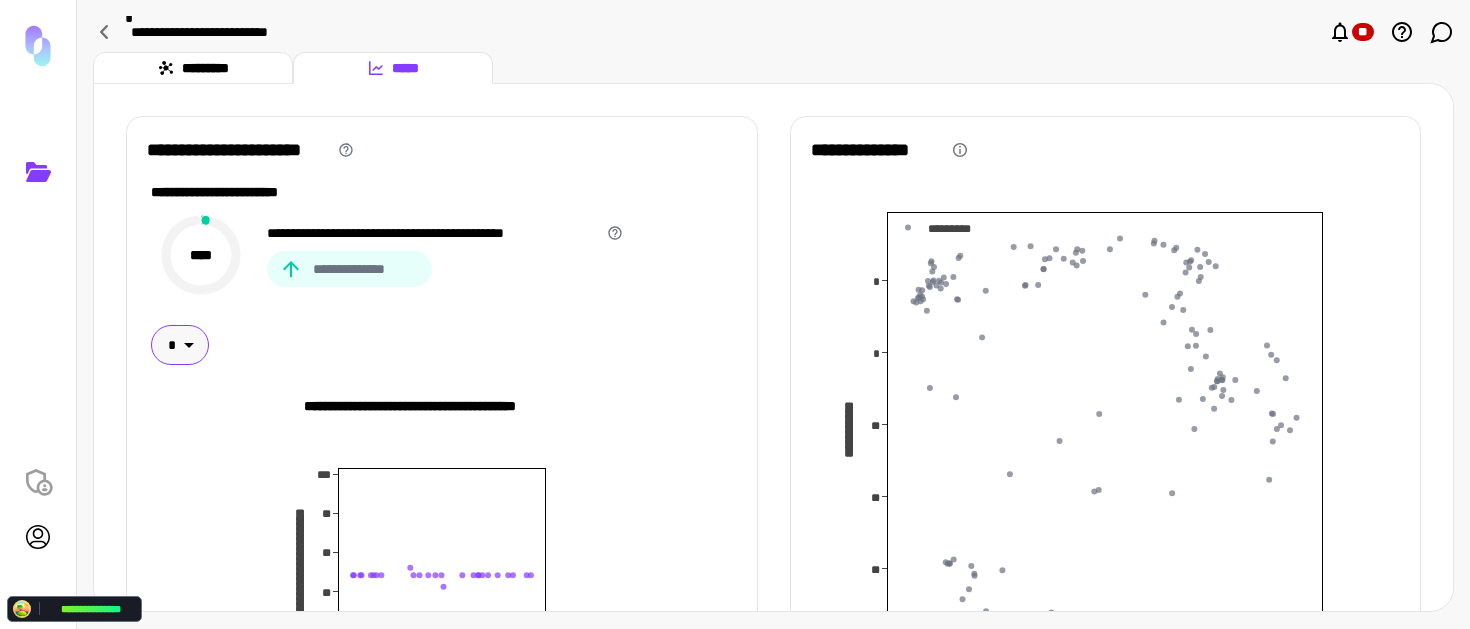 click on "*" at bounding box center (180, 345) 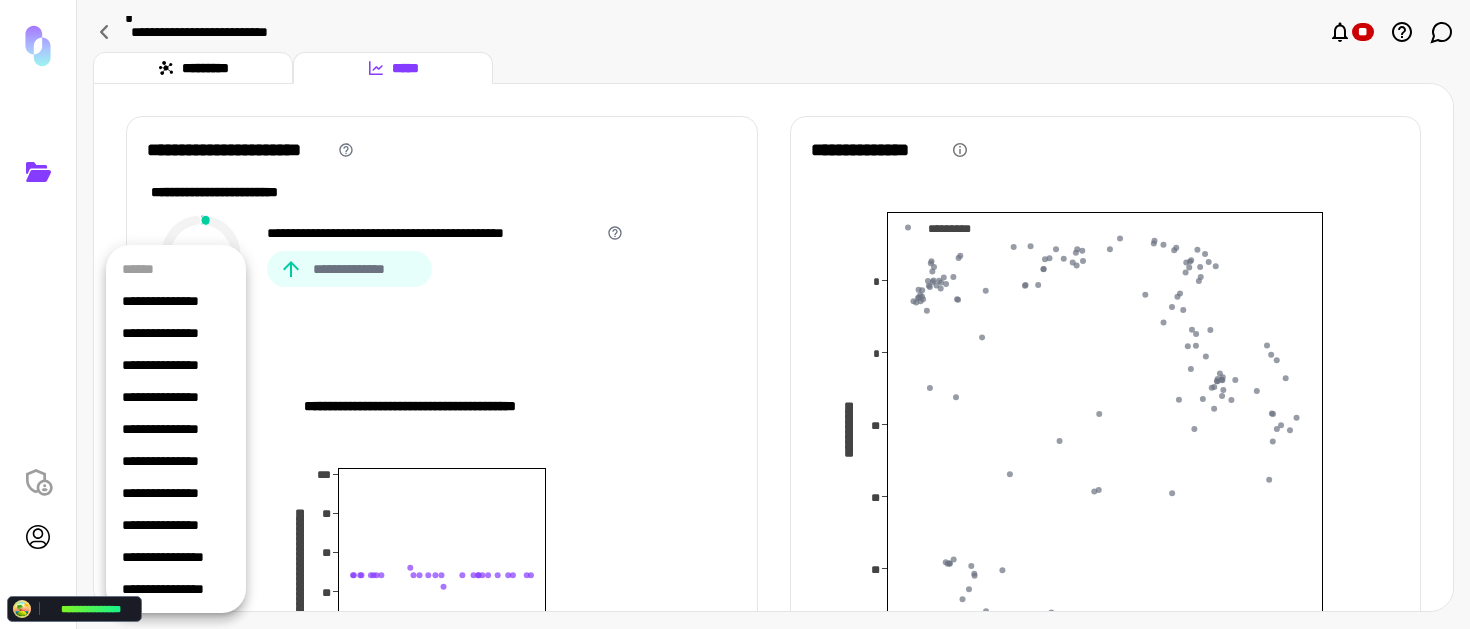 click on "**********" at bounding box center [176, 557] 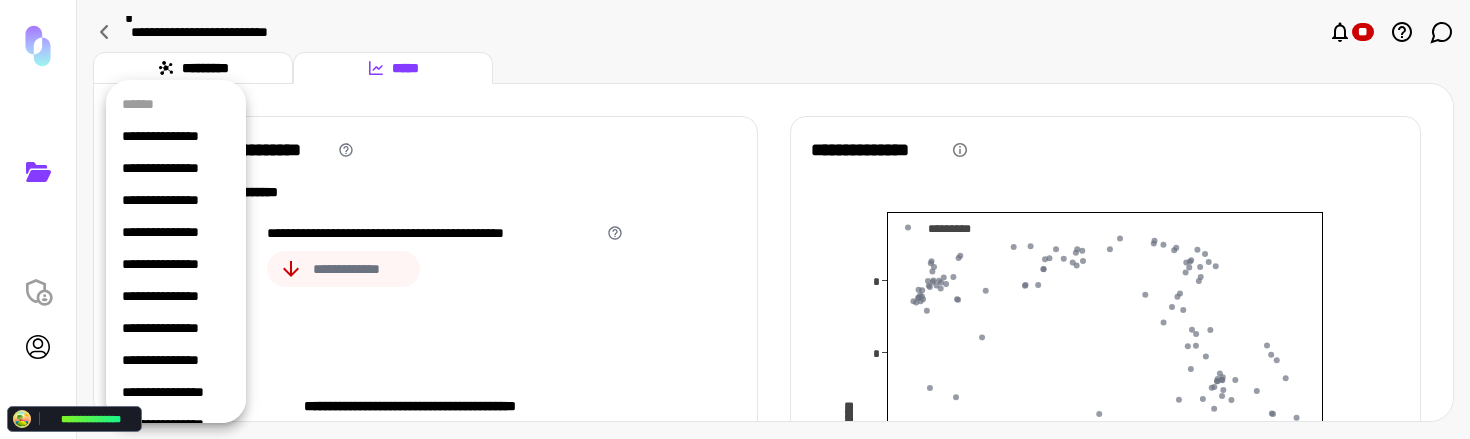 click on "*" at bounding box center (180, 345) 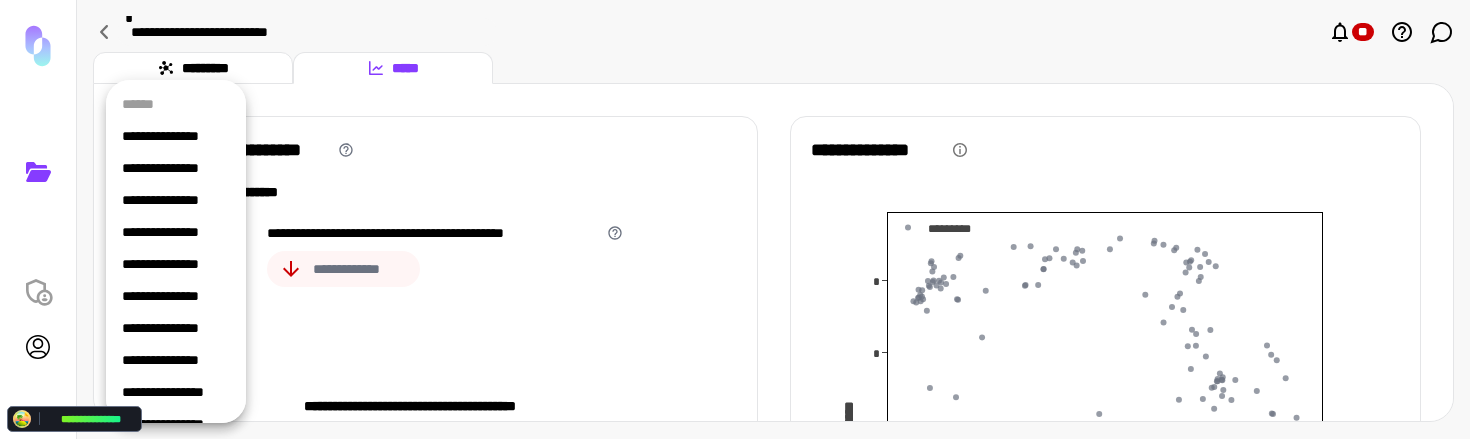 click on "**********" at bounding box center [176, 136] 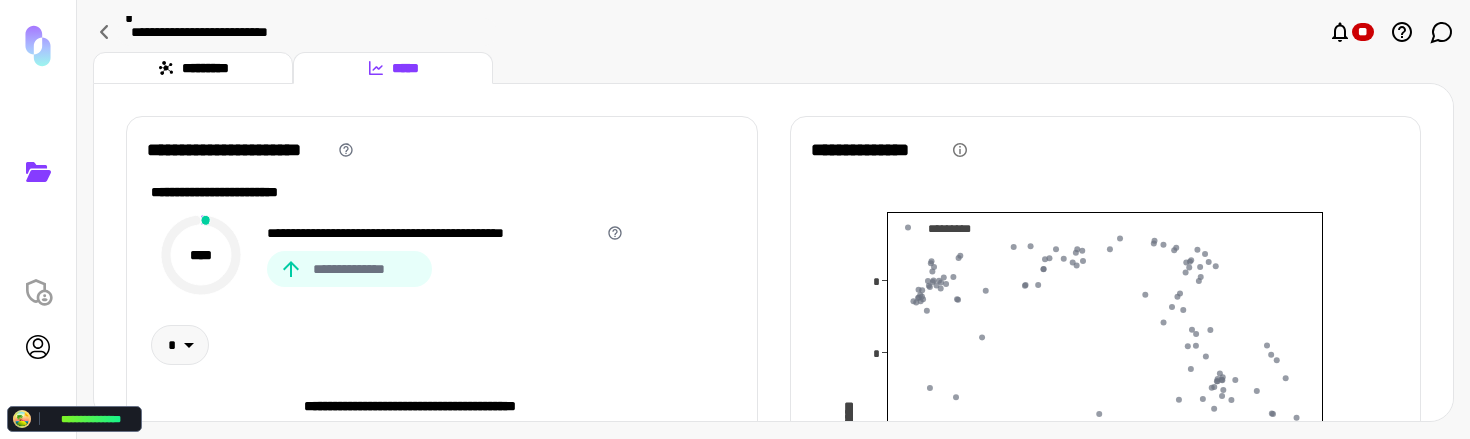 type on "*" 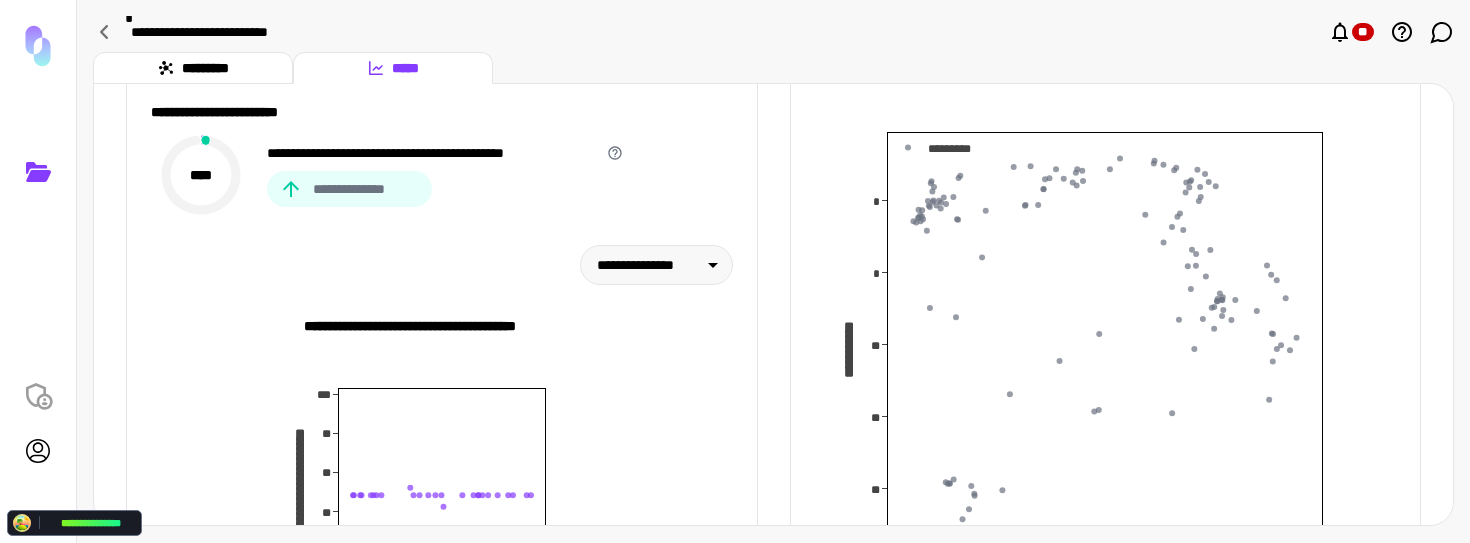 scroll, scrollTop: 104, scrollLeft: 0, axis: vertical 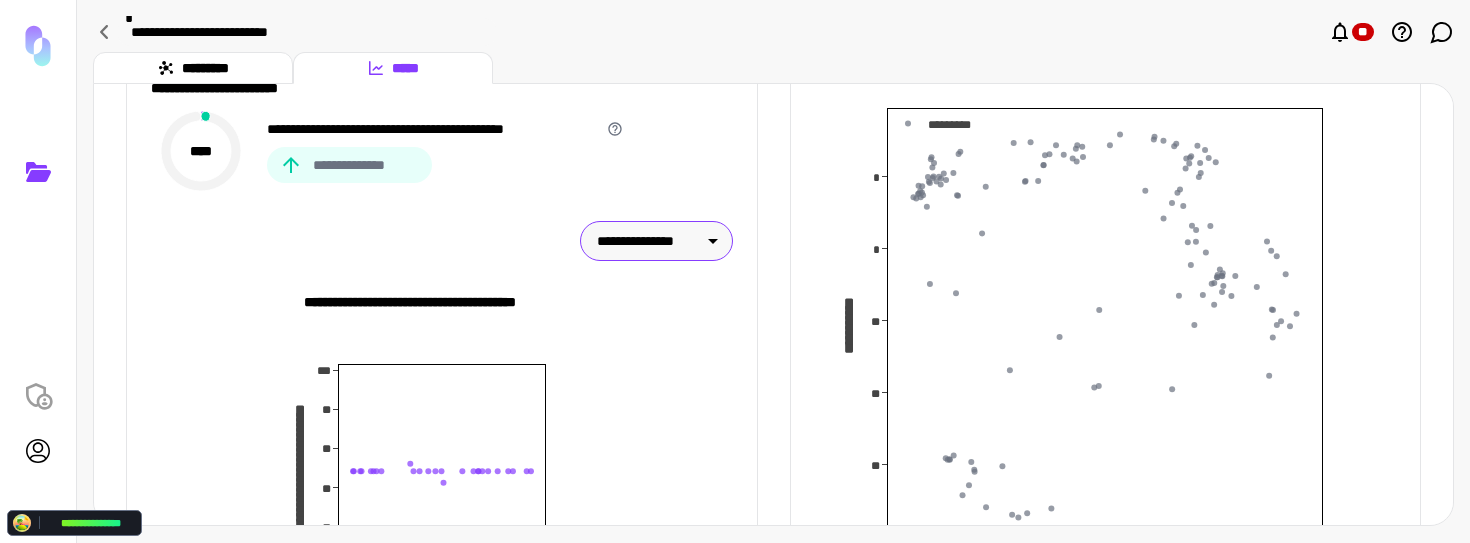 drag, startPoint x: 733, startPoint y: 247, endPoint x: 721, endPoint y: 247, distance: 12 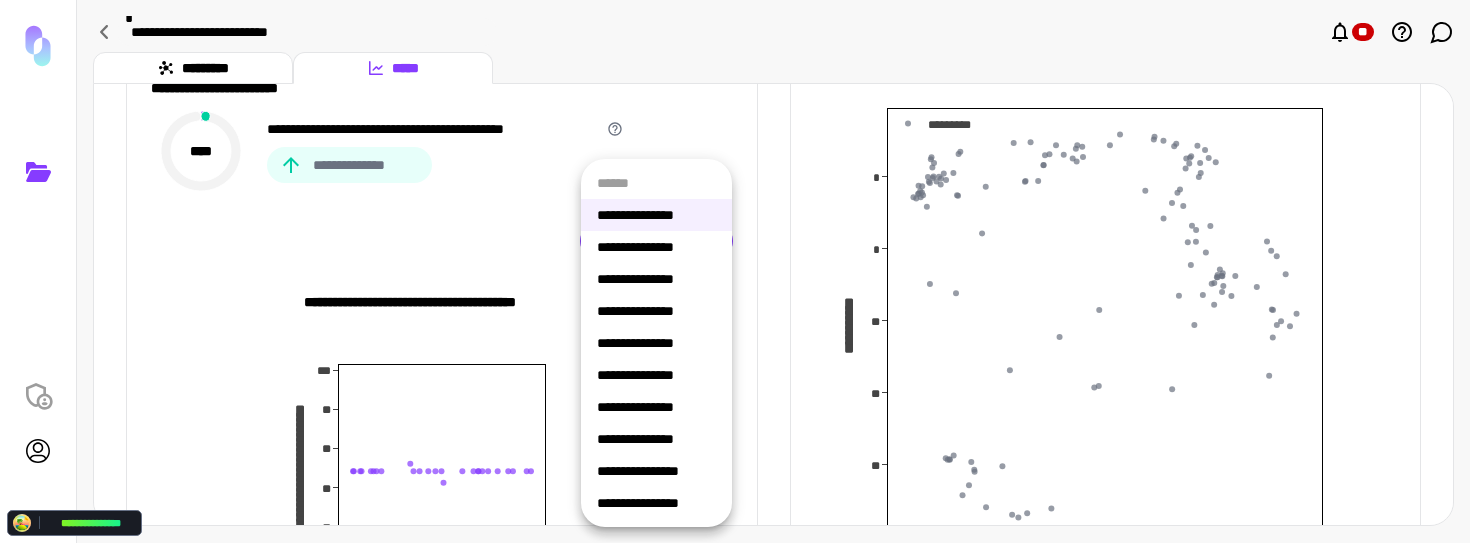 click on "**********" at bounding box center [656, 279] 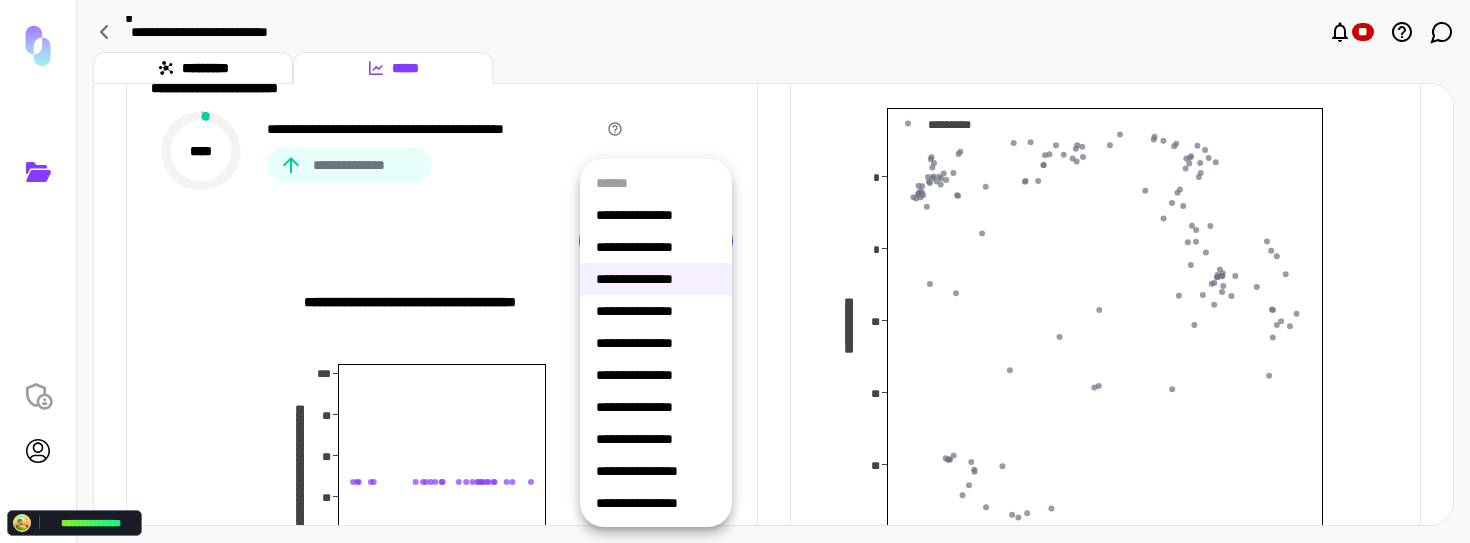 click on "**********" at bounding box center (656, 241) 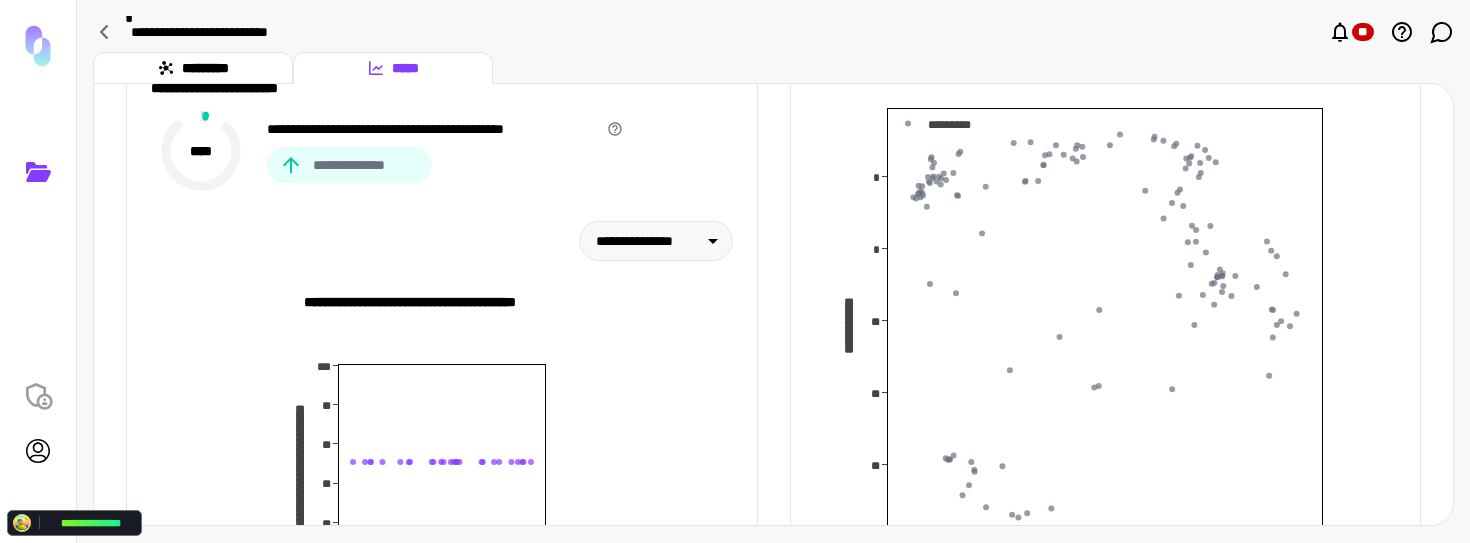 scroll, scrollTop: 106, scrollLeft: 0, axis: vertical 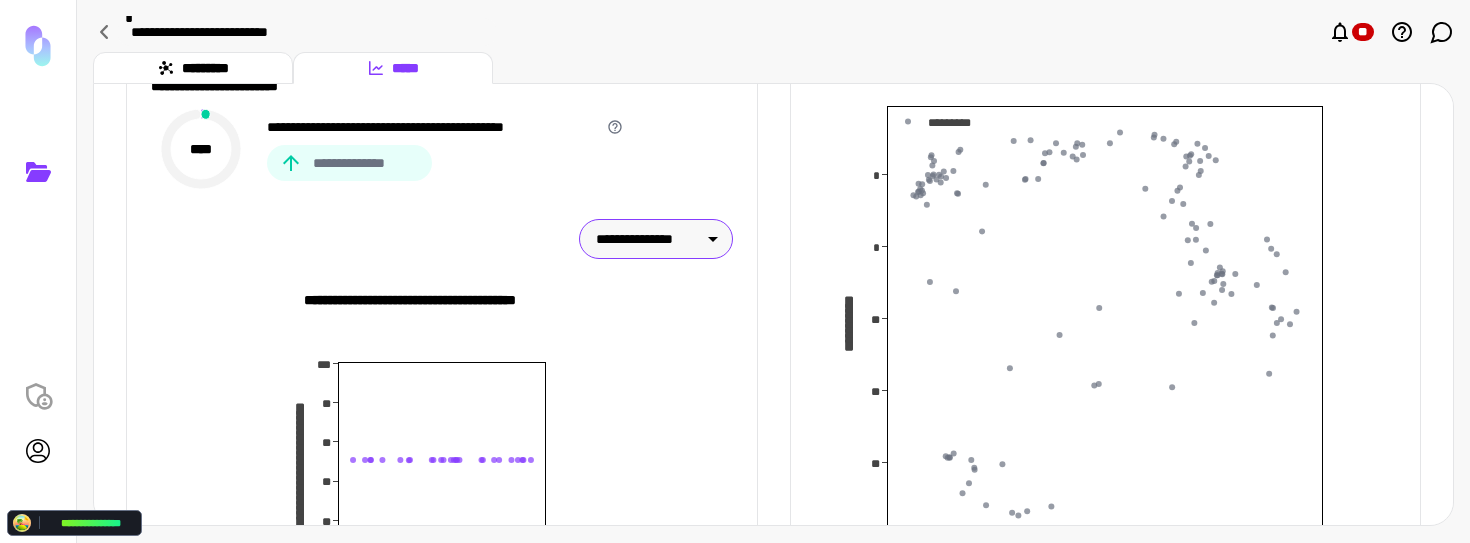 click on "**********" at bounding box center (647, 239) 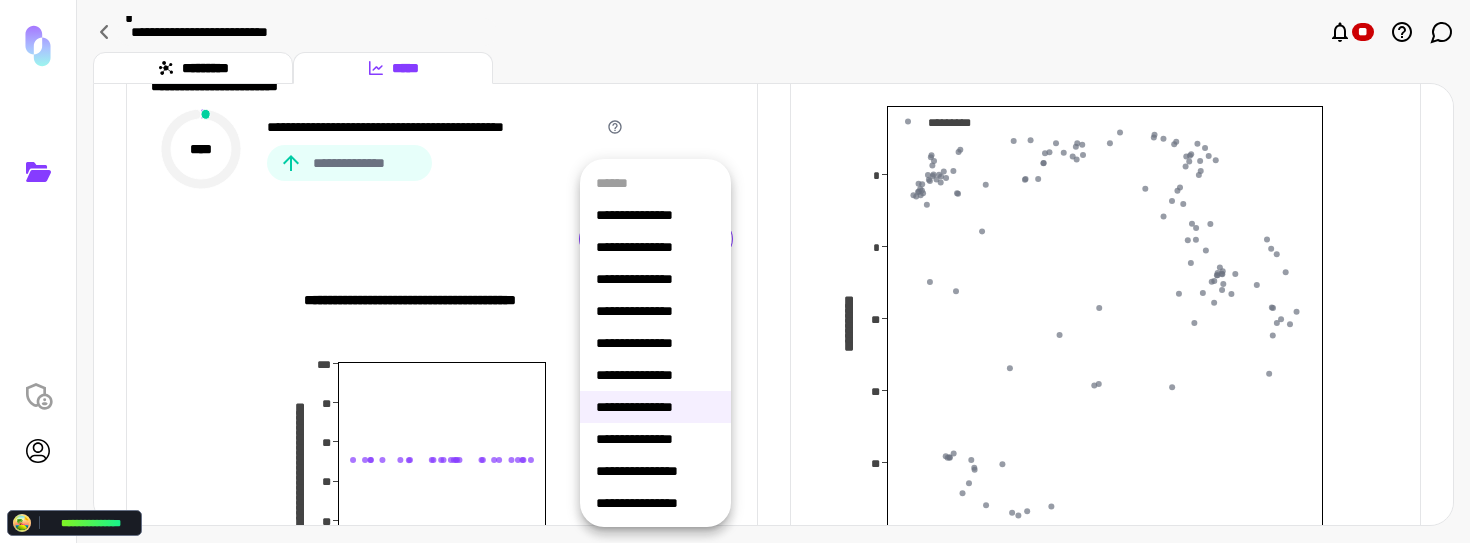 click on "**********" at bounding box center (655, 471) 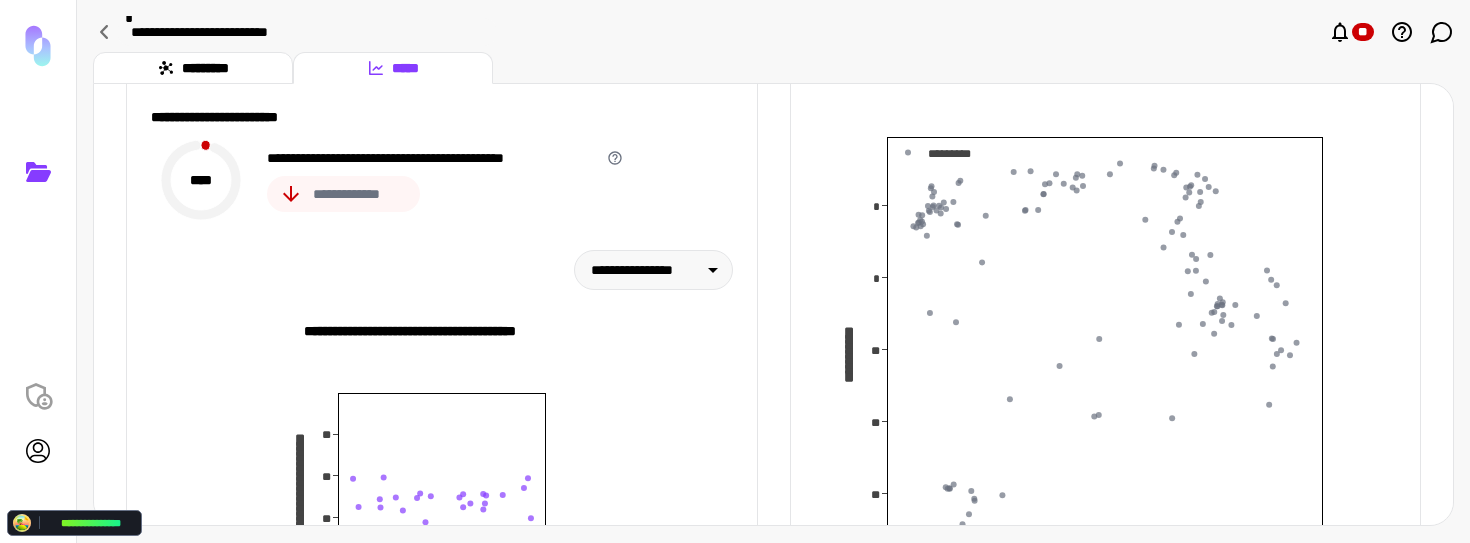 scroll, scrollTop: 38, scrollLeft: 0, axis: vertical 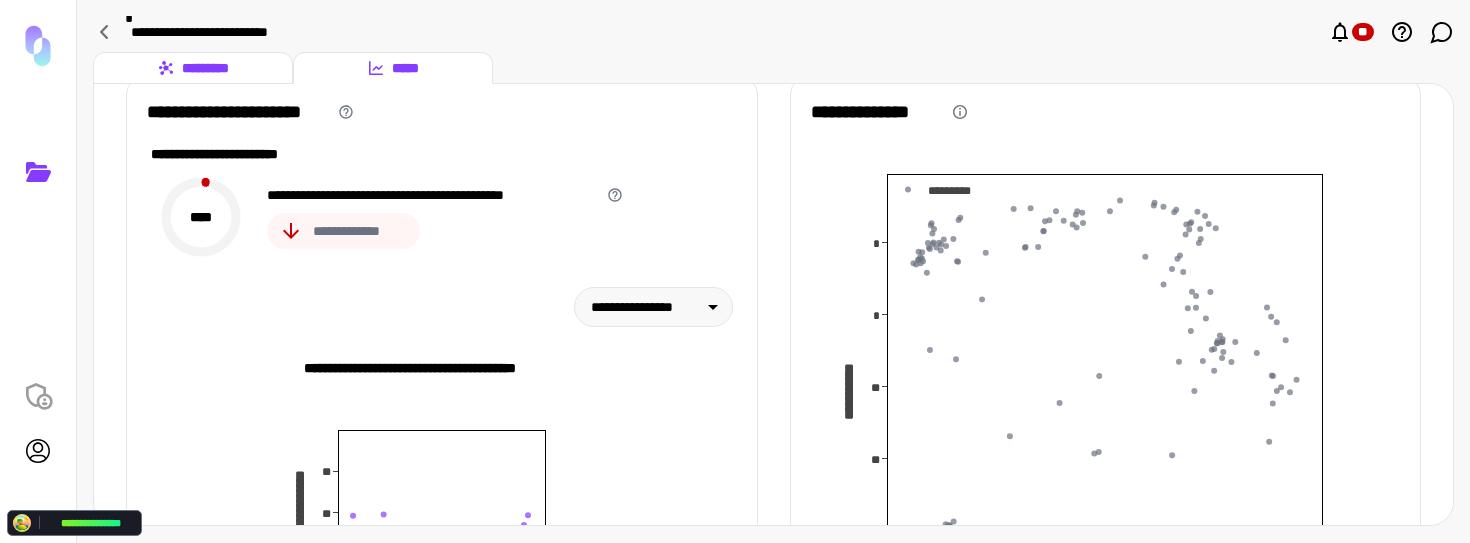 click on "*********" at bounding box center [193, 68] 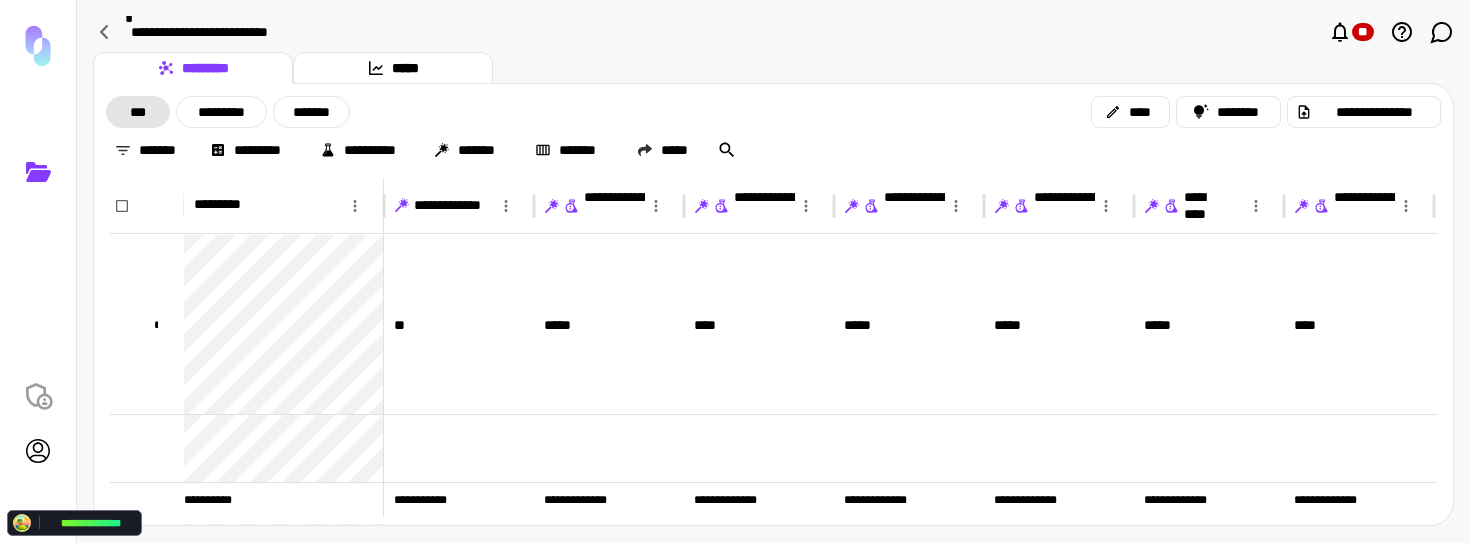 scroll, scrollTop: 0, scrollLeft: 211, axis: horizontal 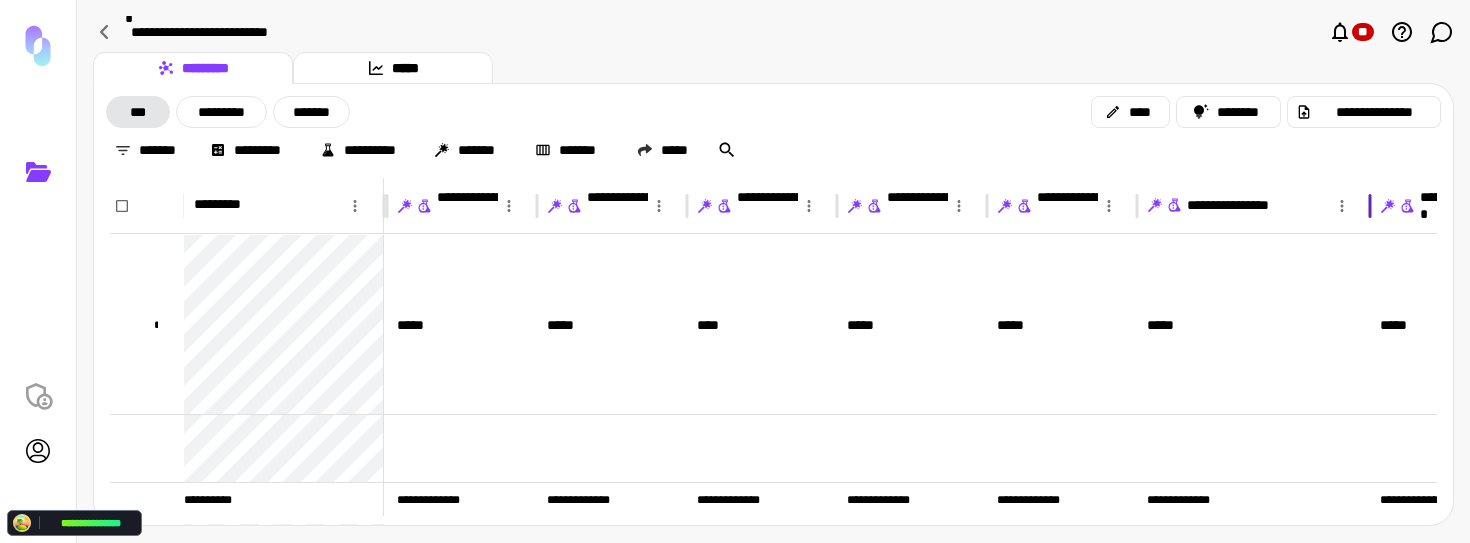 drag, startPoint x: 1285, startPoint y: 195, endPoint x: 1368, endPoint y: 196, distance: 83.00603 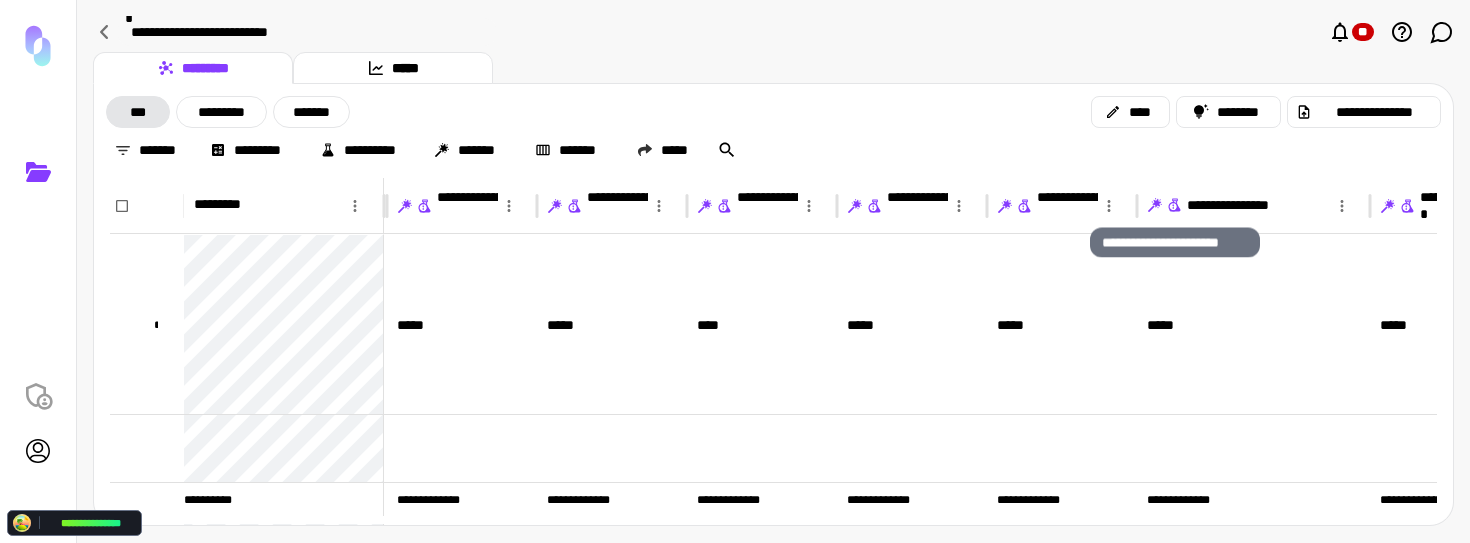click 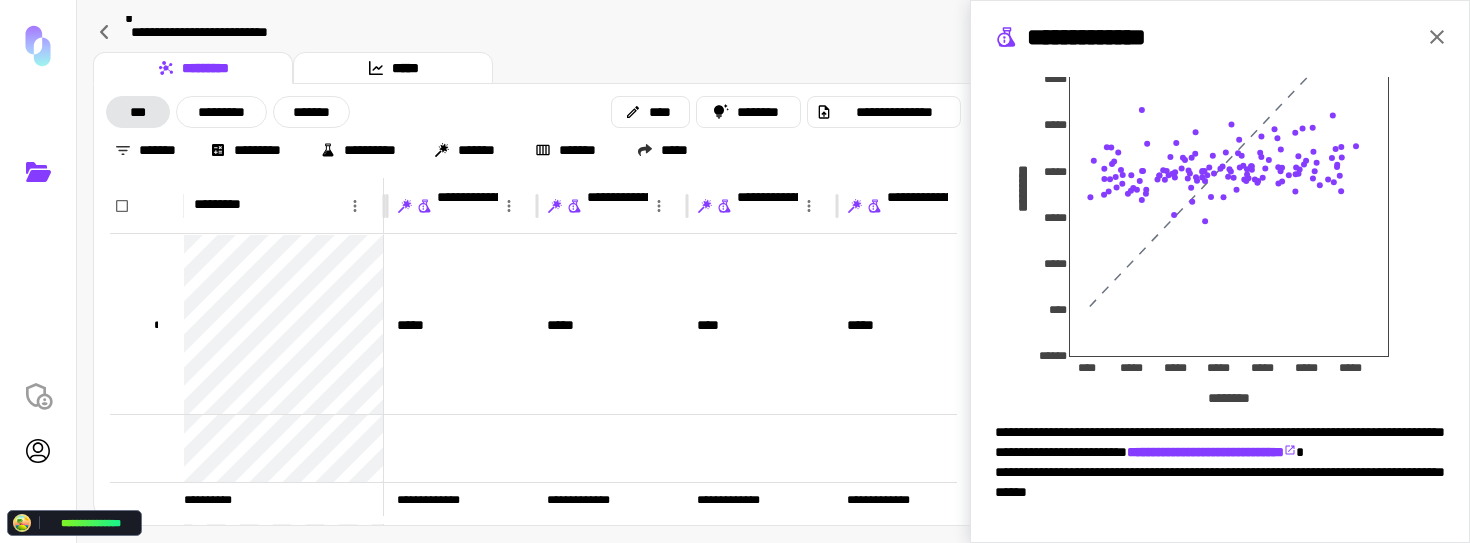 scroll, scrollTop: 497, scrollLeft: 0, axis: vertical 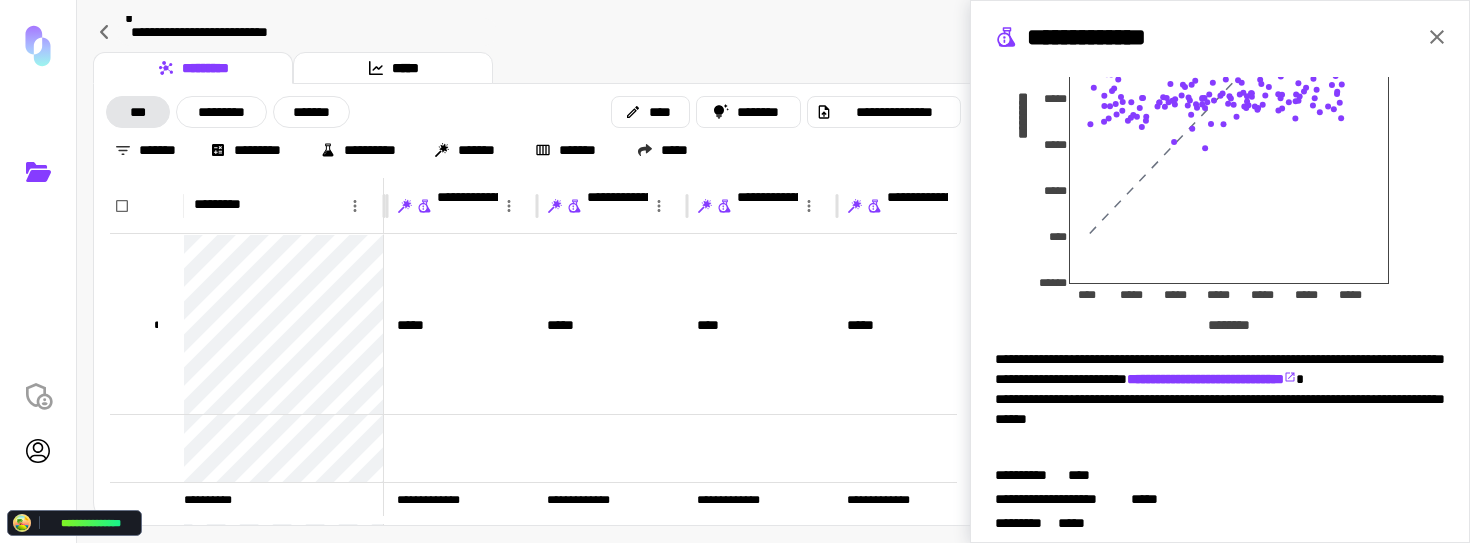 click on "**********" at bounding box center (533, 131) 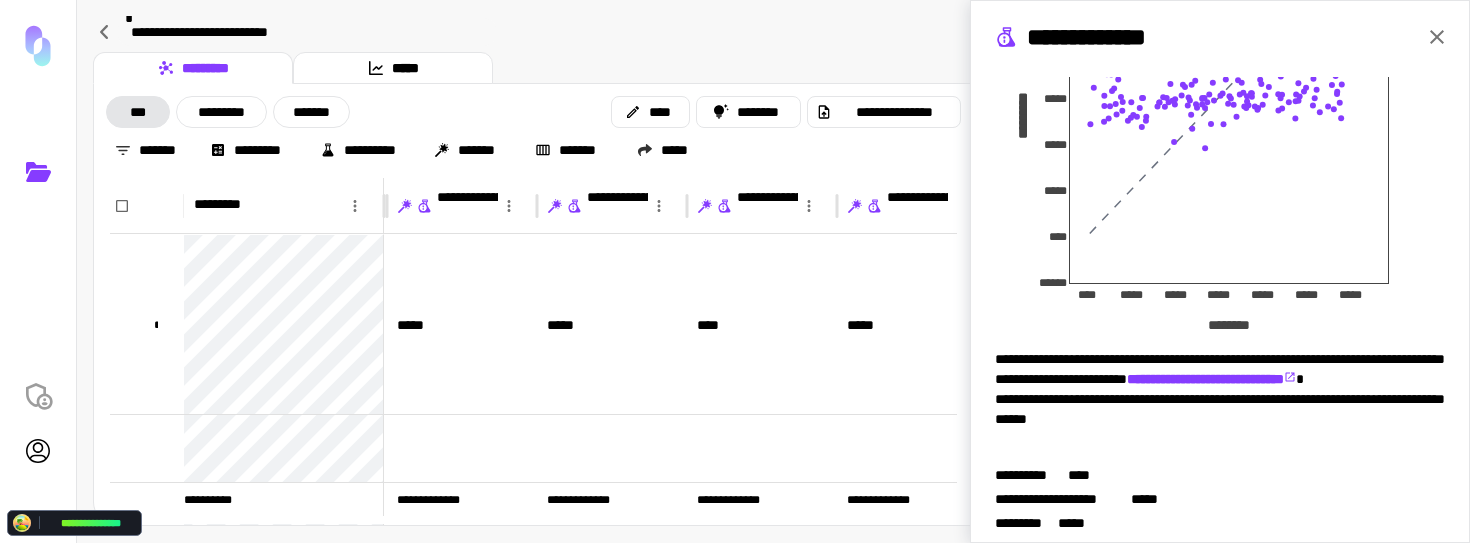 drag, startPoint x: 1436, startPoint y: 37, endPoint x: 506, endPoint y: 28, distance: 930.0435 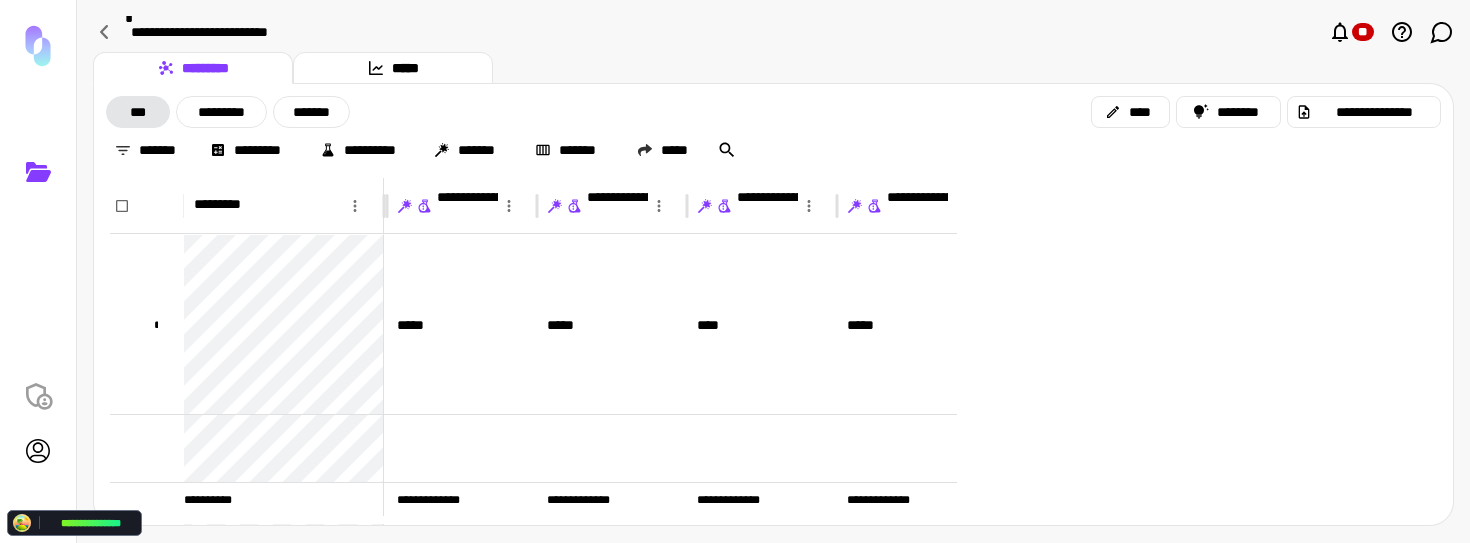scroll, scrollTop: 0, scrollLeft: 0, axis: both 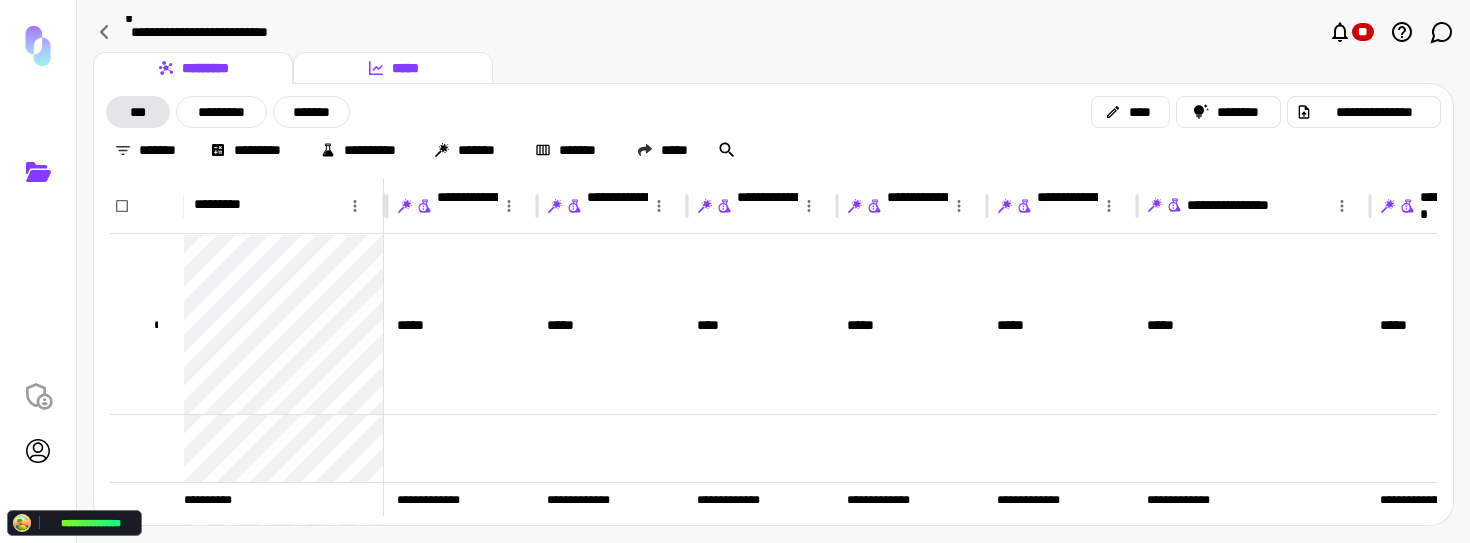 click on "*****" at bounding box center (393, 68) 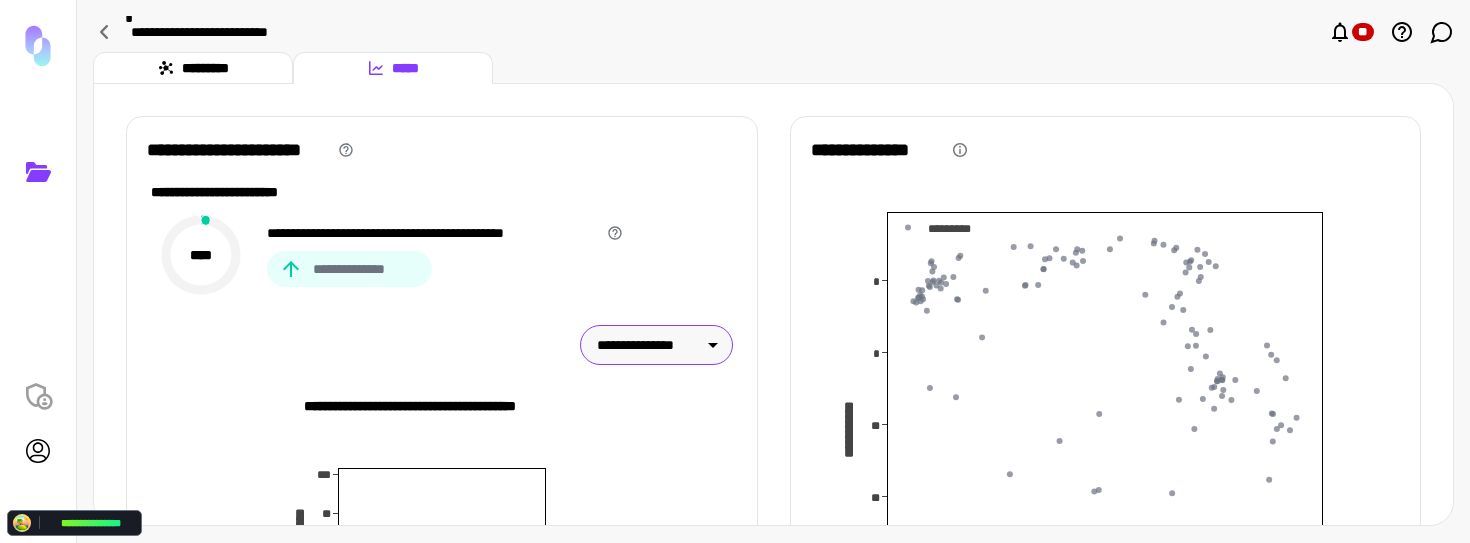 click on "**********" at bounding box center (648, 345) 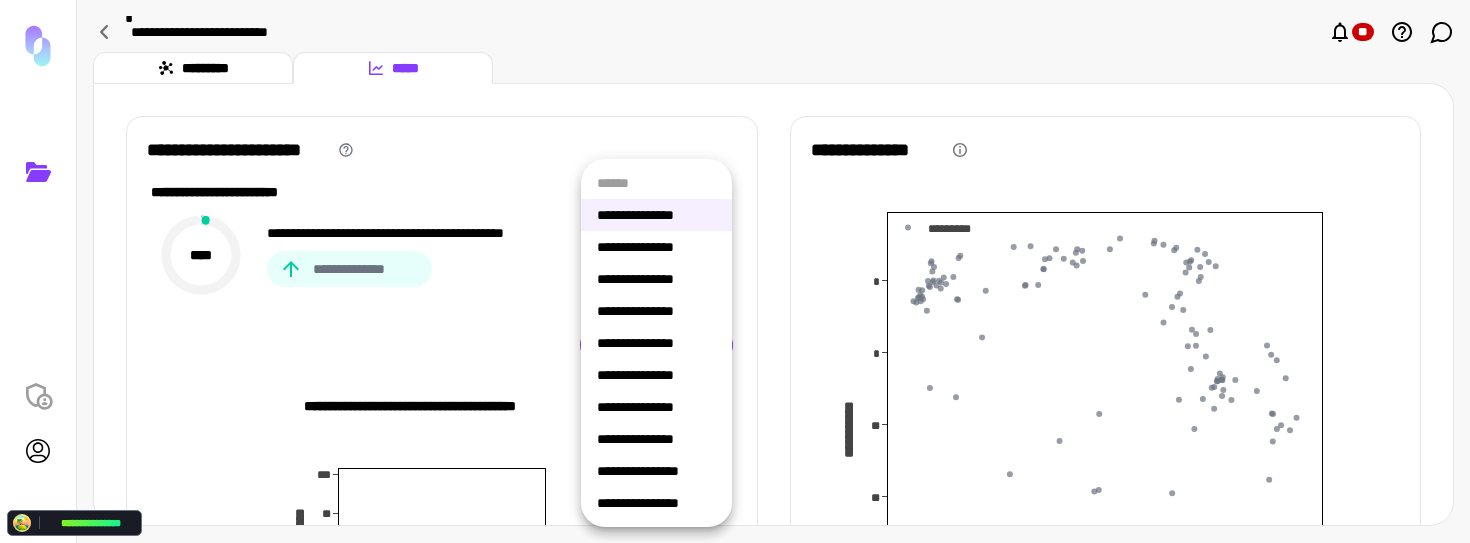 click on "**********" at bounding box center [656, 343] 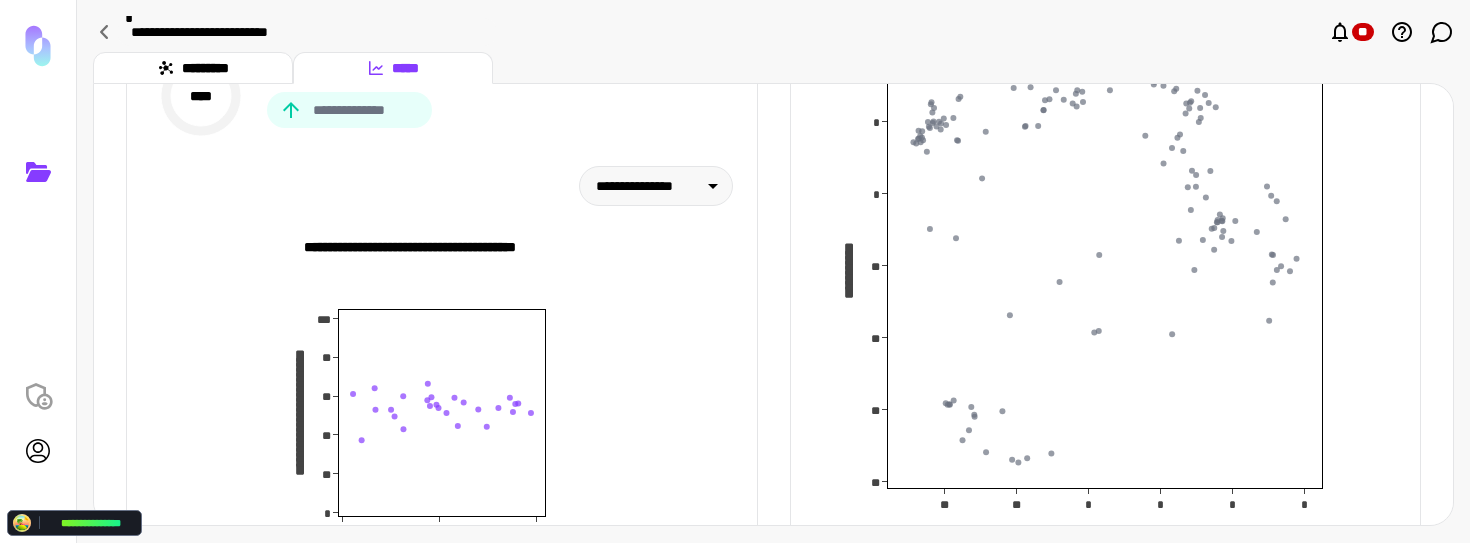 scroll, scrollTop: 106, scrollLeft: 0, axis: vertical 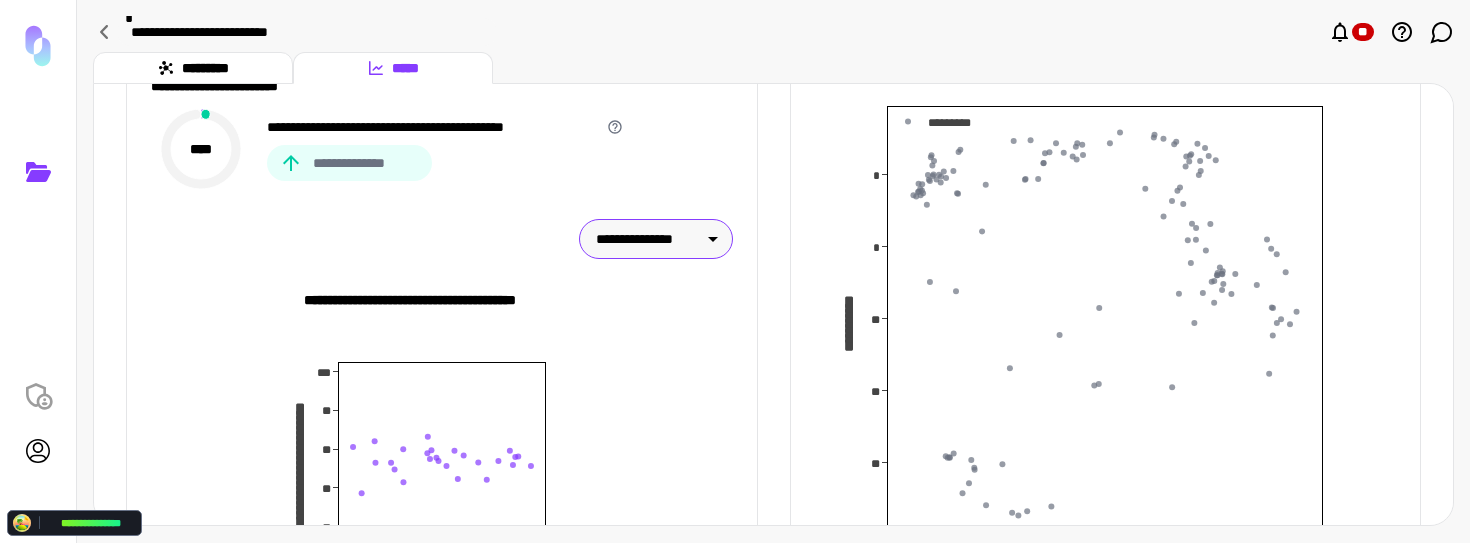 click on "**********" at bounding box center (647, 239) 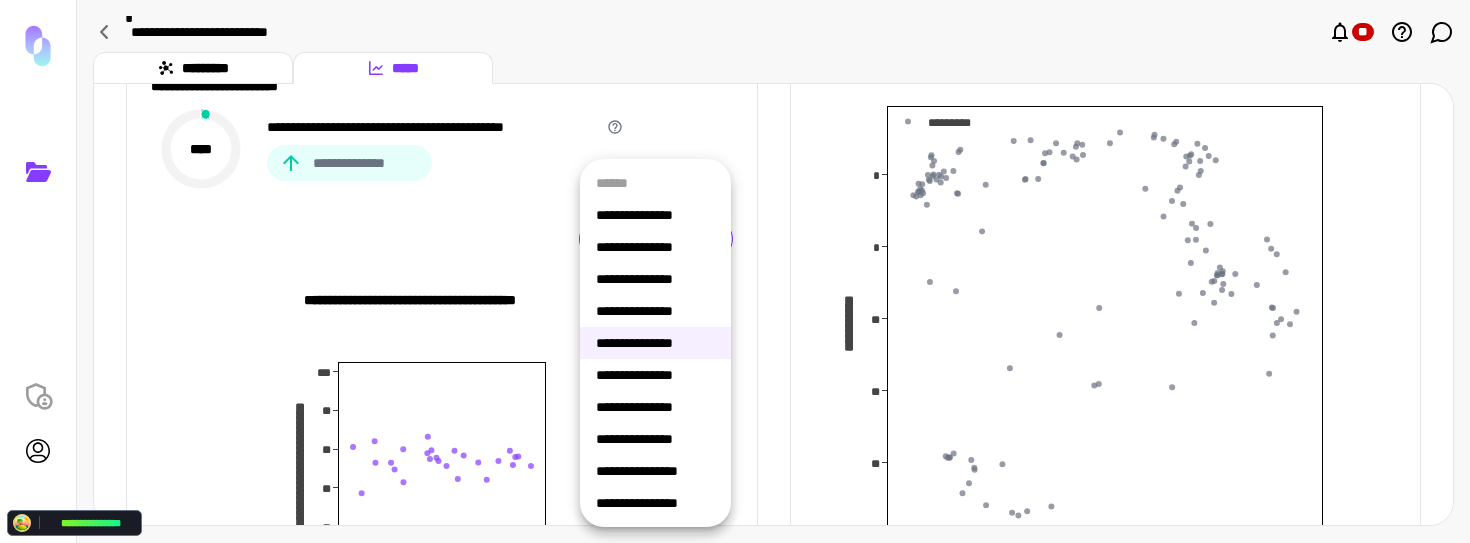 click on "**********" at bounding box center [655, 471] 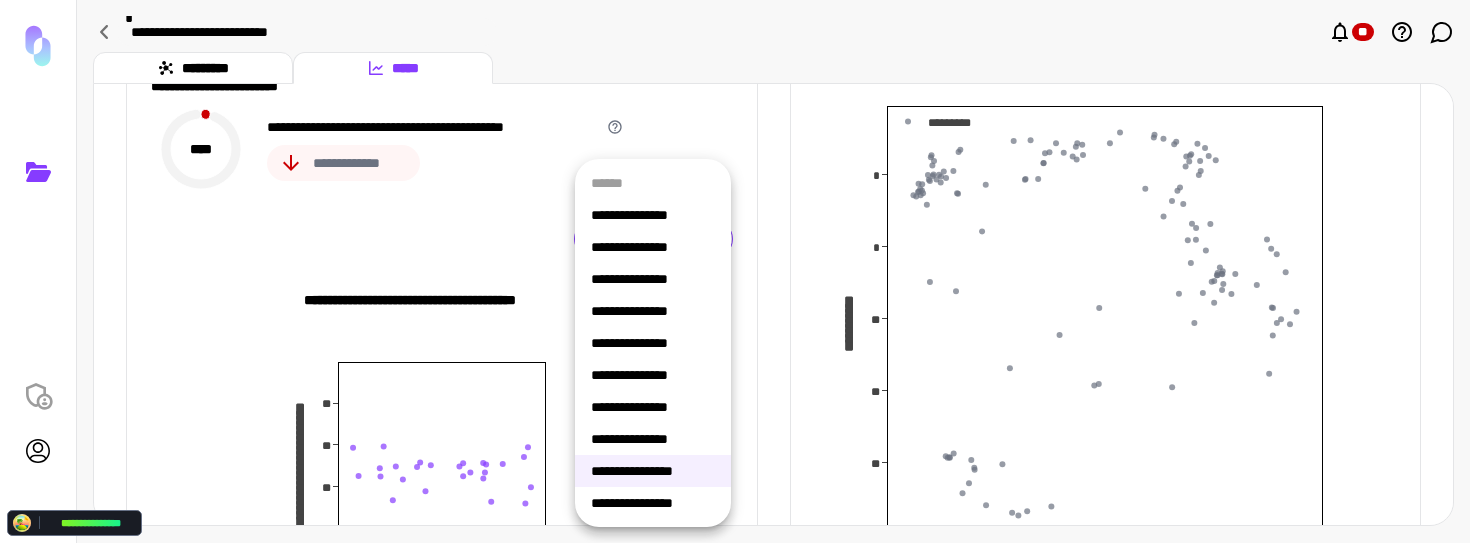 drag, startPoint x: 674, startPoint y: 244, endPoint x: 678, endPoint y: 323, distance: 79.101204 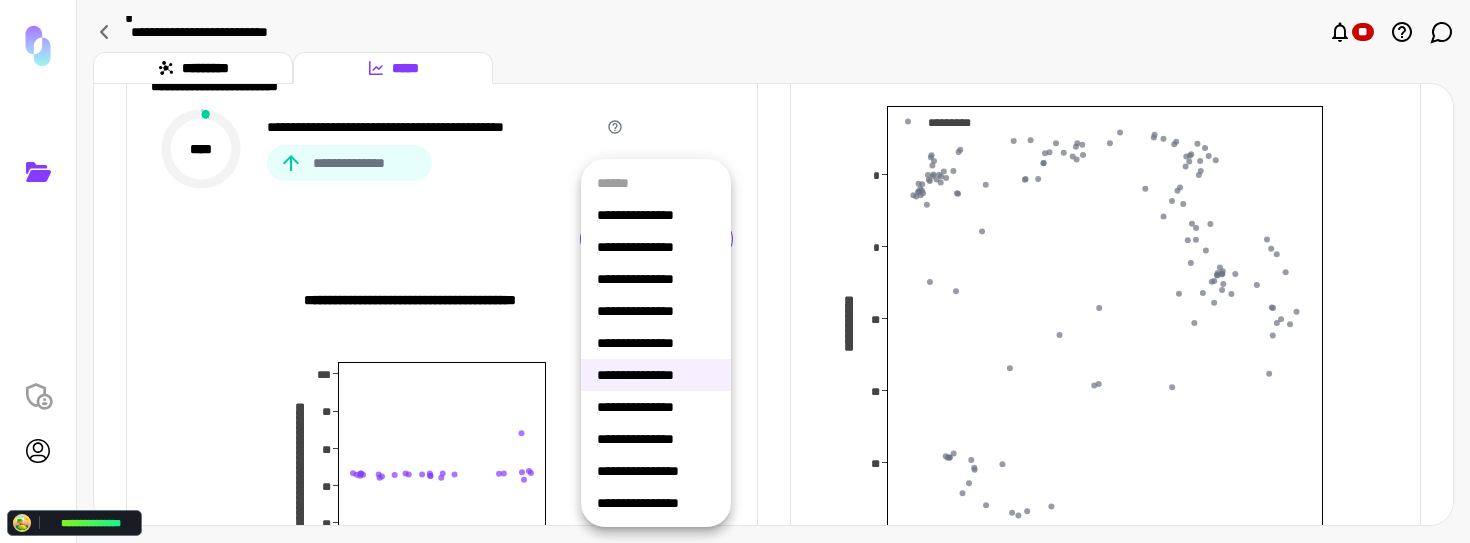 click on "**********" at bounding box center [648, 239] 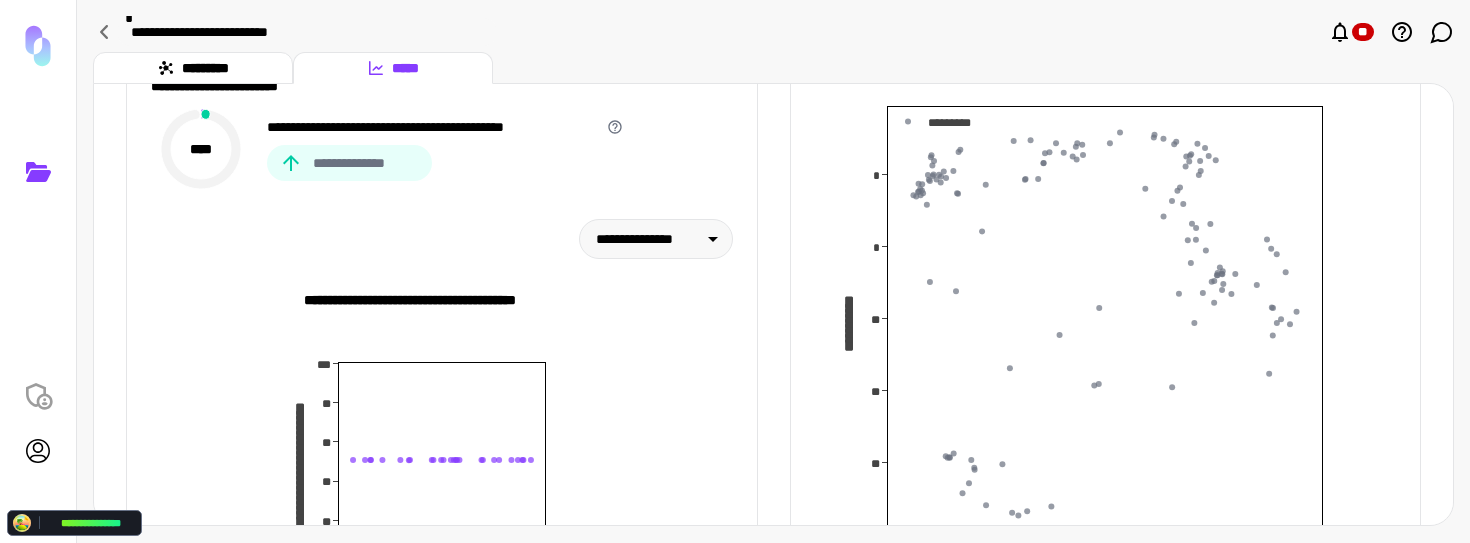 scroll, scrollTop: 111, scrollLeft: 0, axis: vertical 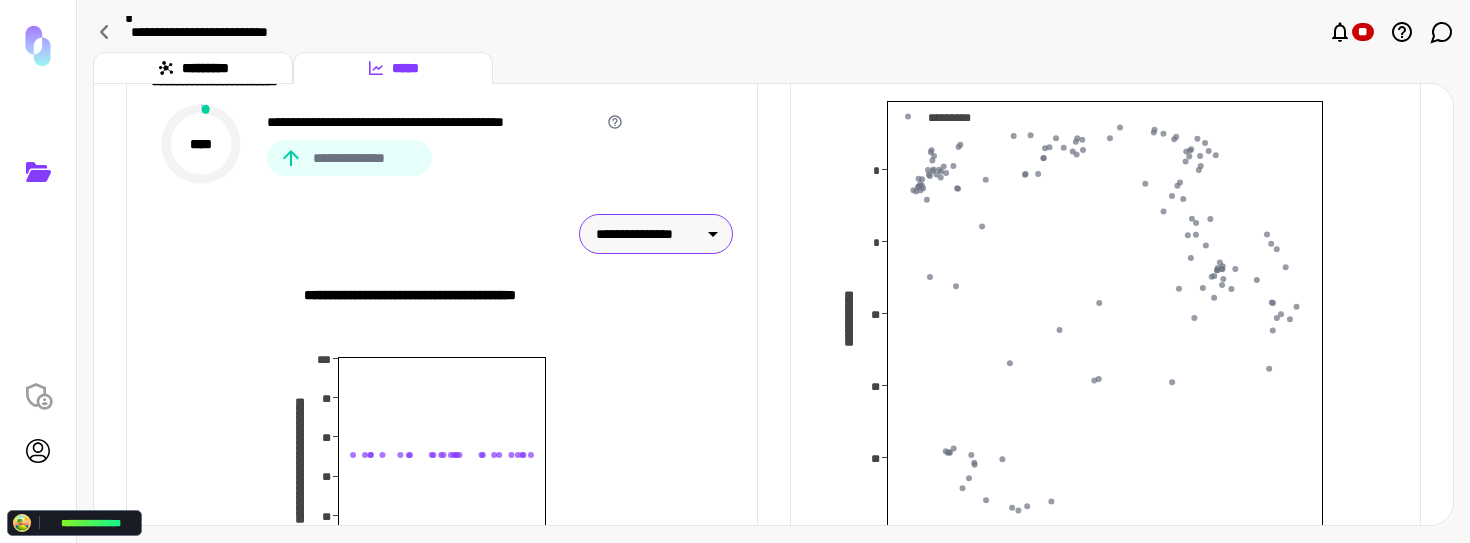 click on "**********" at bounding box center (647, 234) 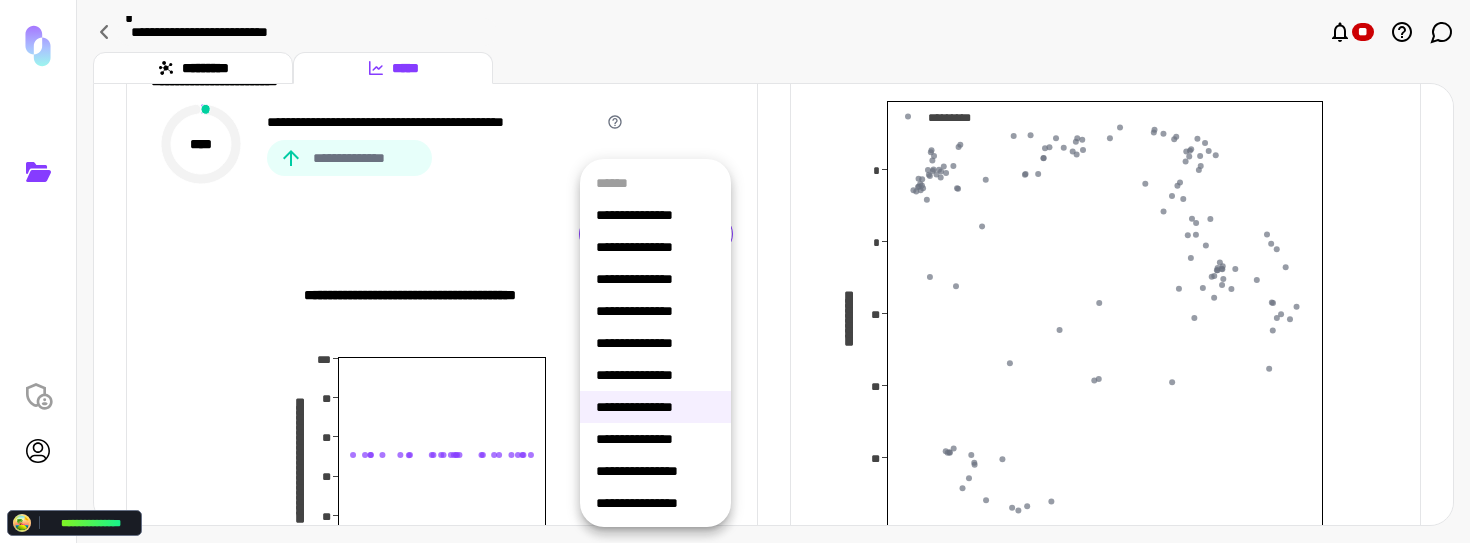 click on "**********" at bounding box center (655, 439) 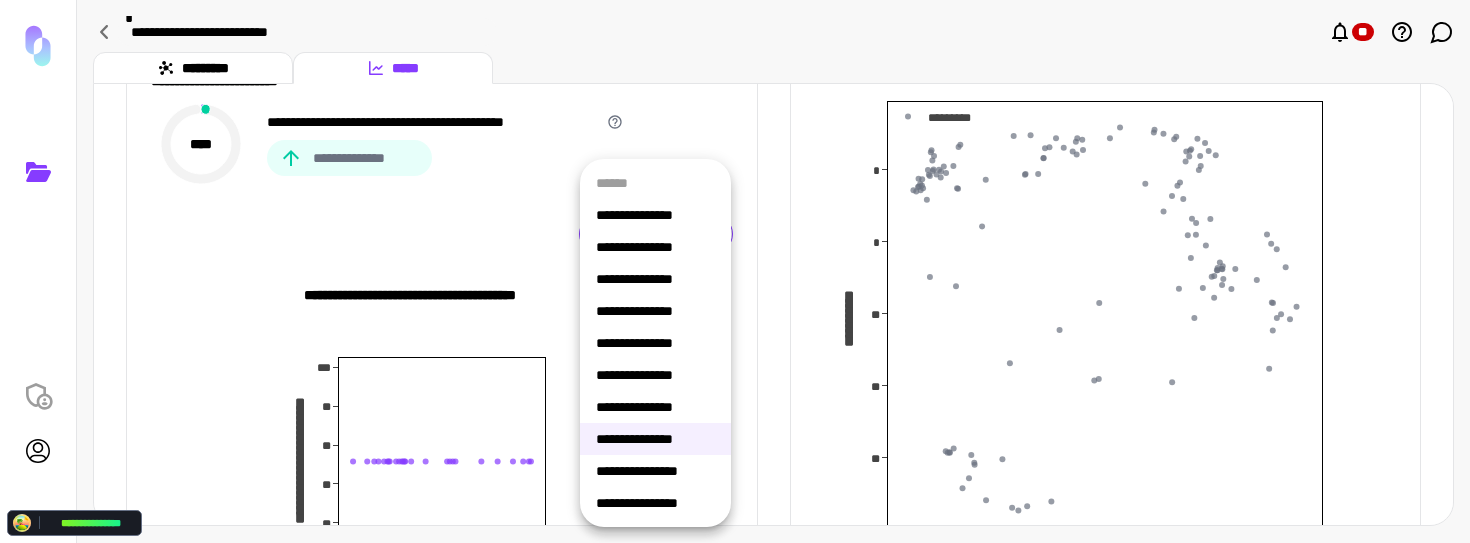 click on "**********" at bounding box center (647, 234) 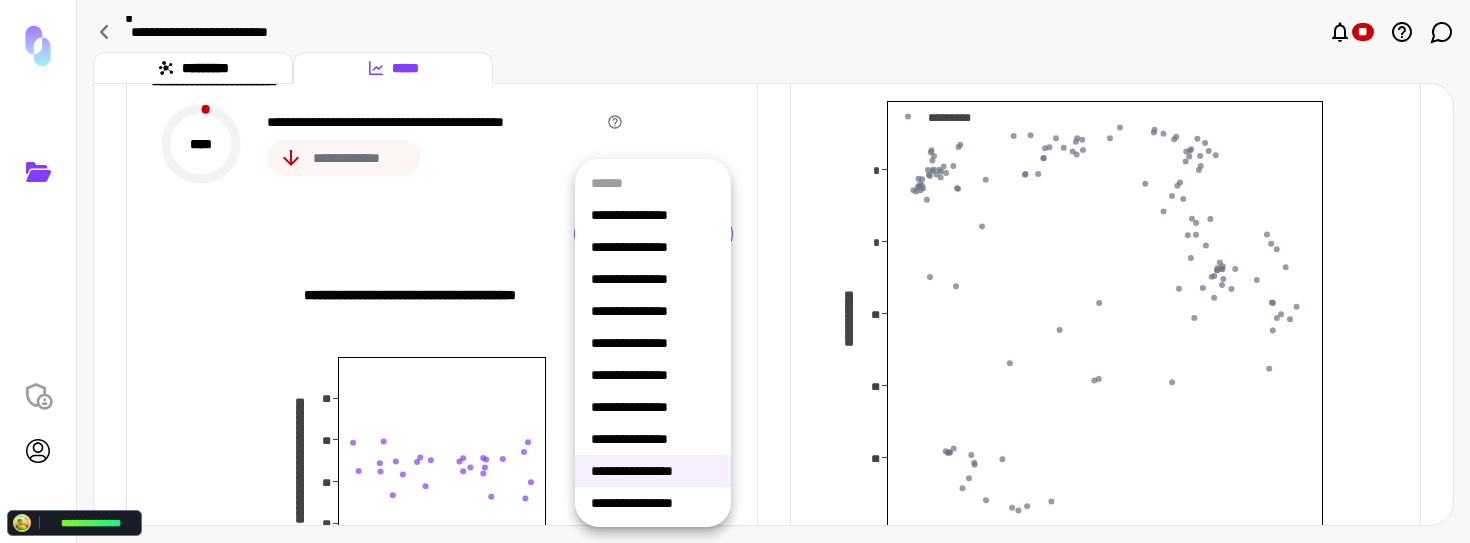 click on "**********" at bounding box center [645, 234] 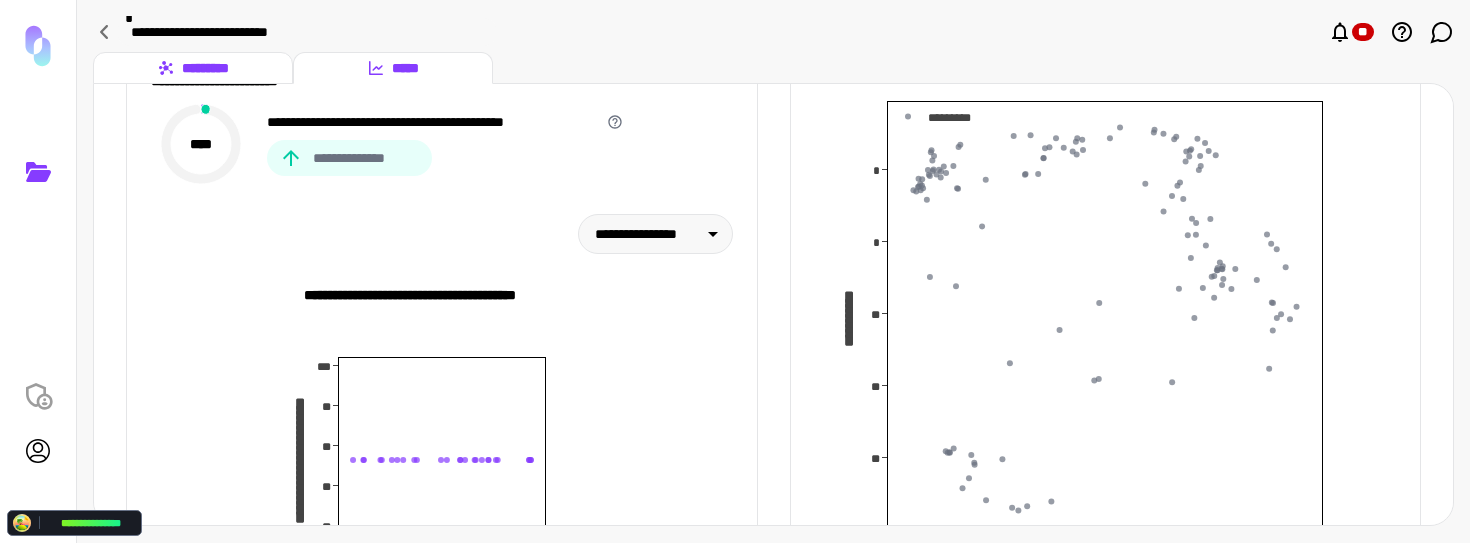 click on "*********" at bounding box center [193, 68] 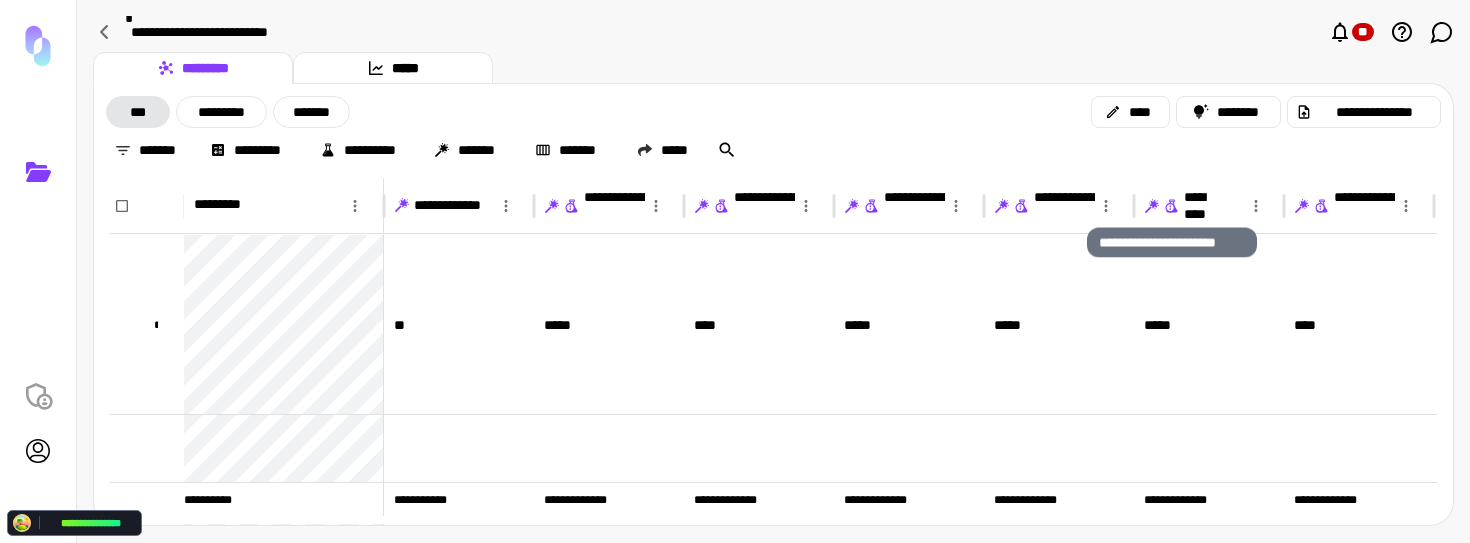 click 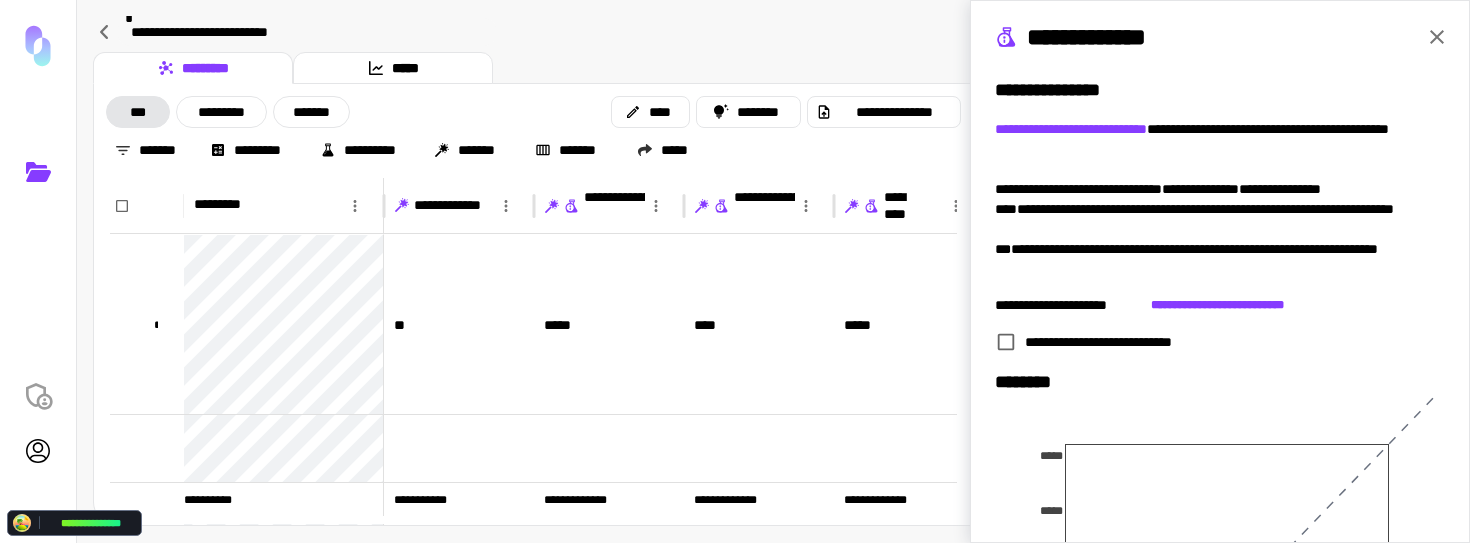 scroll, scrollTop: 0, scrollLeft: 277, axis: horizontal 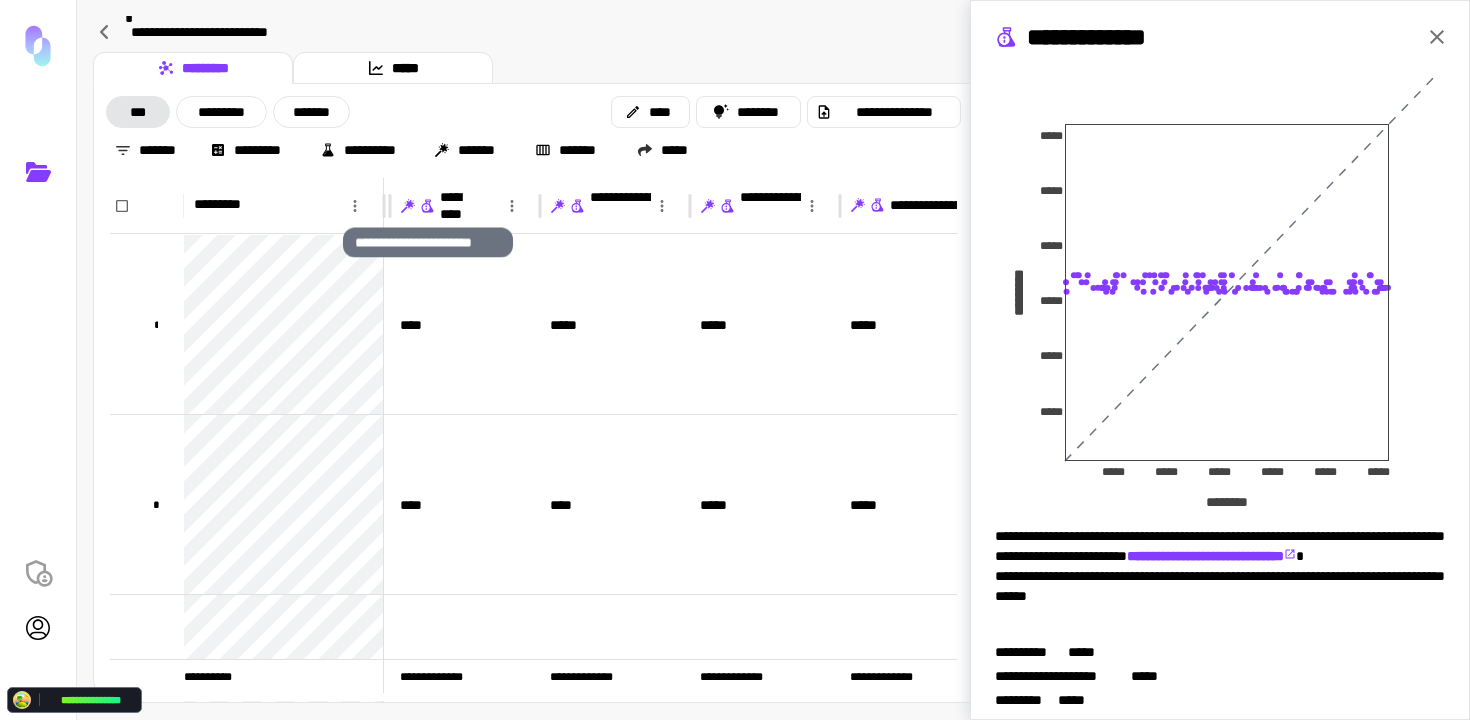 click 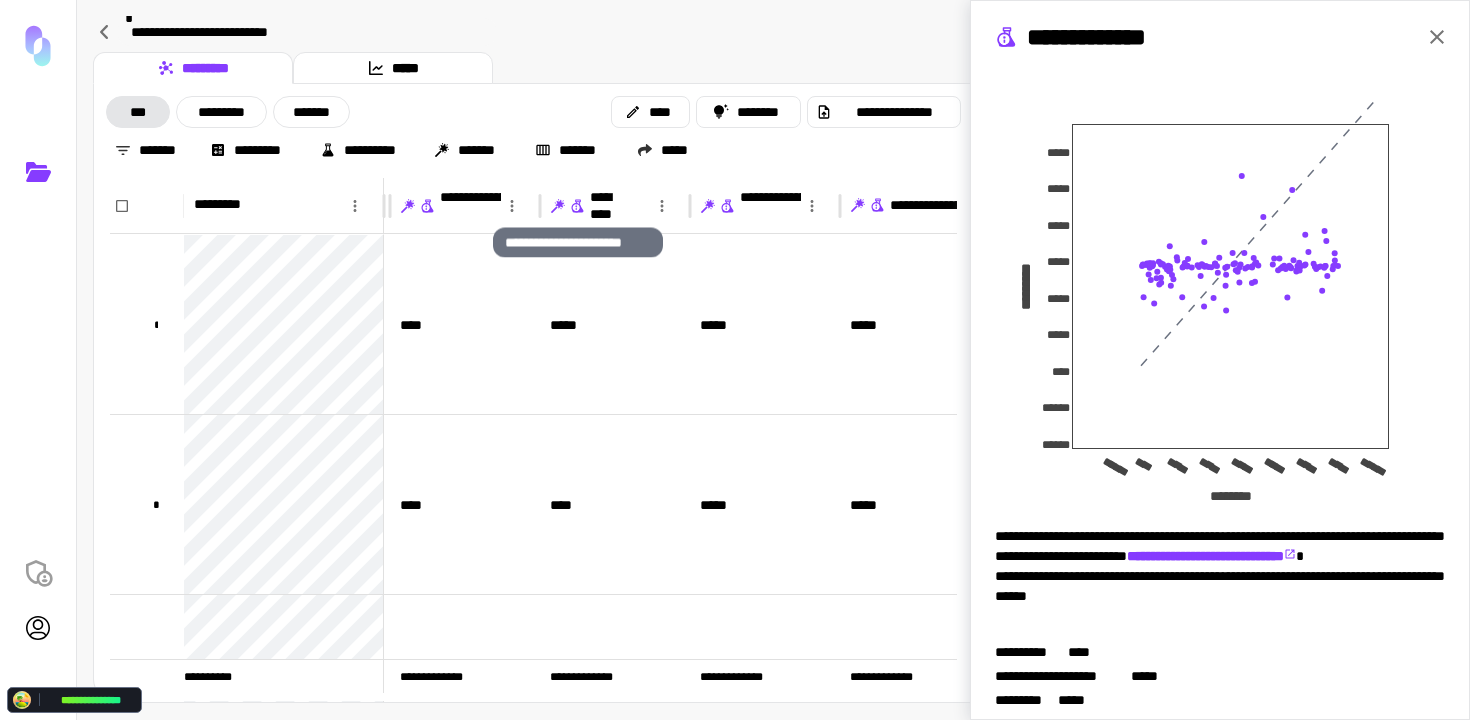 click 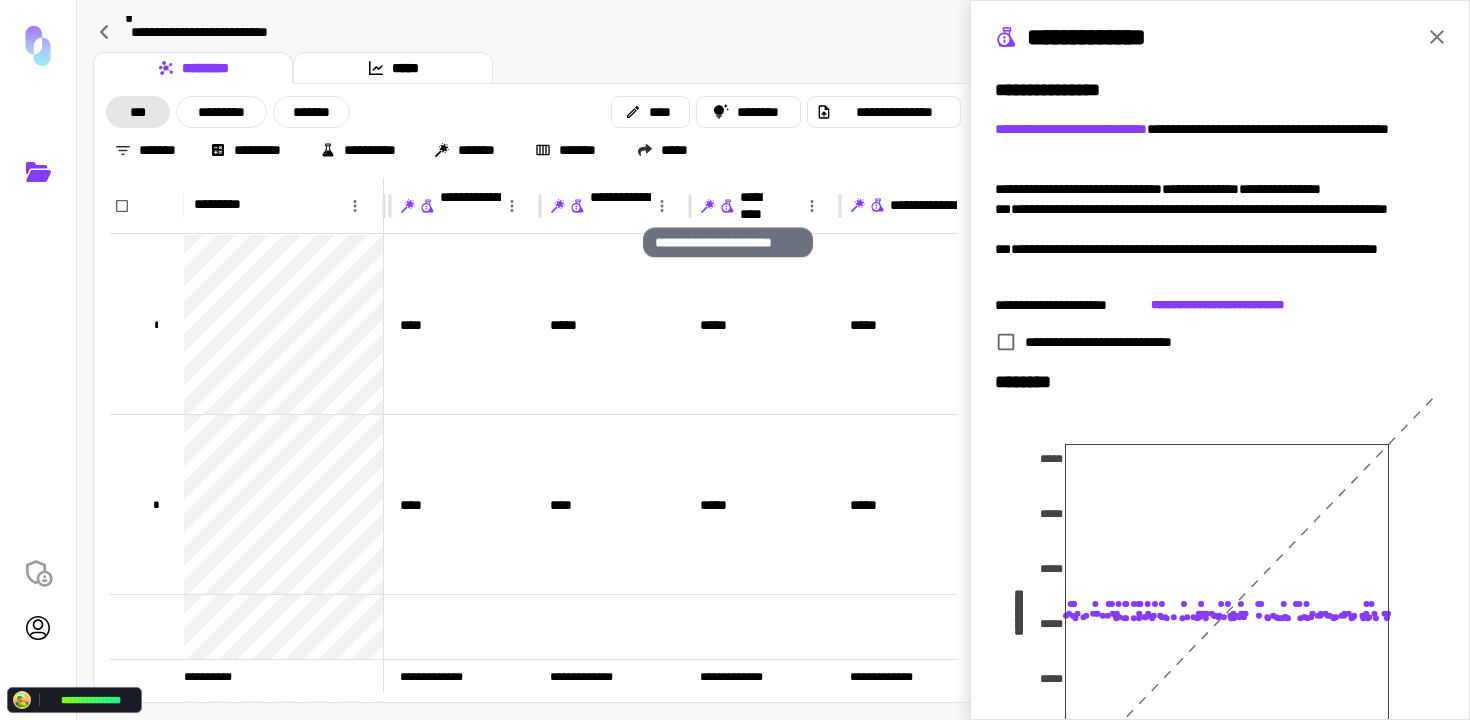 click 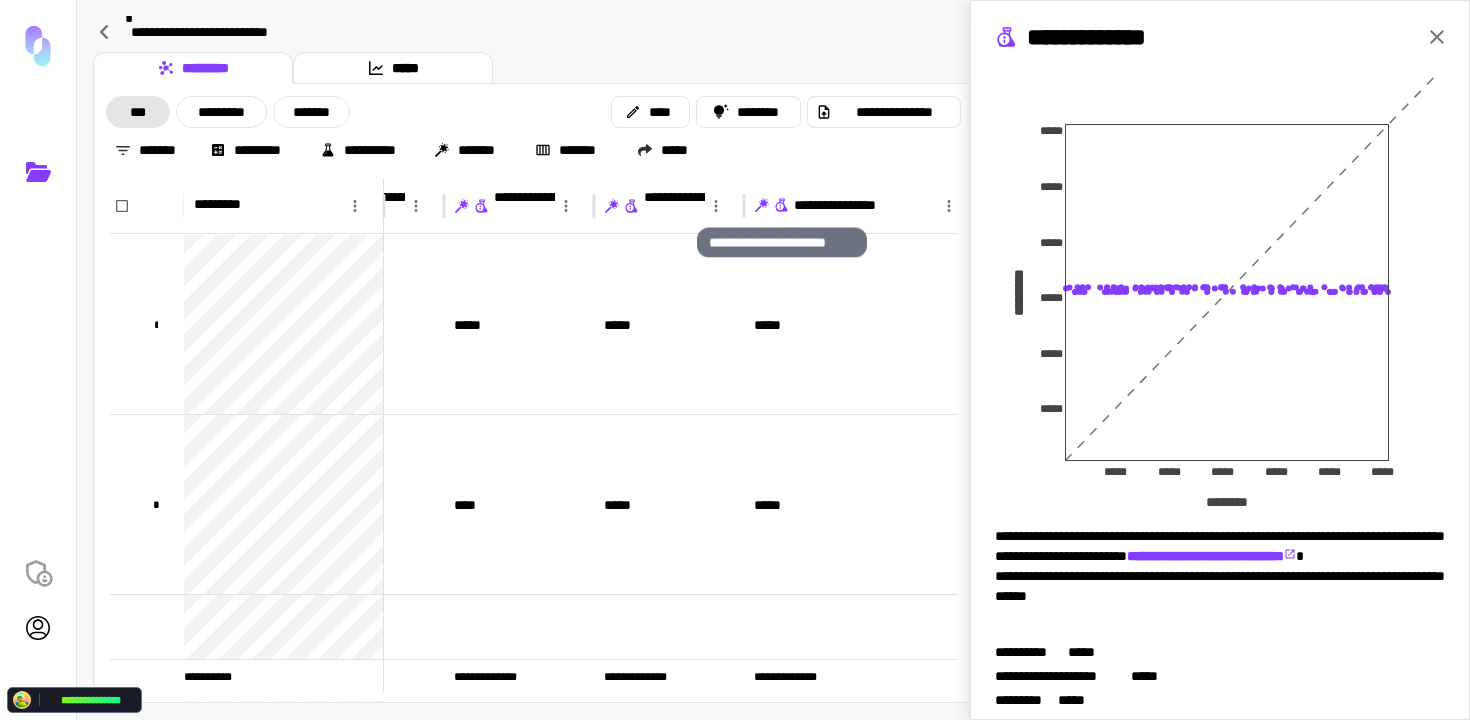 click 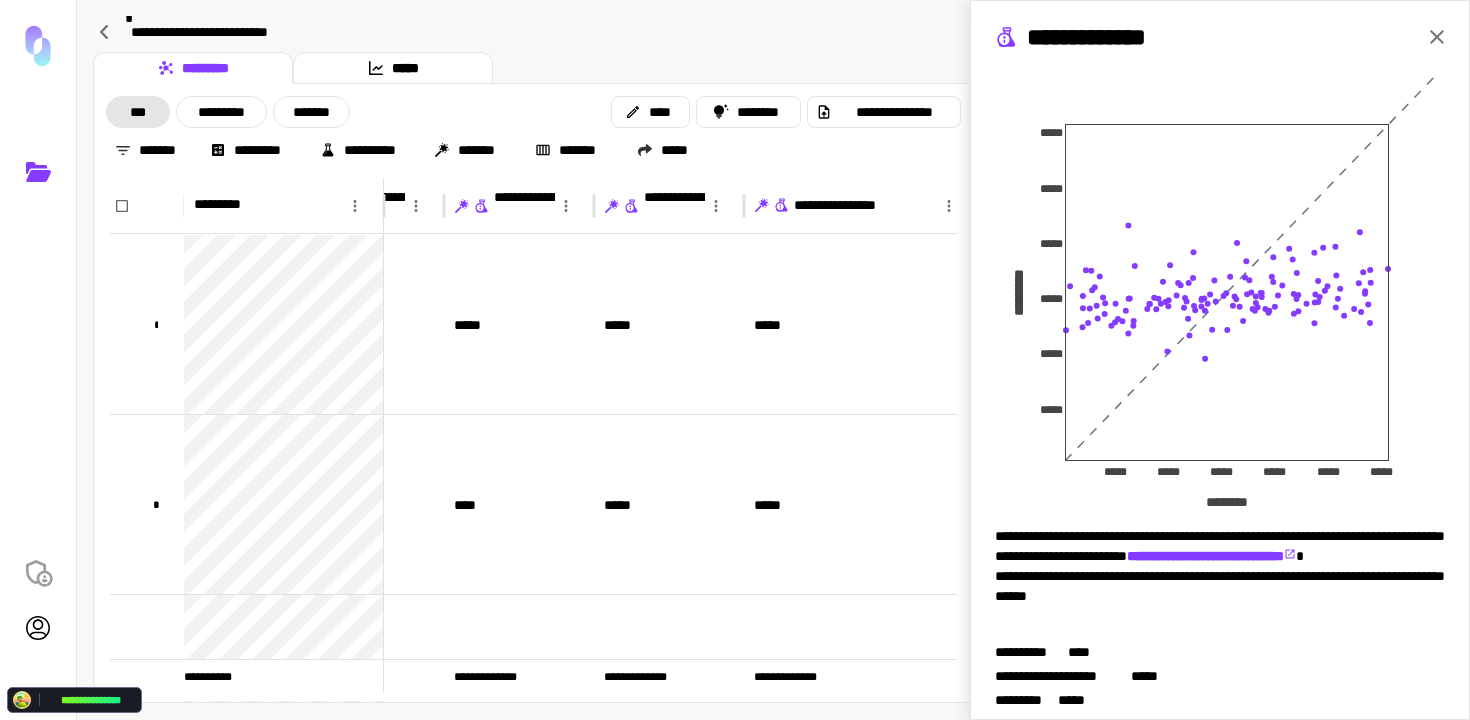 click 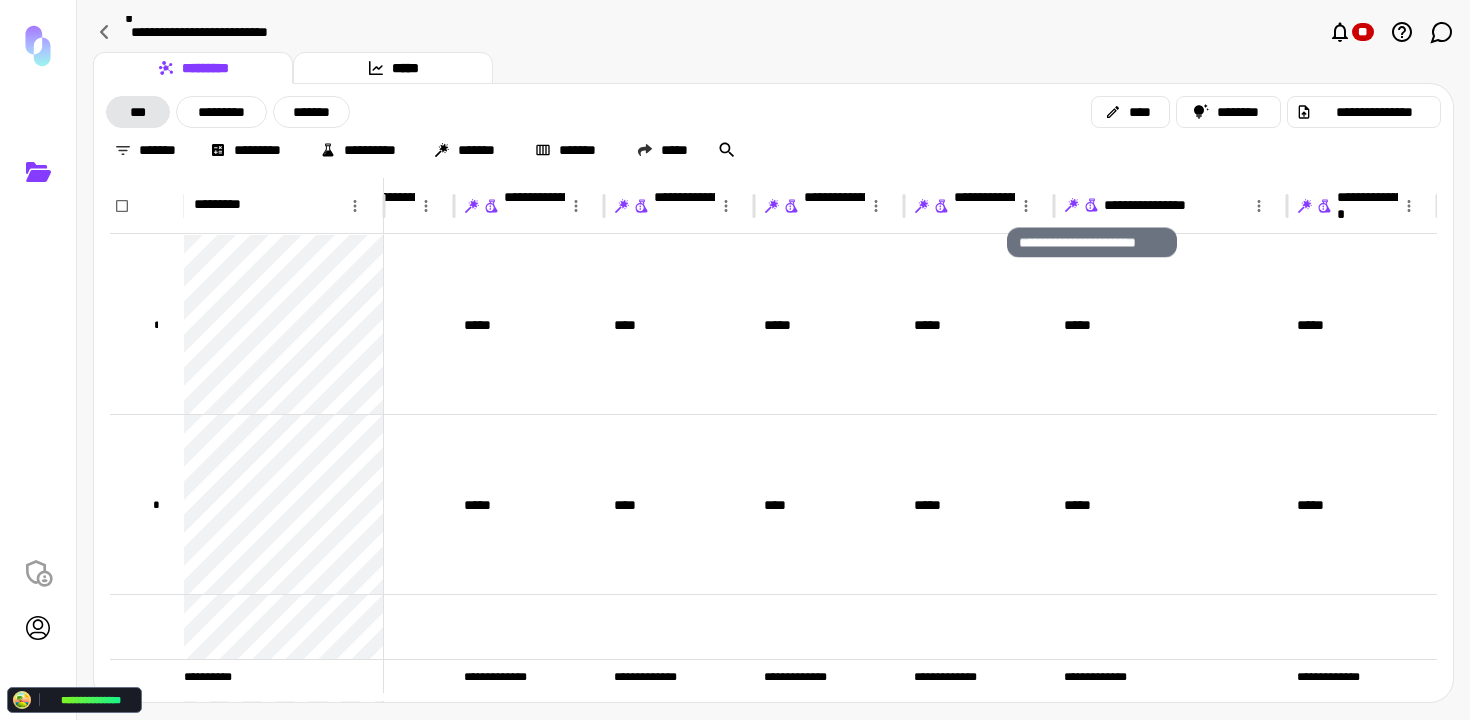 click 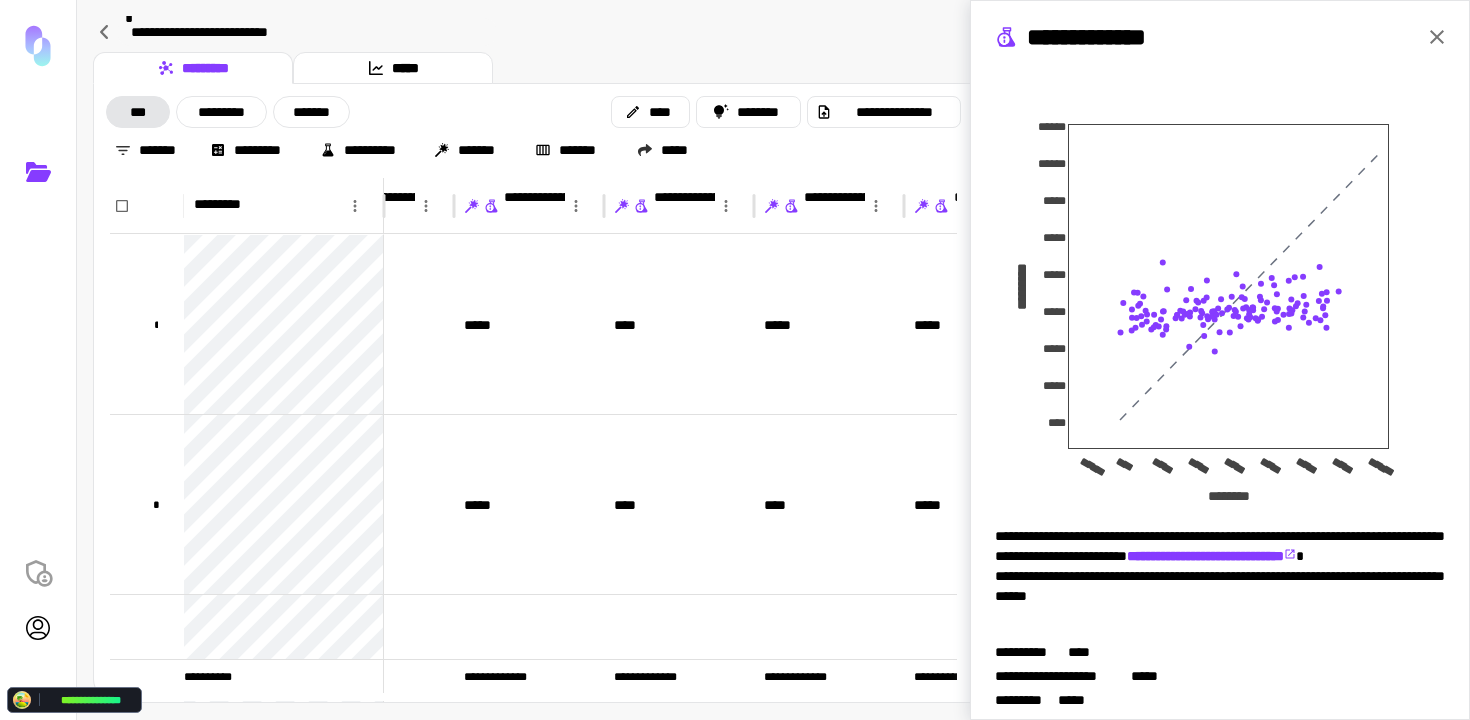 click 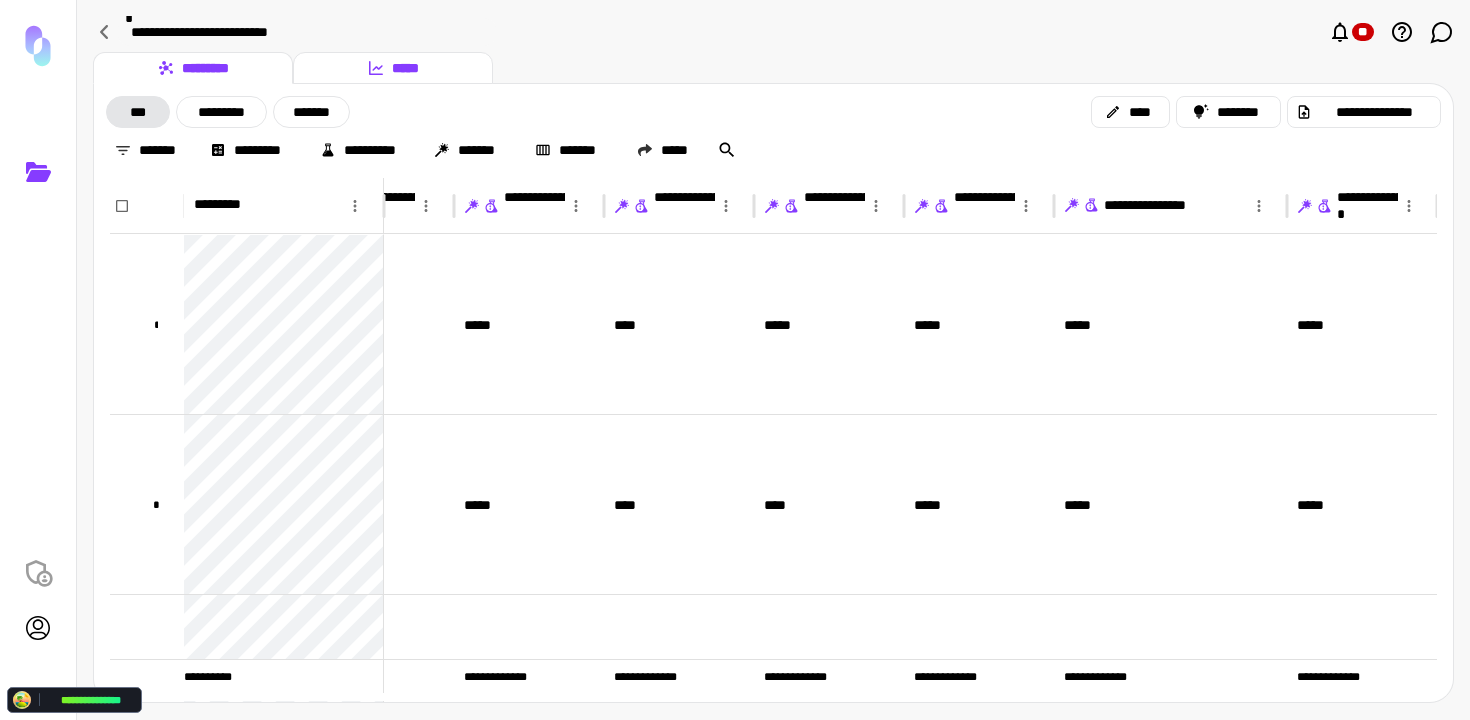 click on "*****" at bounding box center [393, 68] 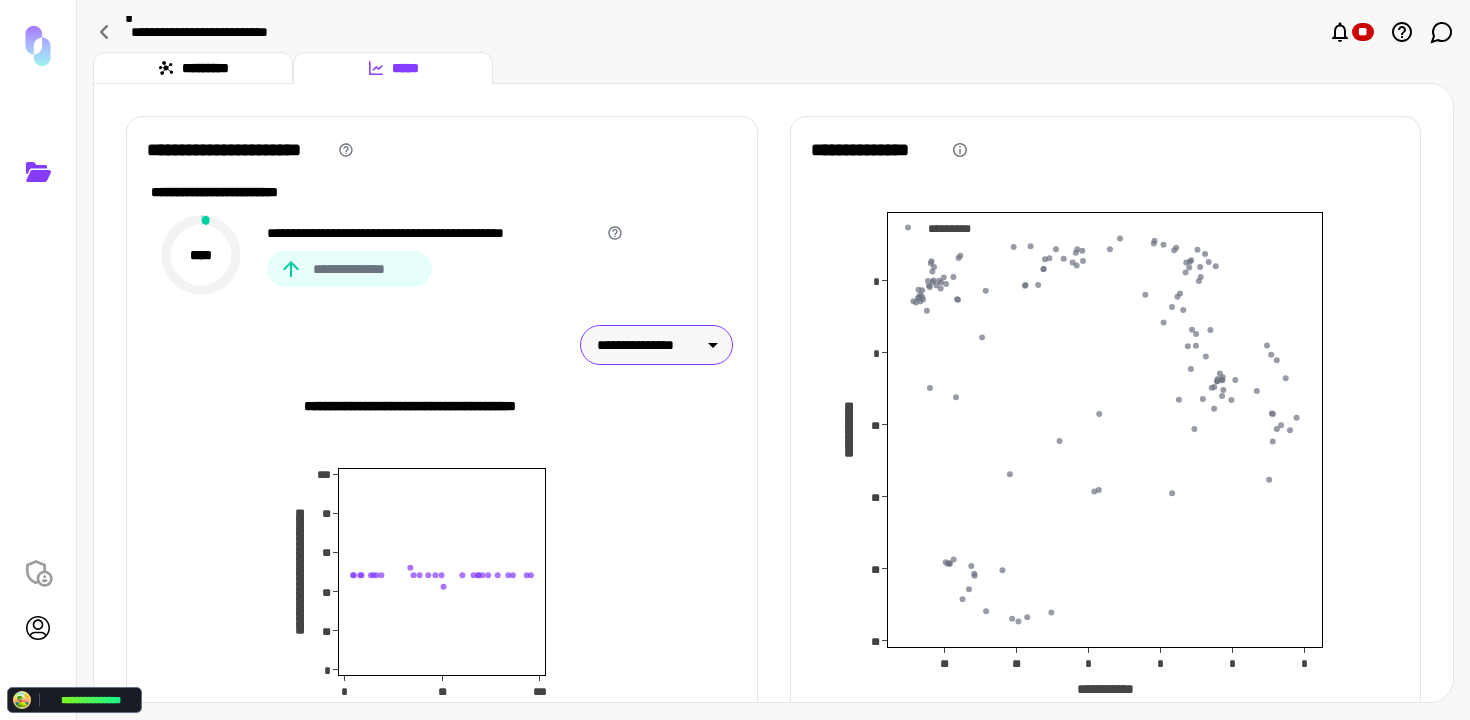 click on "**********" at bounding box center [648, 345] 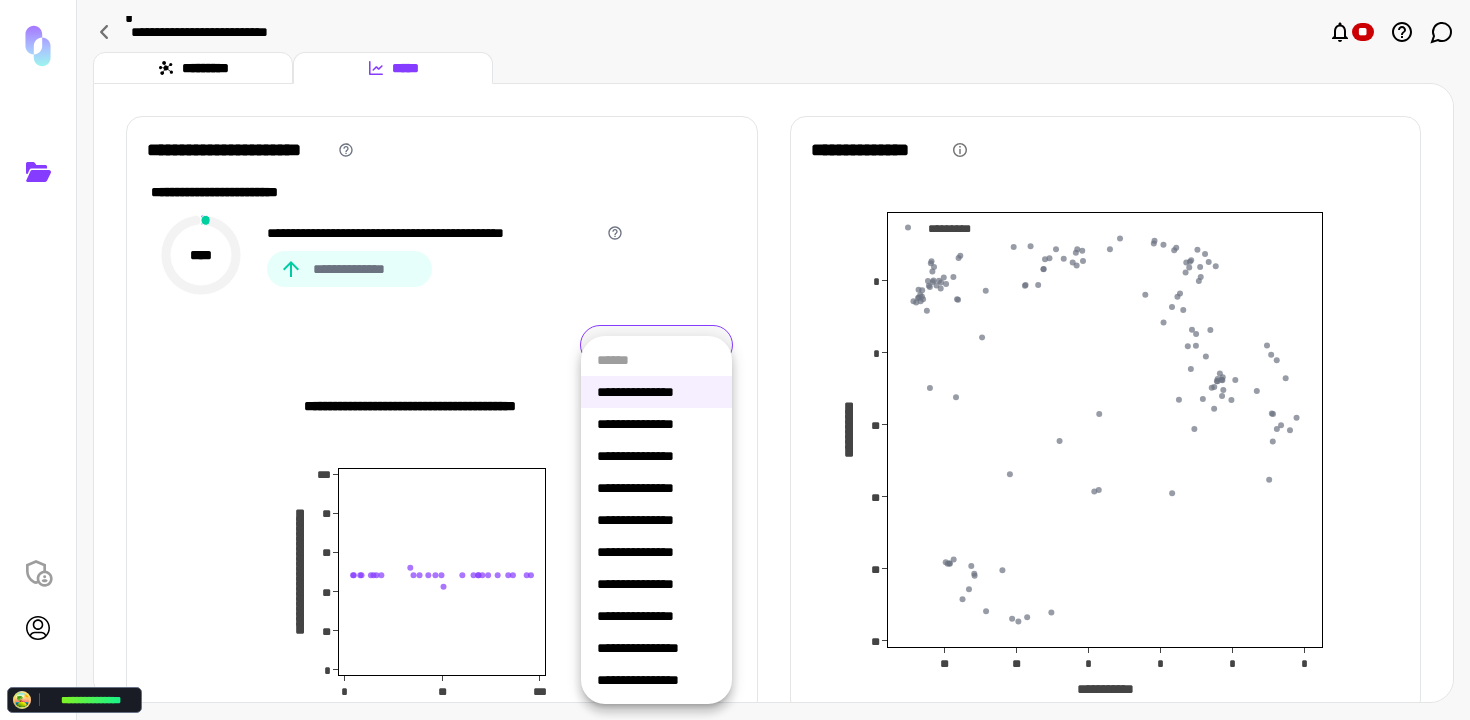 click on "**********" at bounding box center [656, 424] 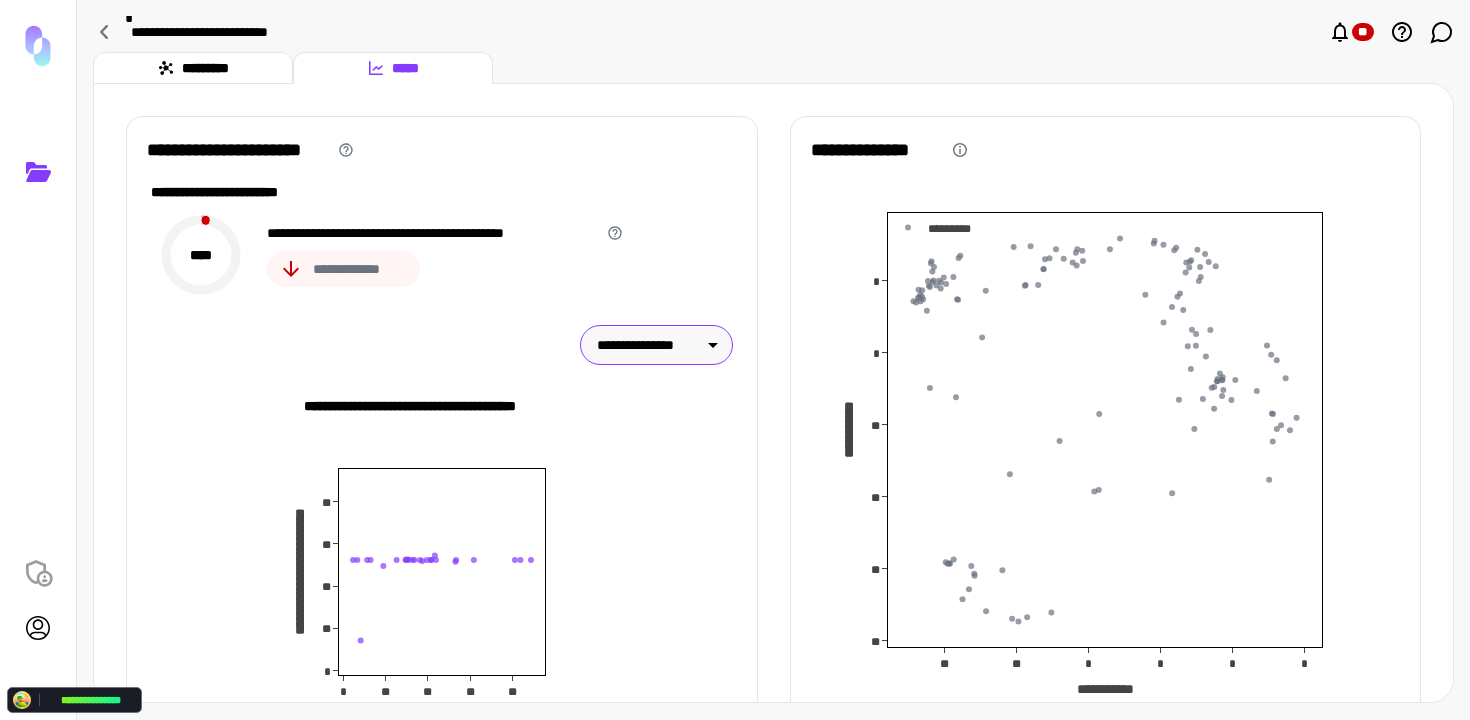 click on "**********" at bounding box center [648, 345] 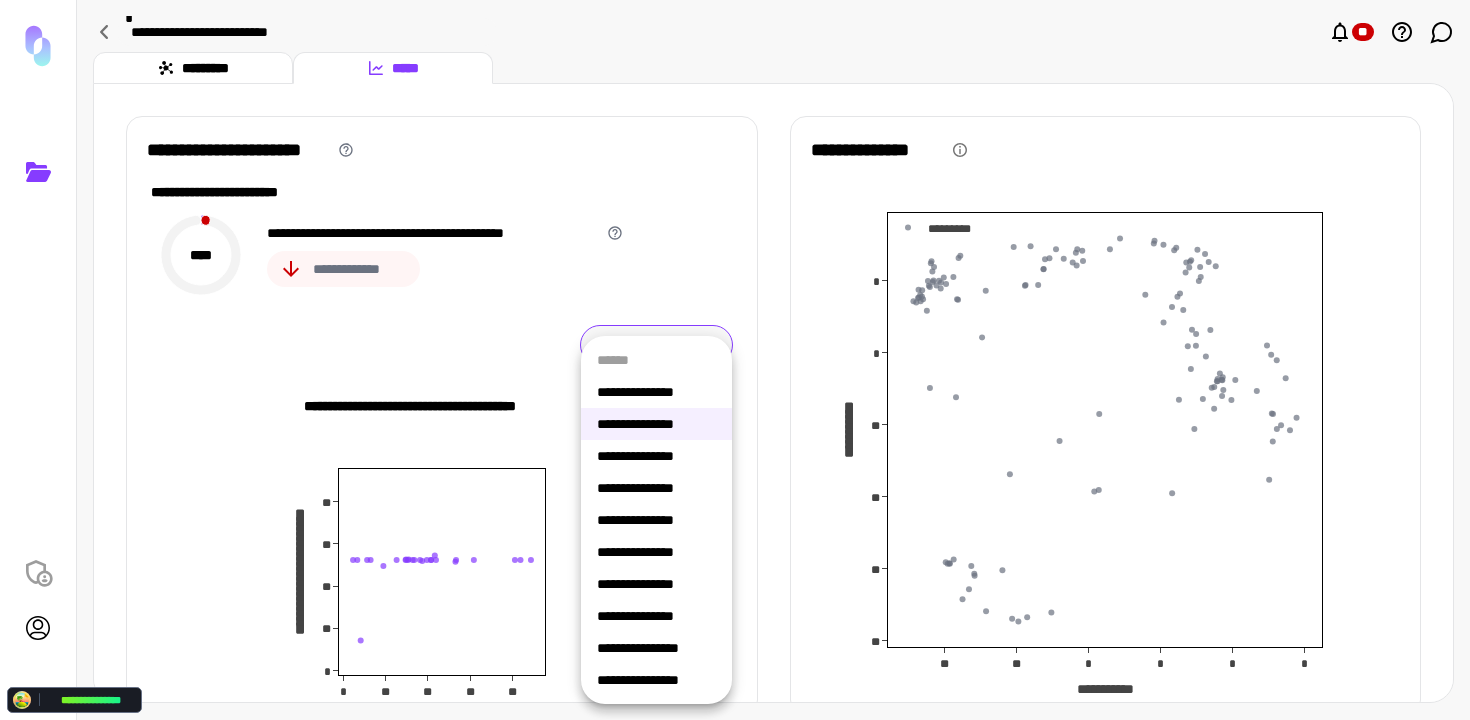 click on "**********" at bounding box center [656, 456] 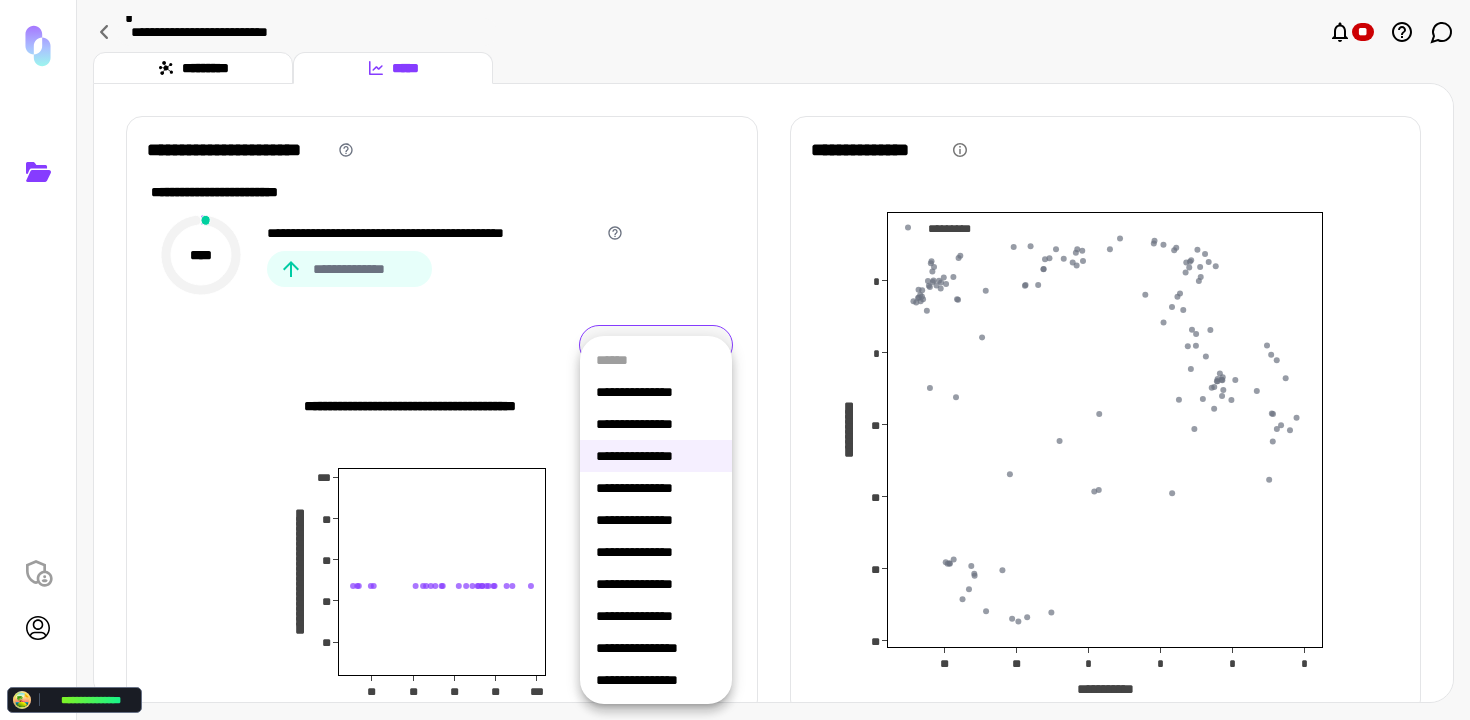 click on "**********" at bounding box center [648, 345] 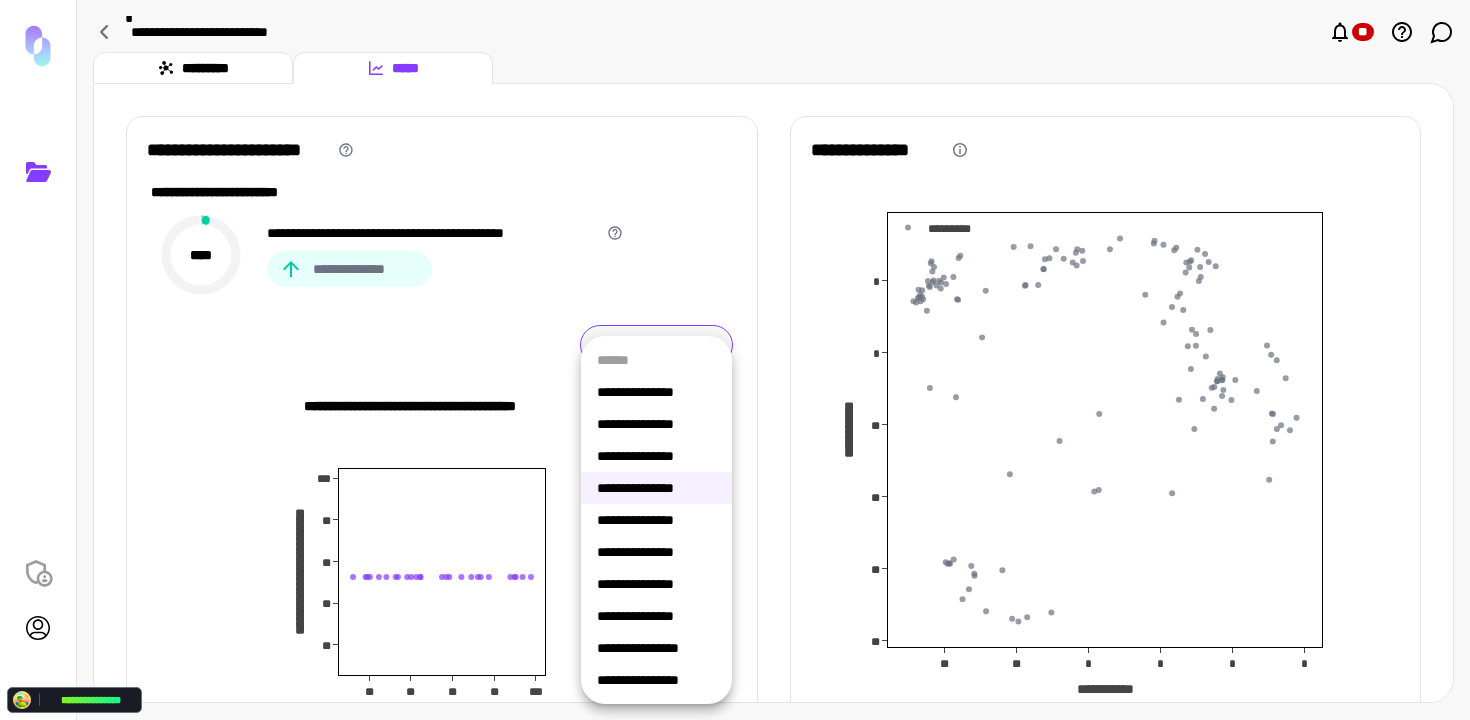 click on "**********" at bounding box center (648, 345) 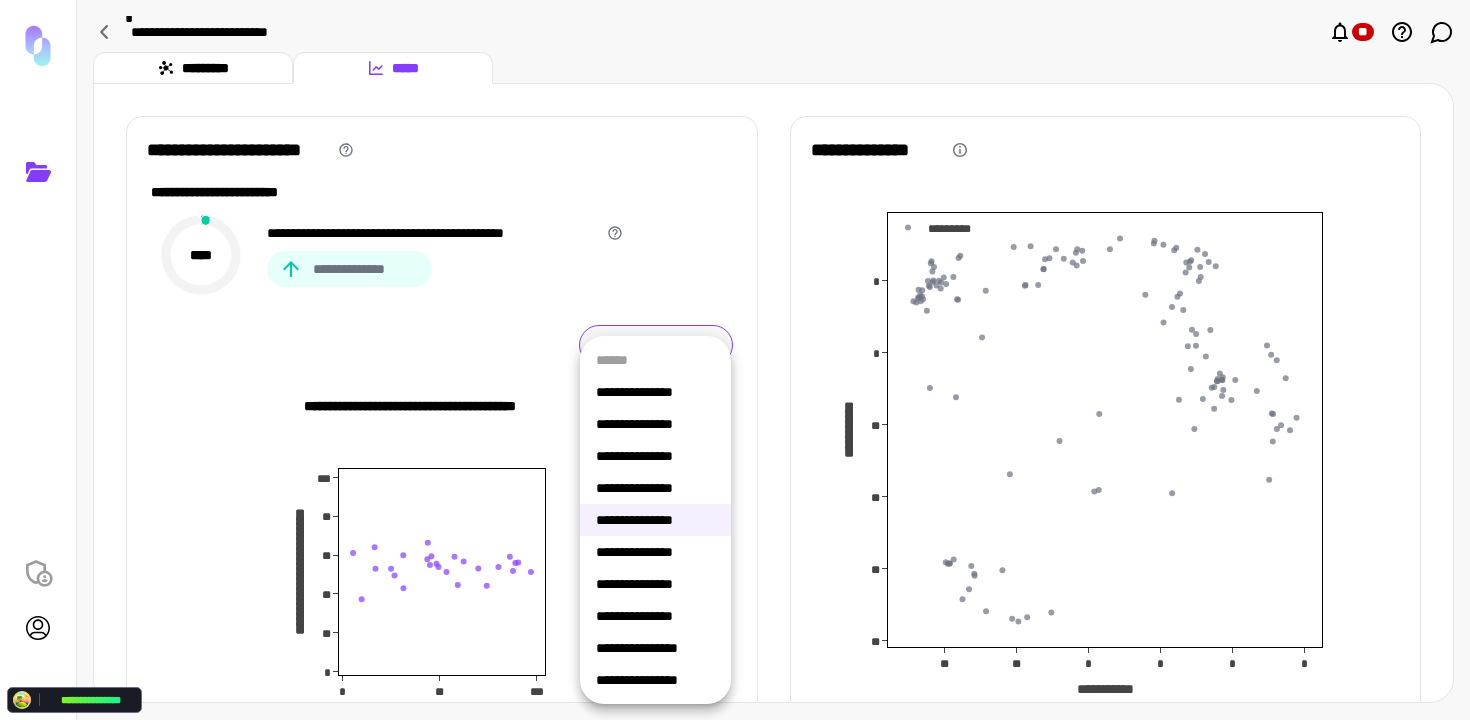 click on "**********" at bounding box center (647, 345) 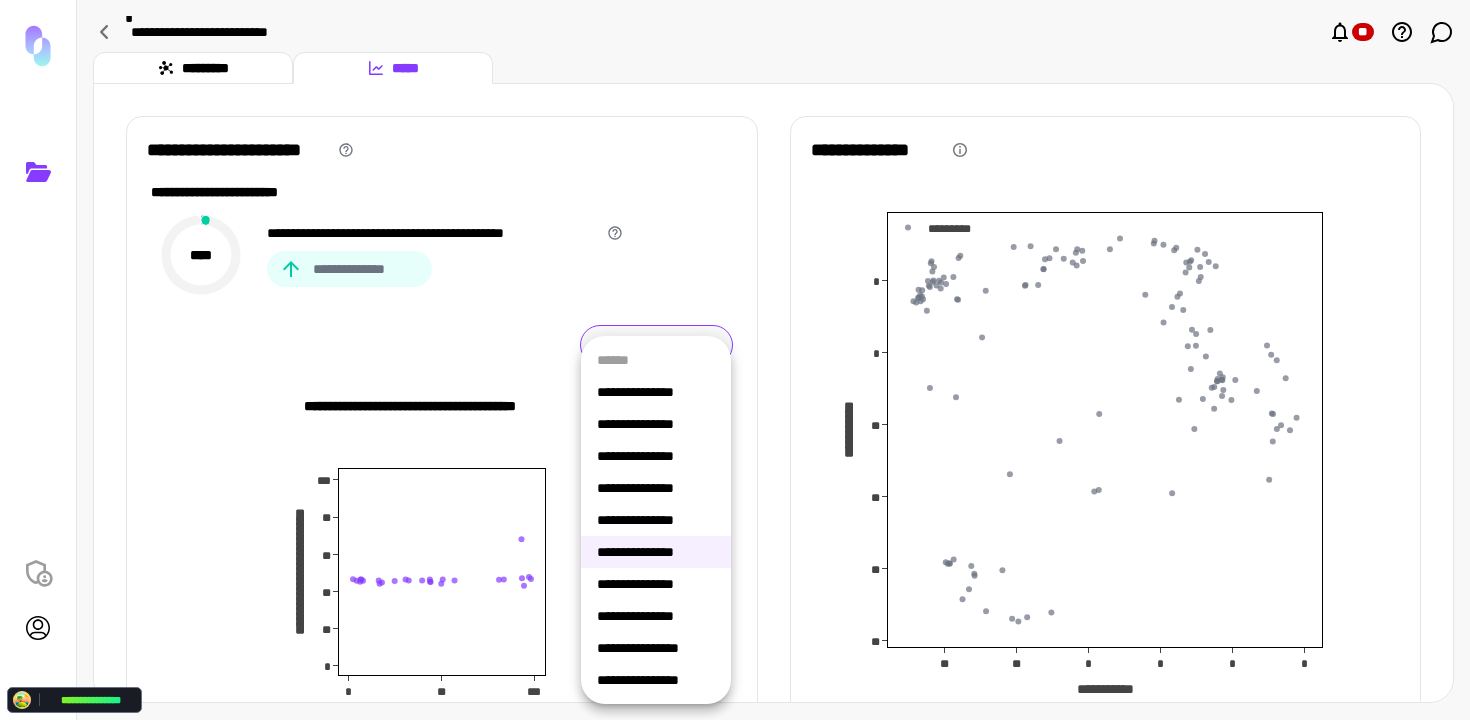 click on "**********" at bounding box center (648, 345) 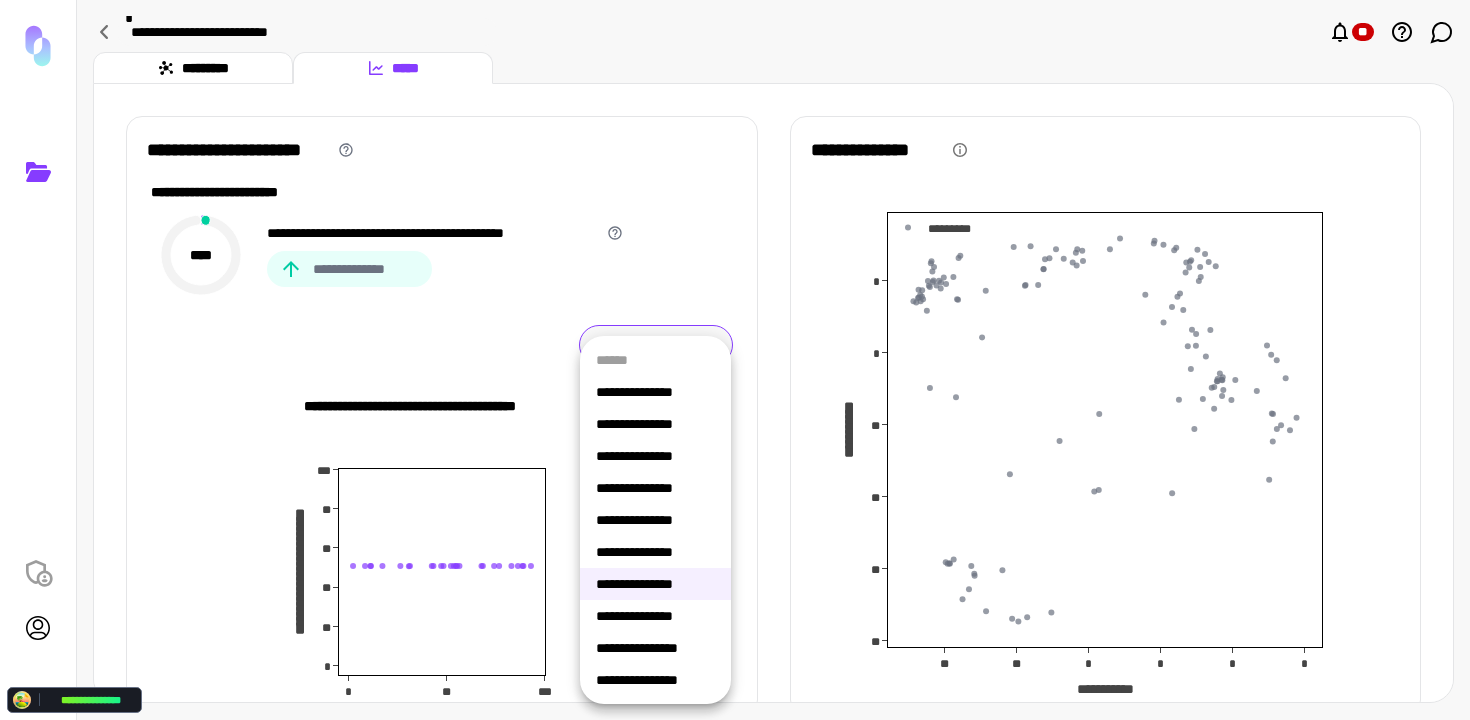 drag, startPoint x: 650, startPoint y: 346, endPoint x: 679, endPoint y: 470, distance: 127.345985 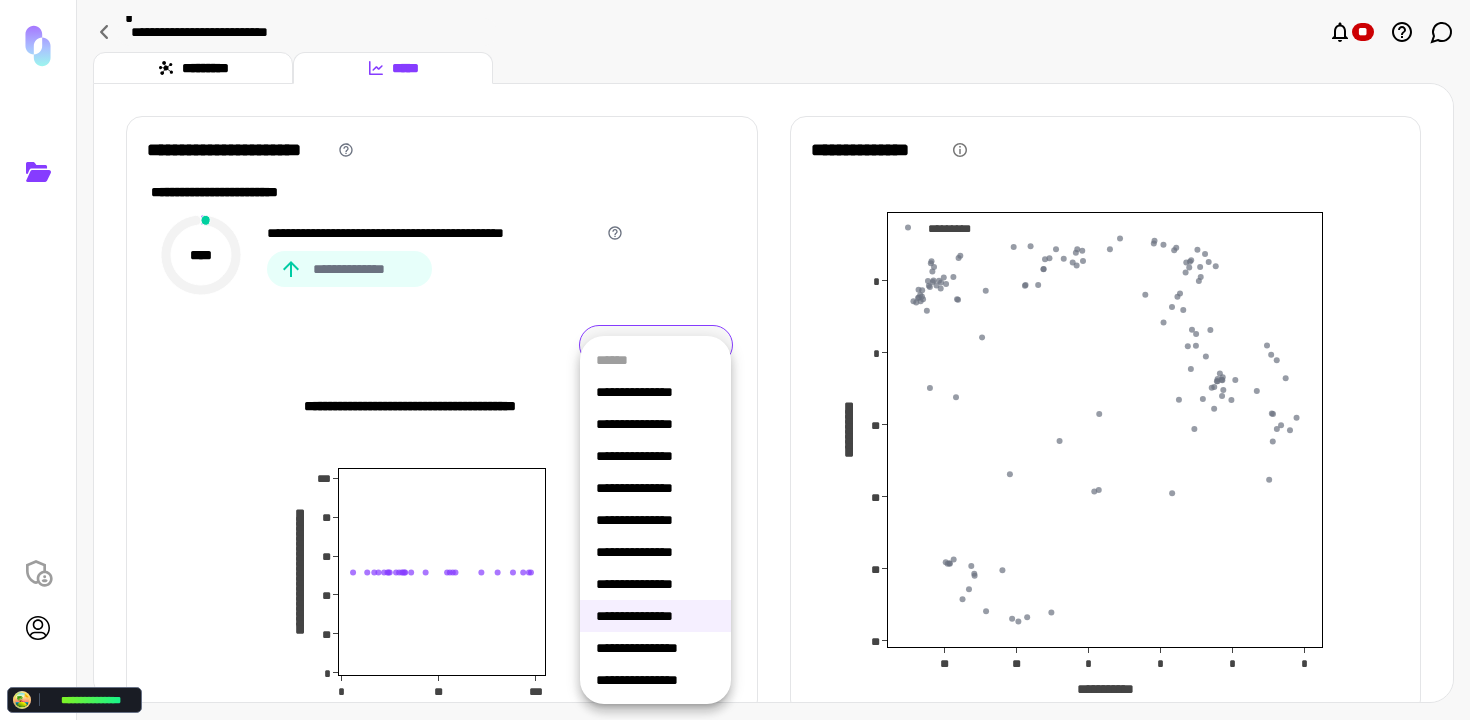 click on "**********" at bounding box center [647, 345] 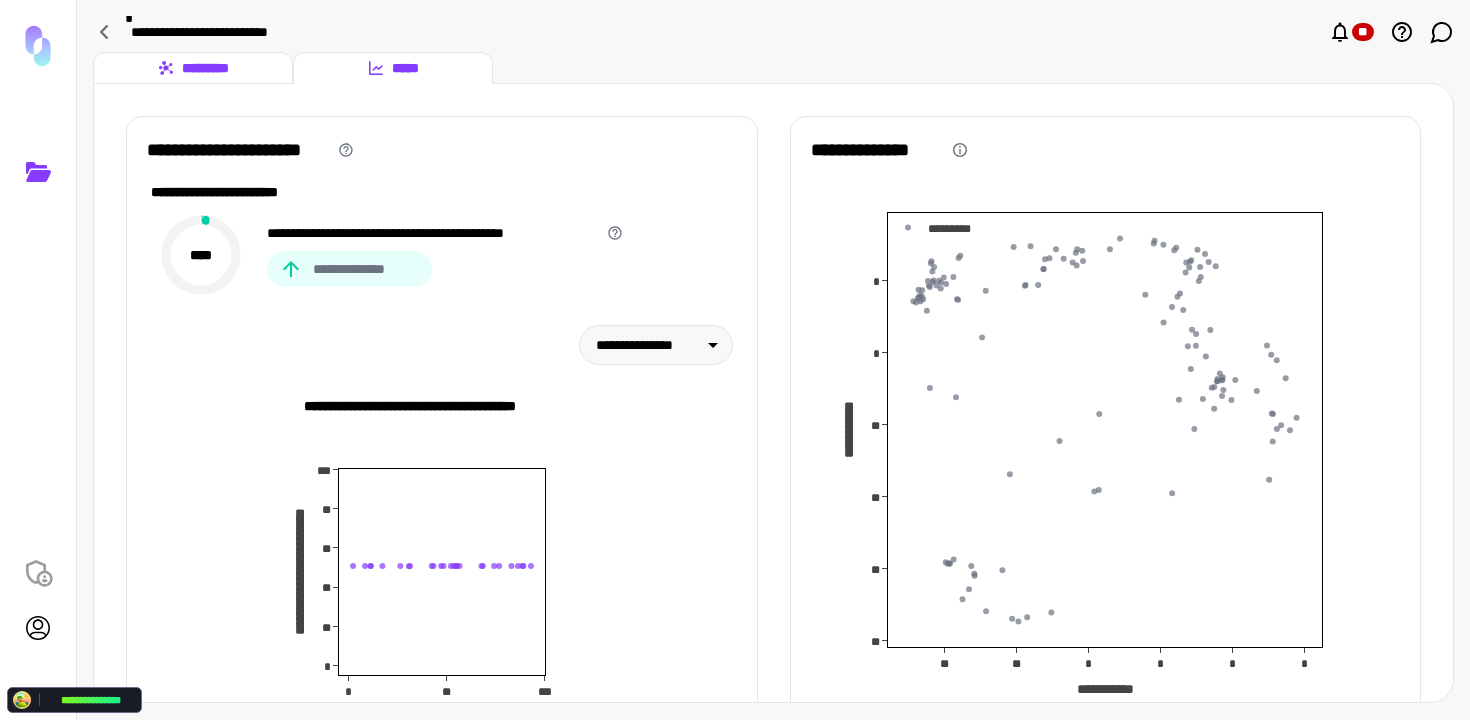 click on "*********" at bounding box center [193, 68] 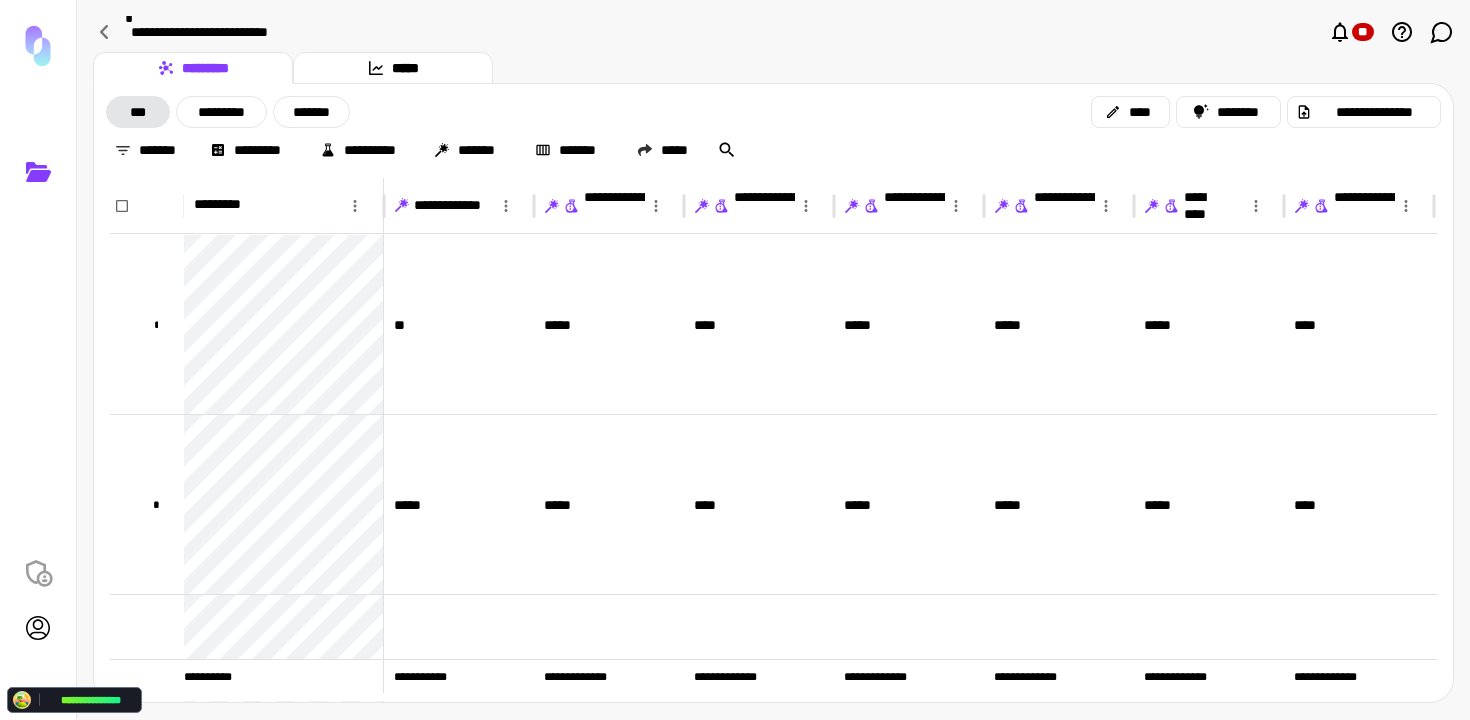 scroll, scrollTop: 0, scrollLeft: 480, axis: horizontal 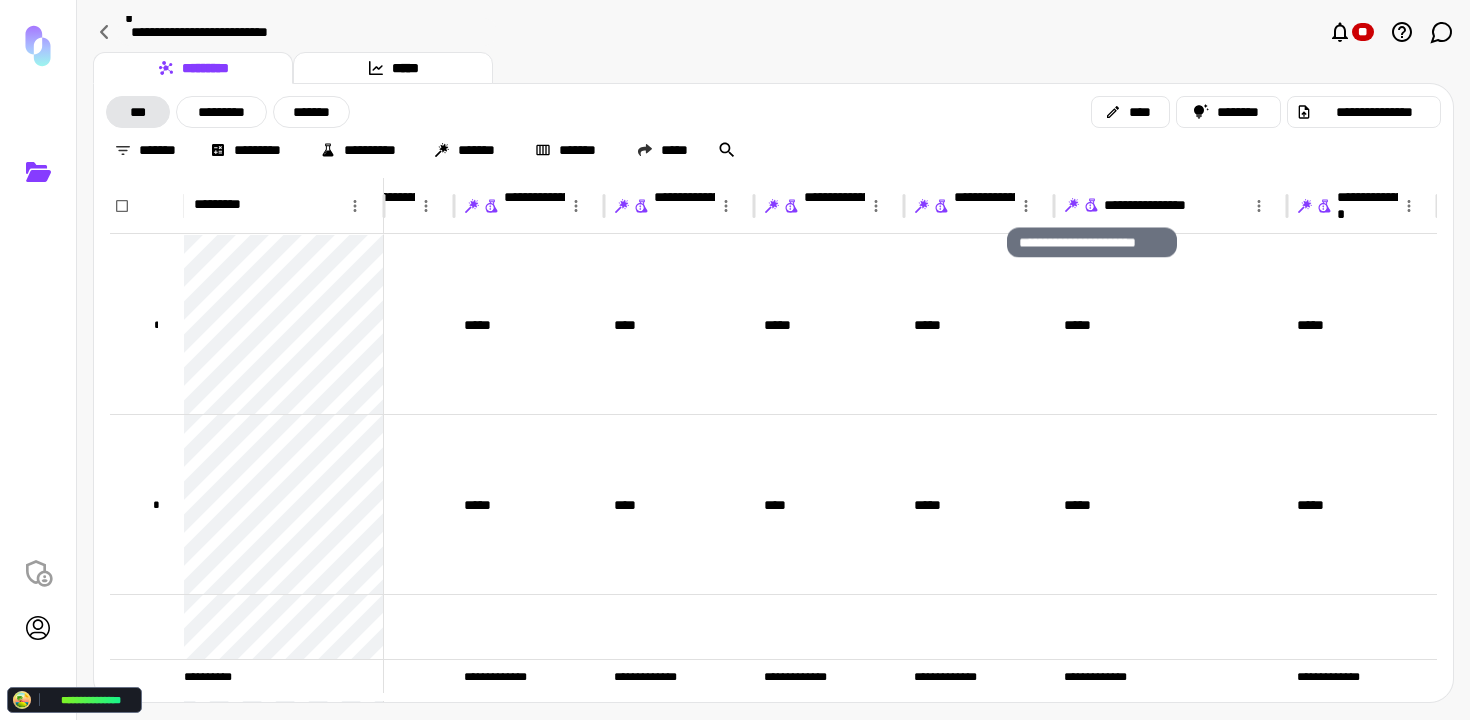 click 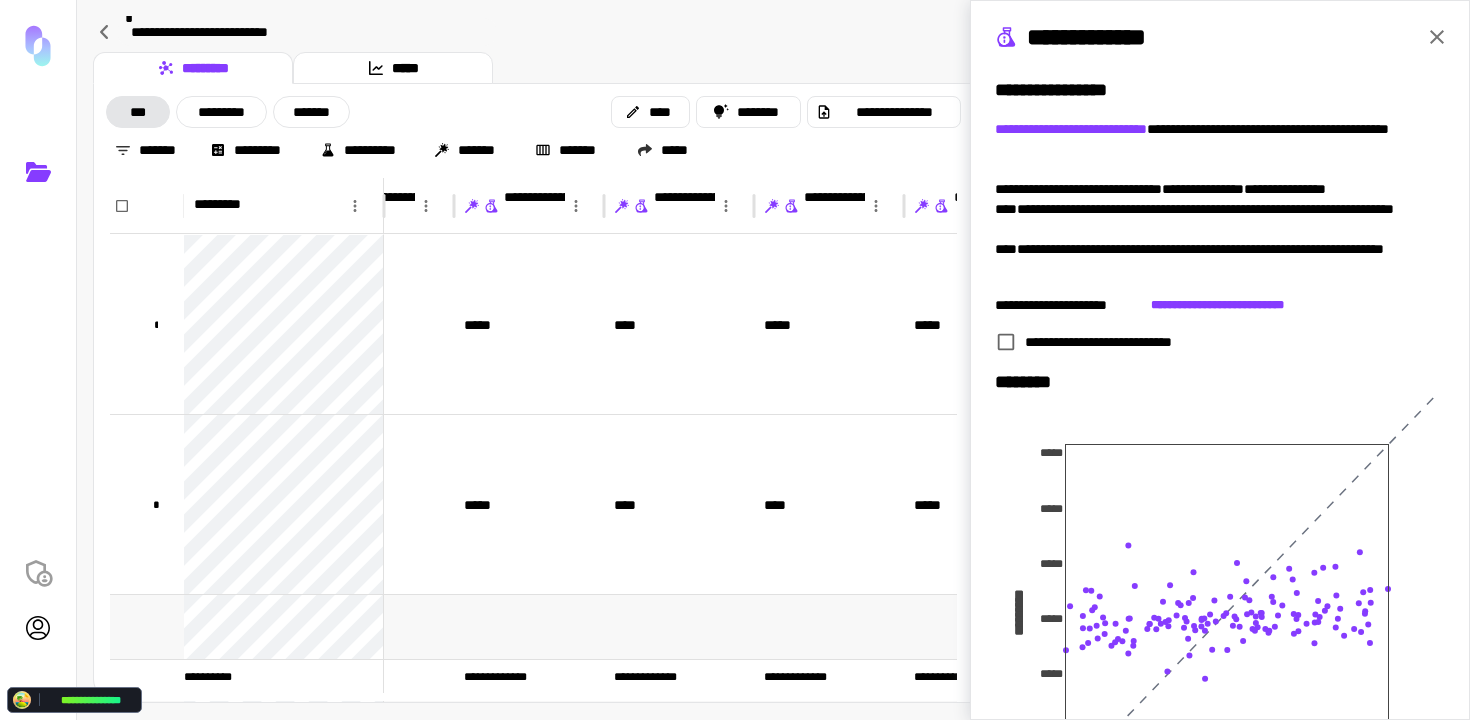 scroll, scrollTop: 377, scrollLeft: 680, axis: both 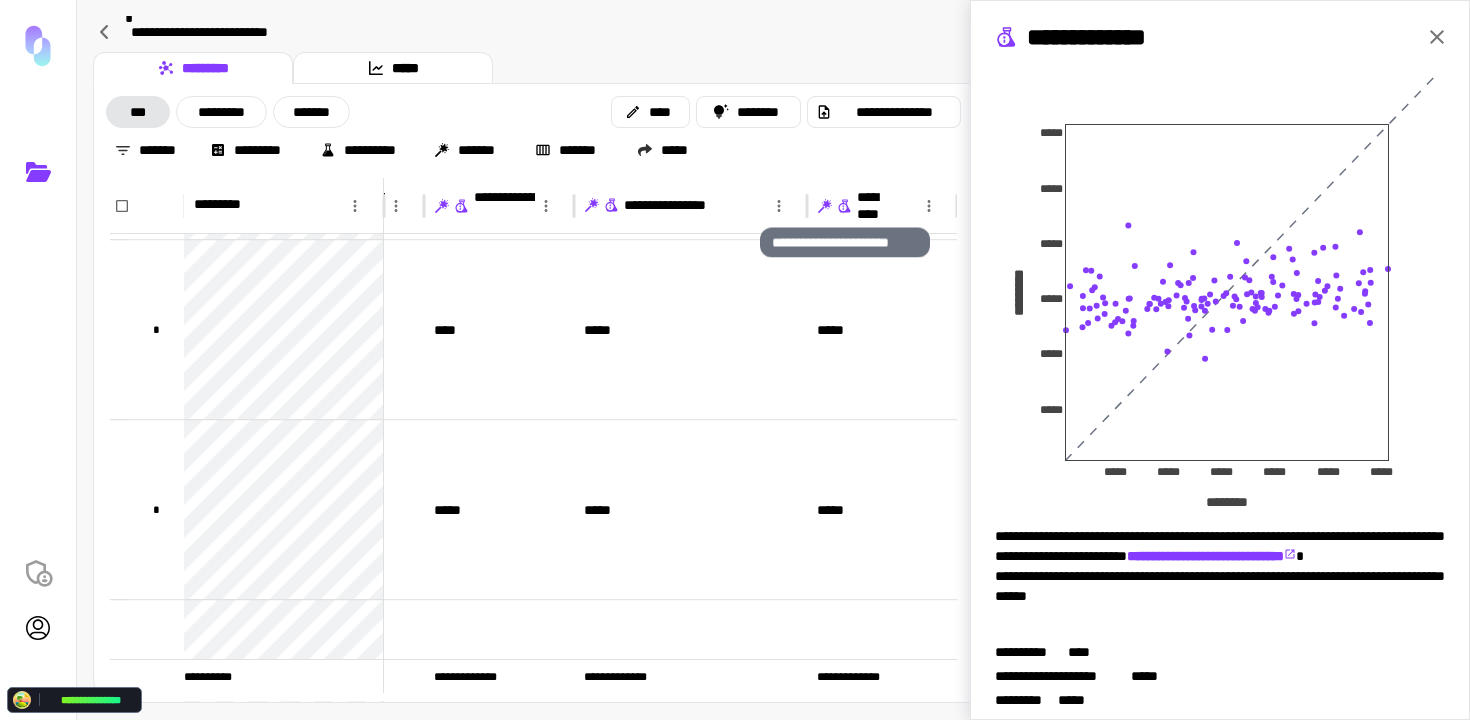 click 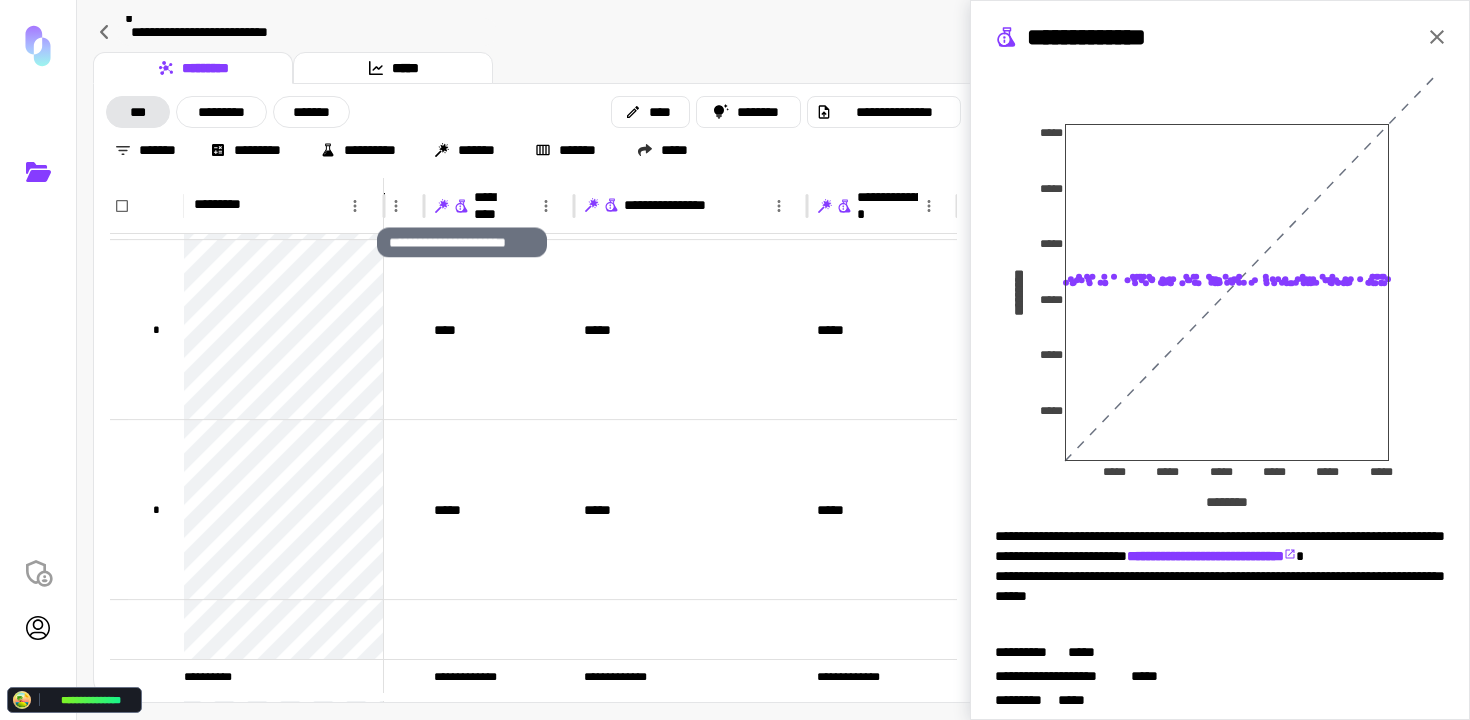 click 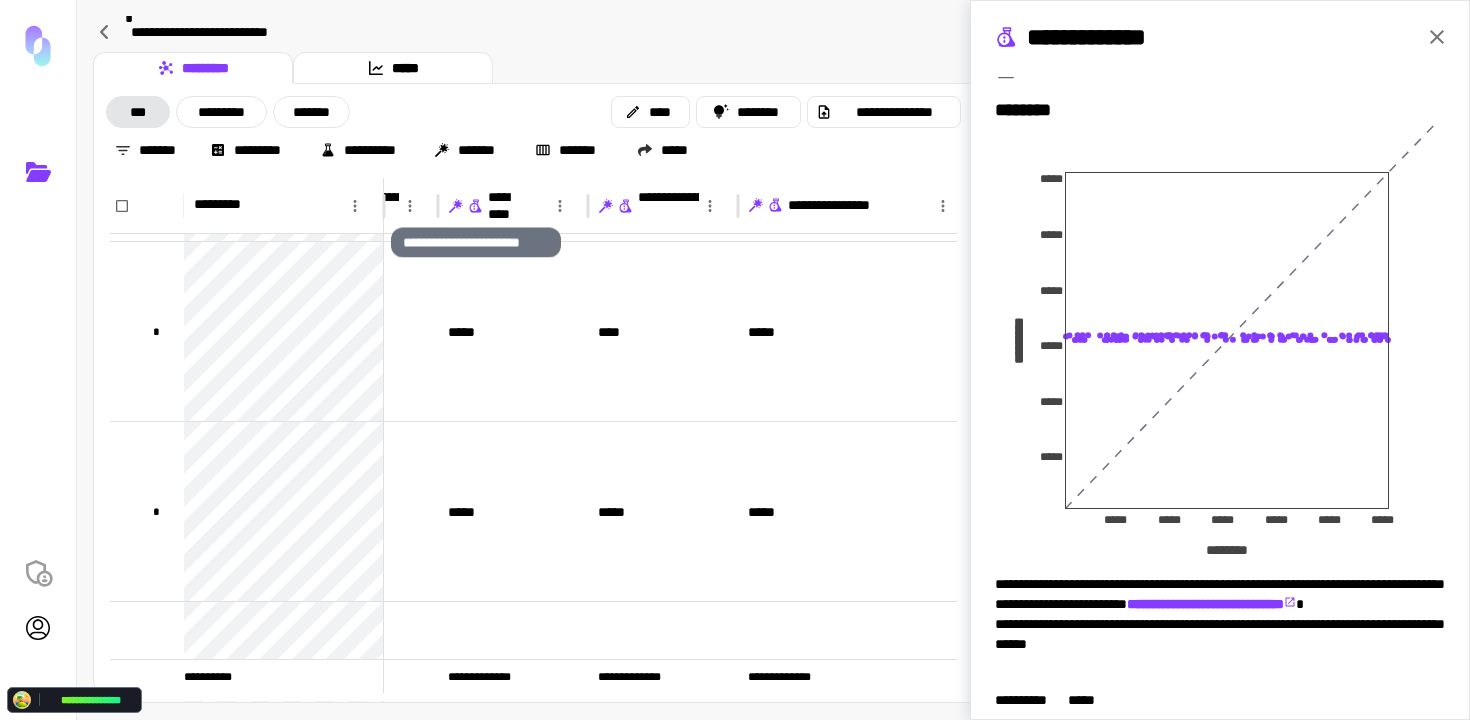 click 